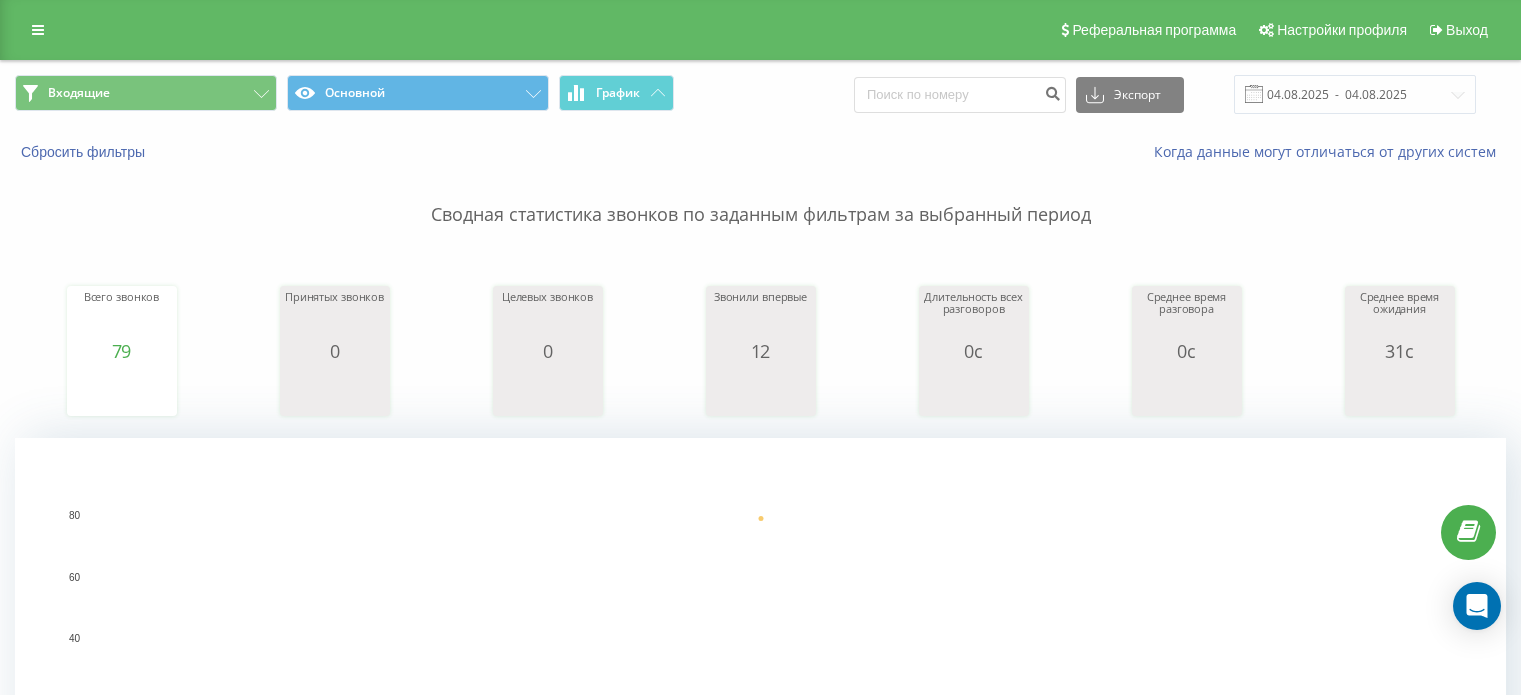 scroll, scrollTop: 500, scrollLeft: 0, axis: vertical 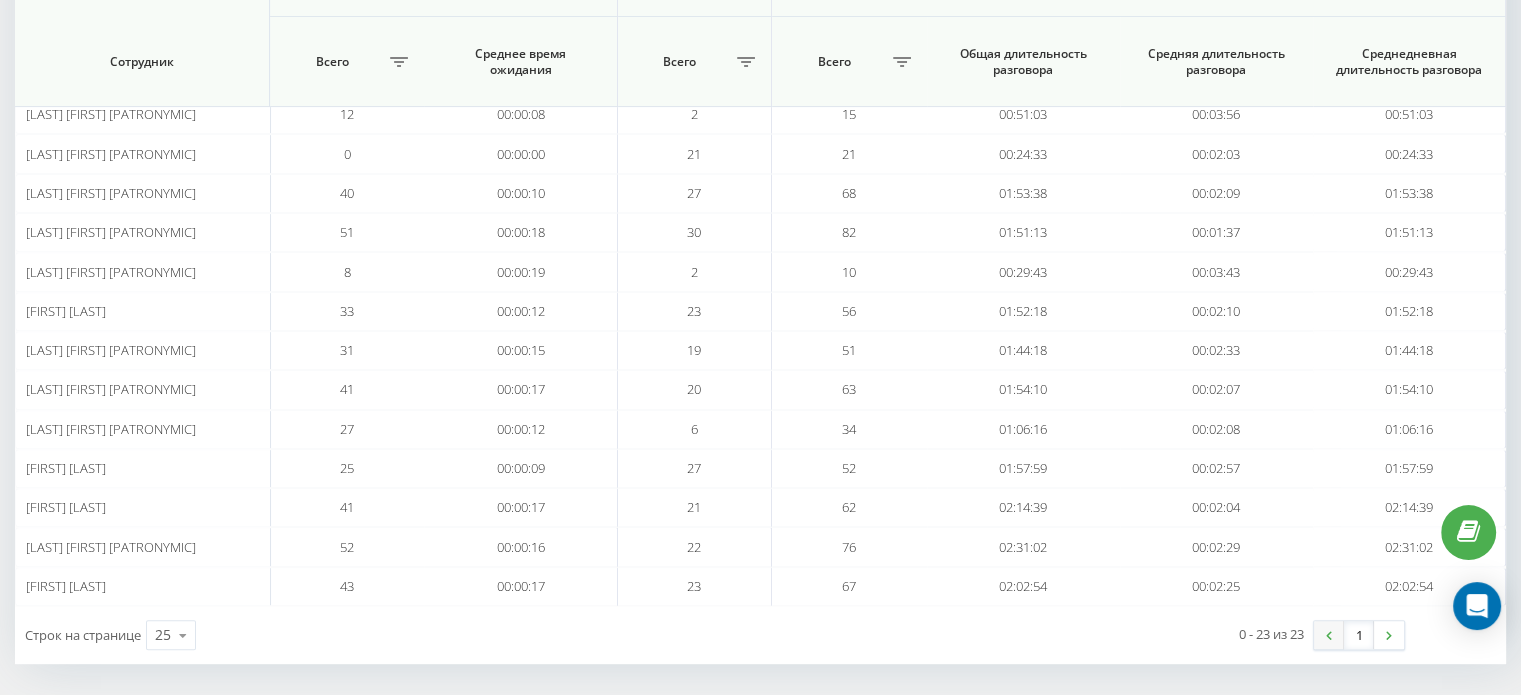 click at bounding box center (1329, 635) 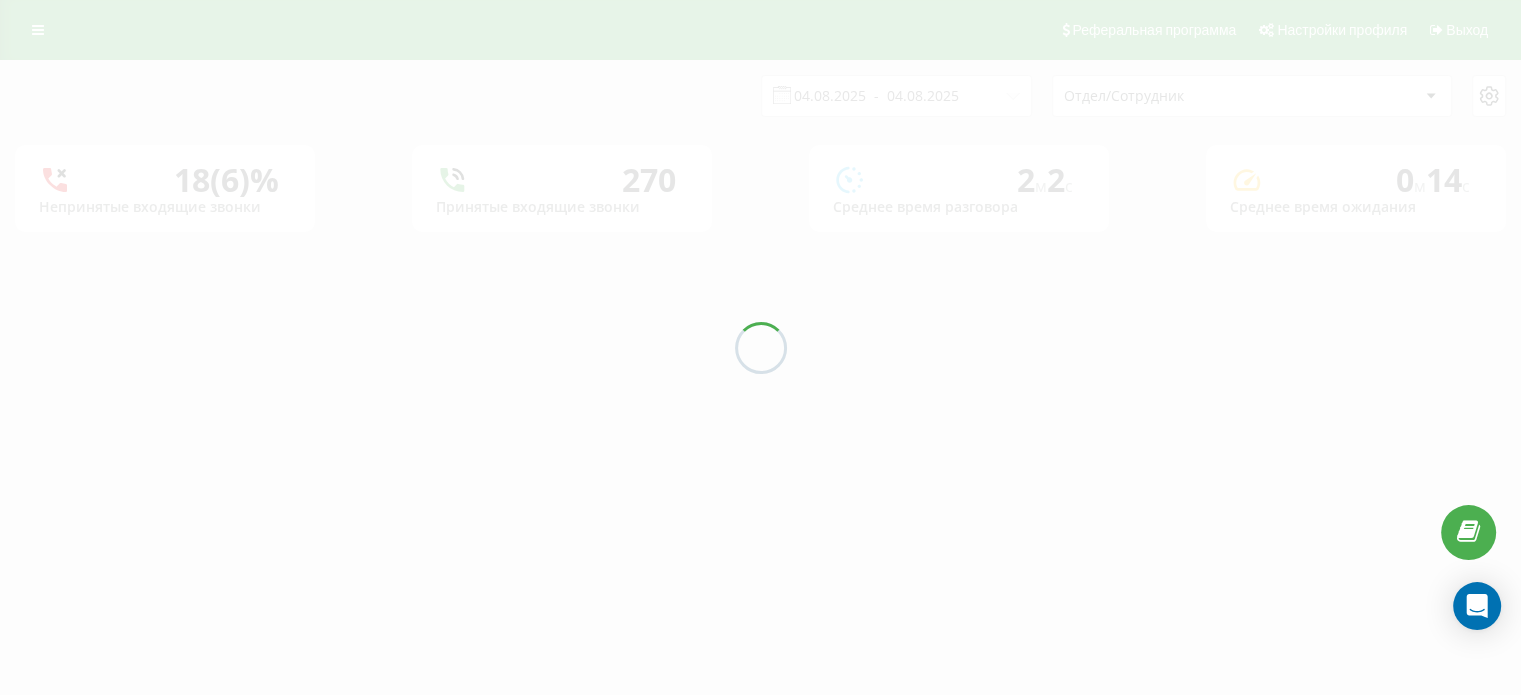 scroll, scrollTop: 0, scrollLeft: 0, axis: both 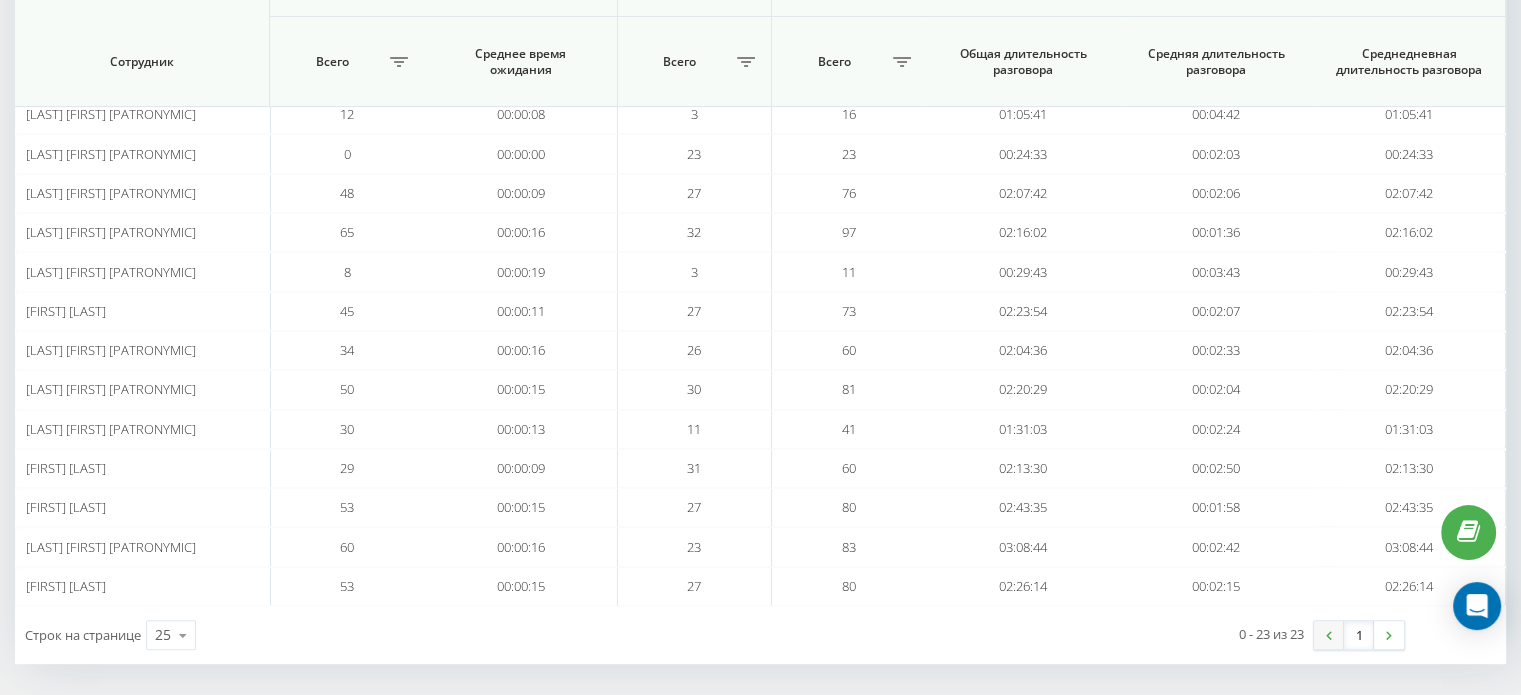 click at bounding box center [1329, 635] 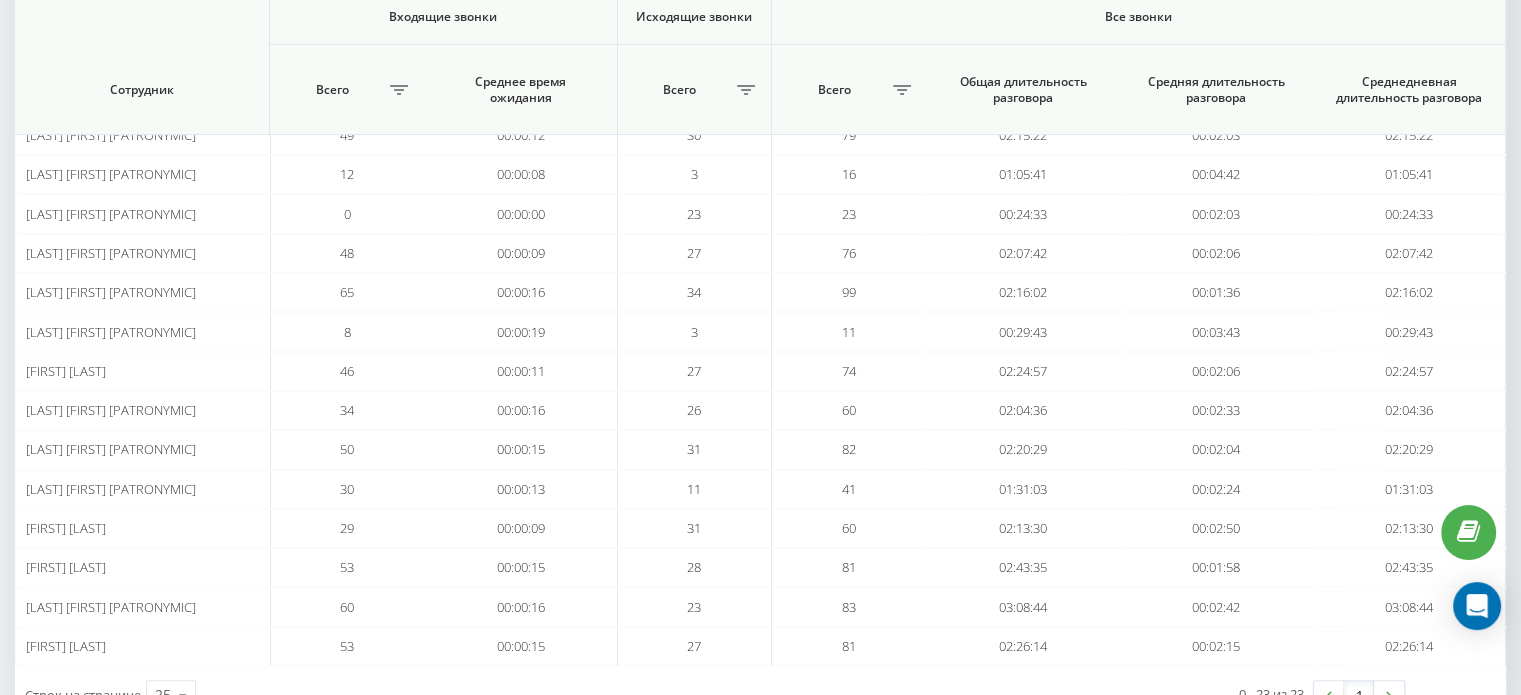 scroll, scrollTop: 700, scrollLeft: 0, axis: vertical 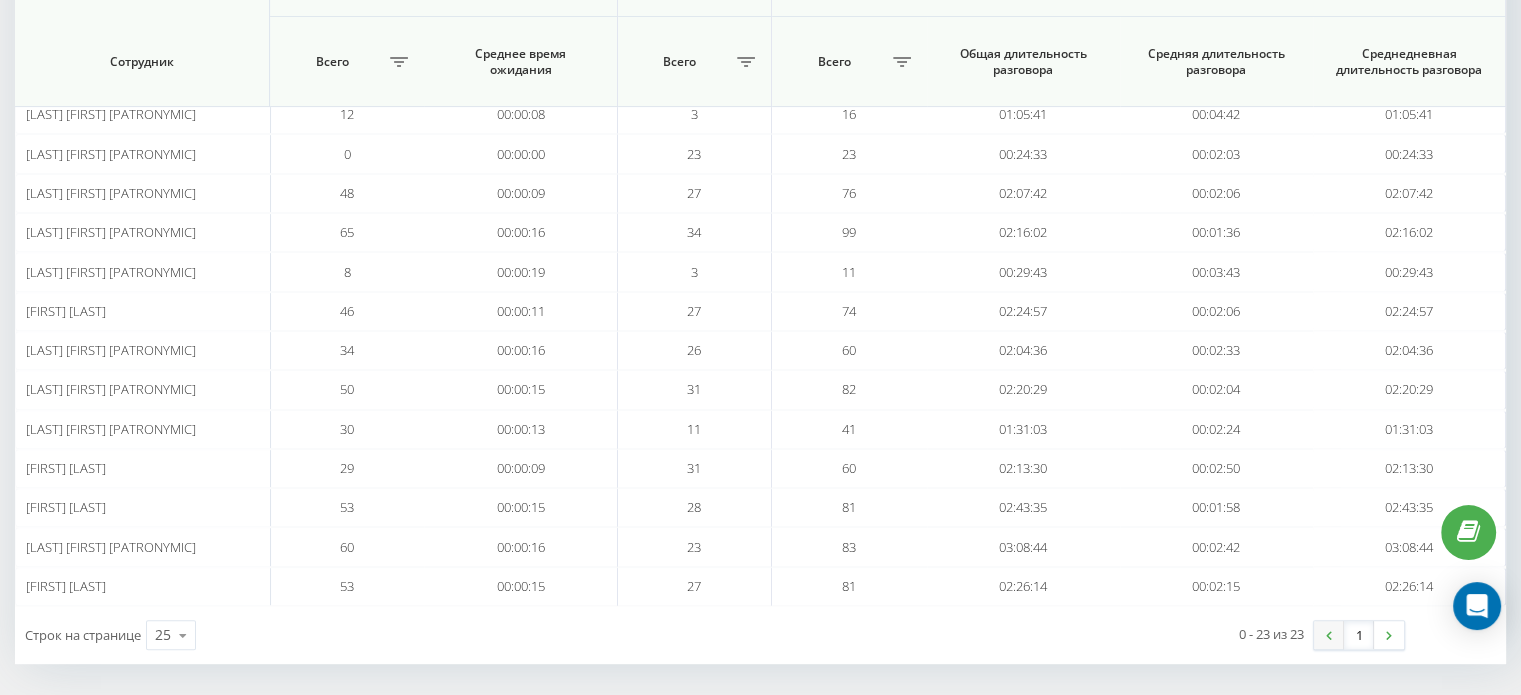 click at bounding box center (1329, 635) 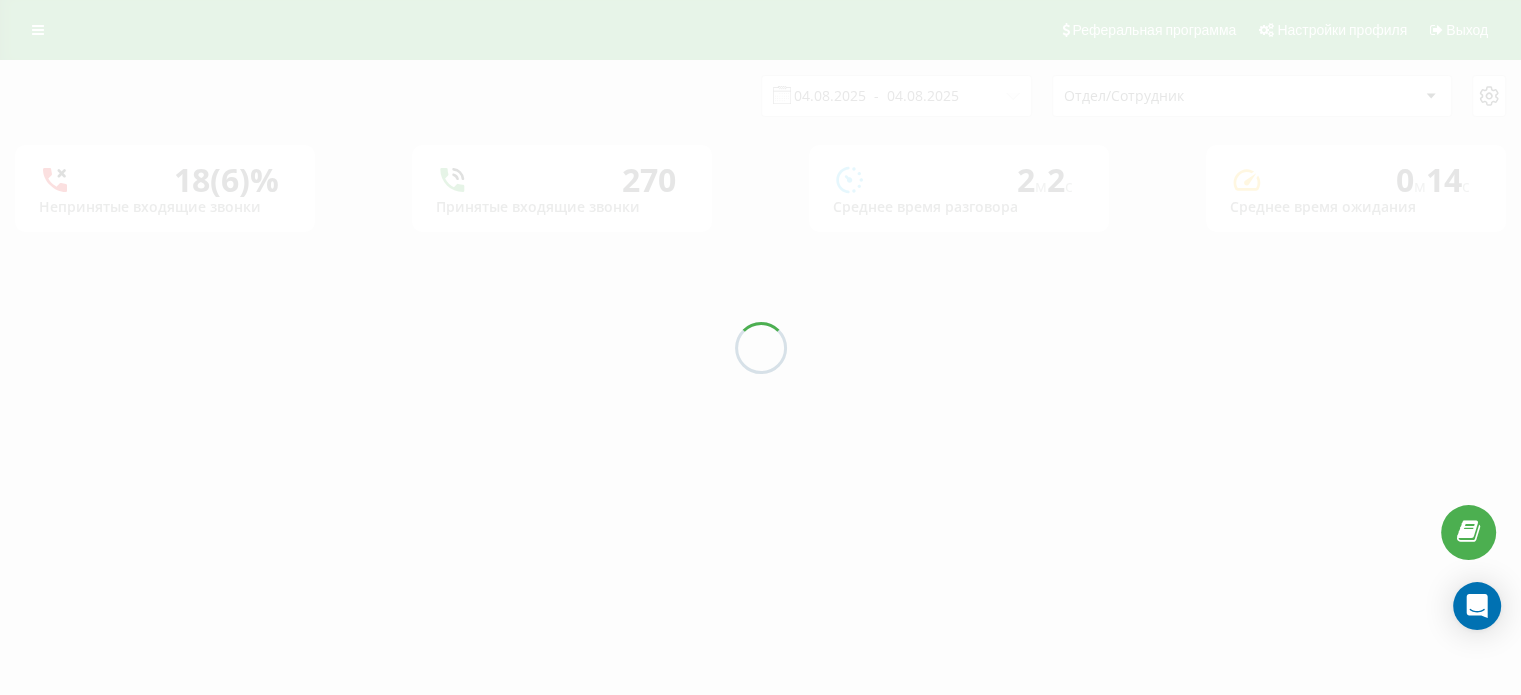 scroll, scrollTop: 0, scrollLeft: 0, axis: both 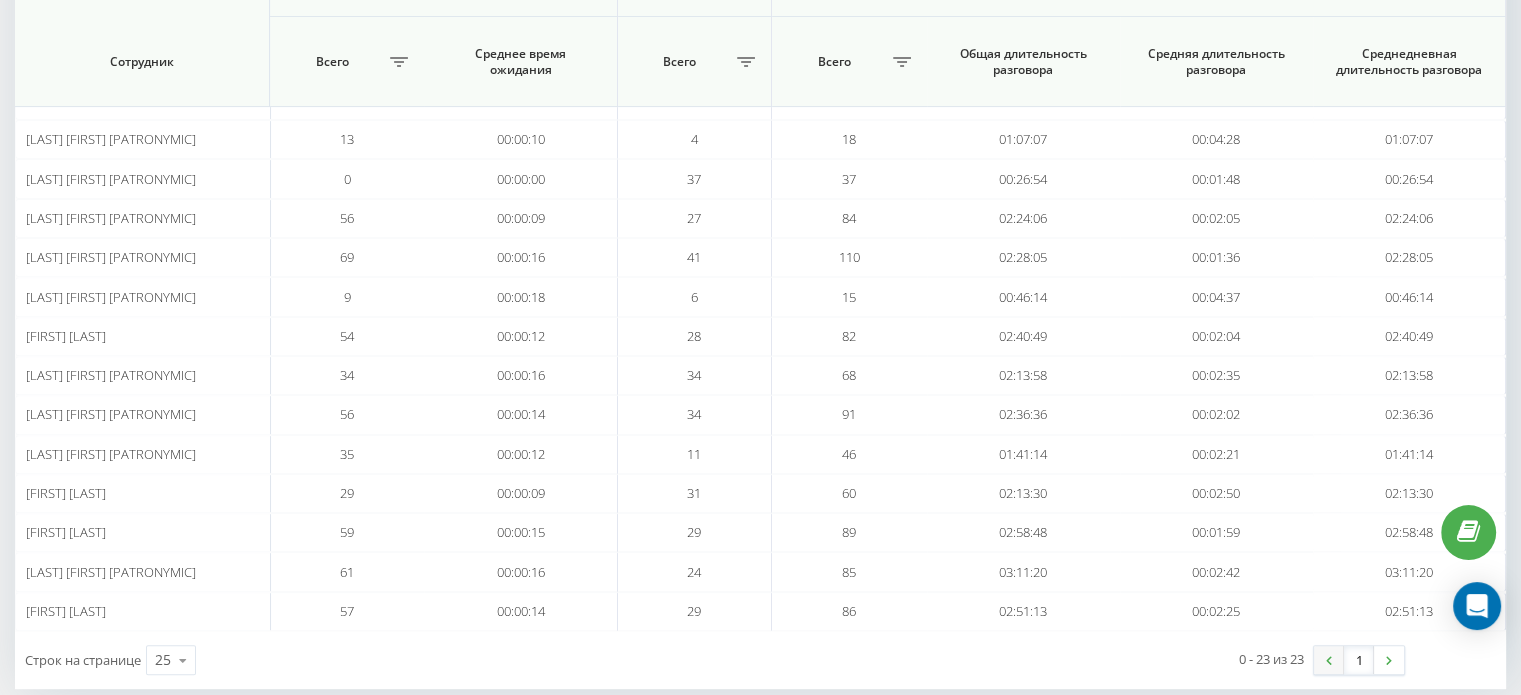 click at bounding box center (1329, 660) 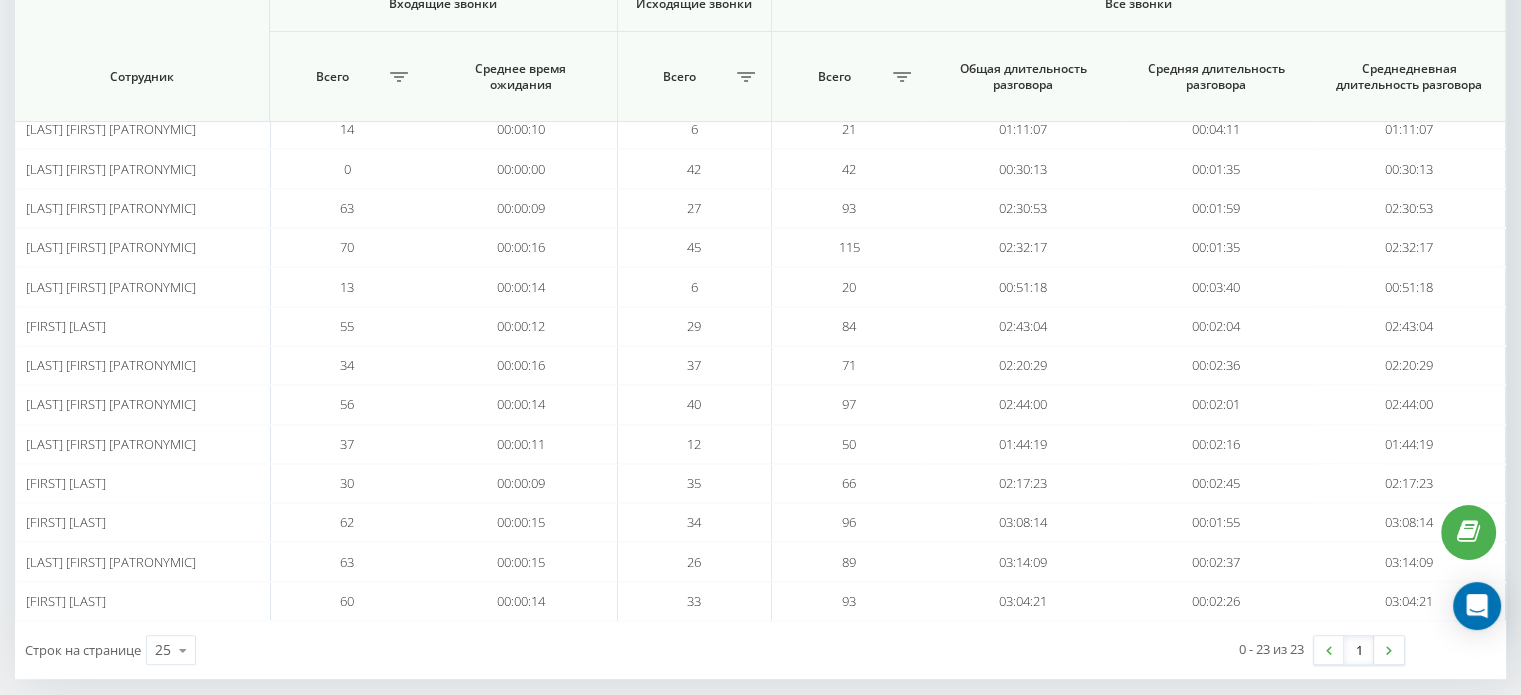 scroll, scrollTop: 700, scrollLeft: 0, axis: vertical 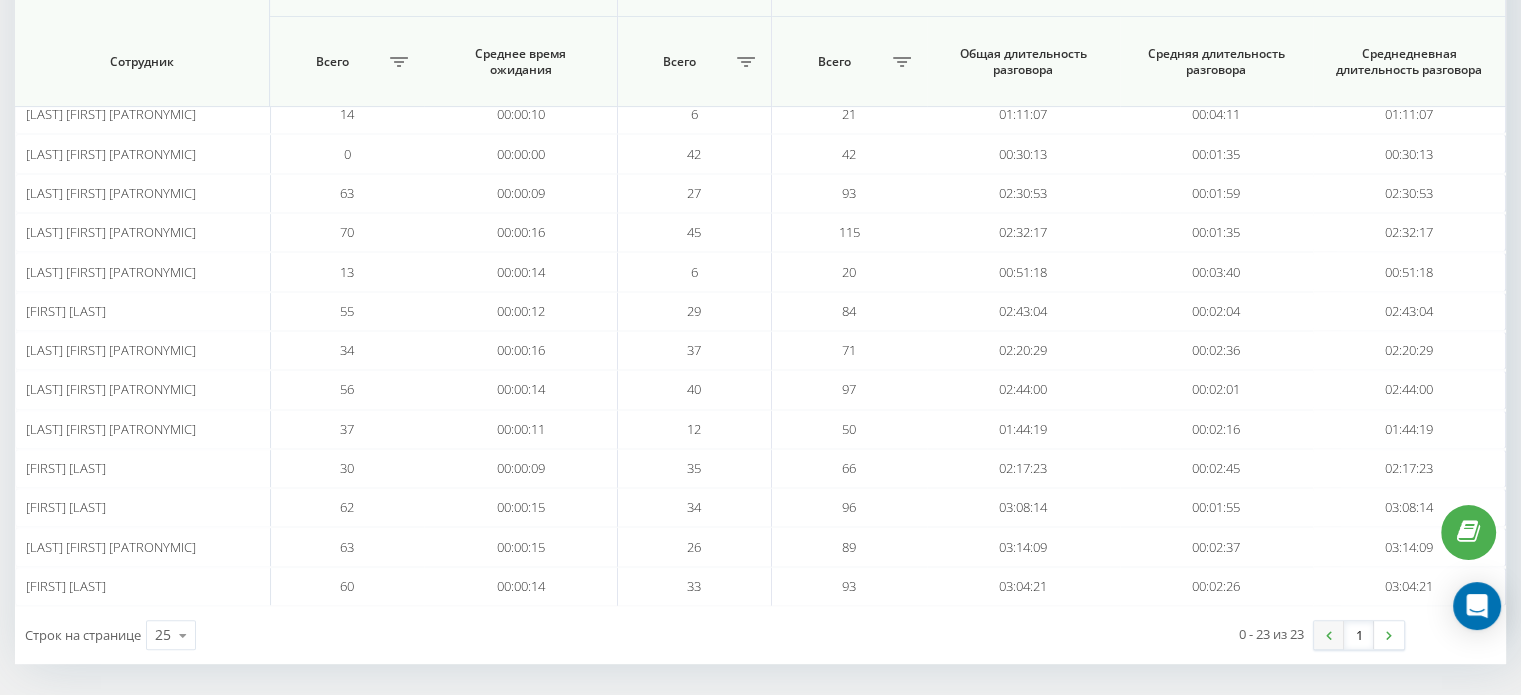 click at bounding box center (1329, 635) 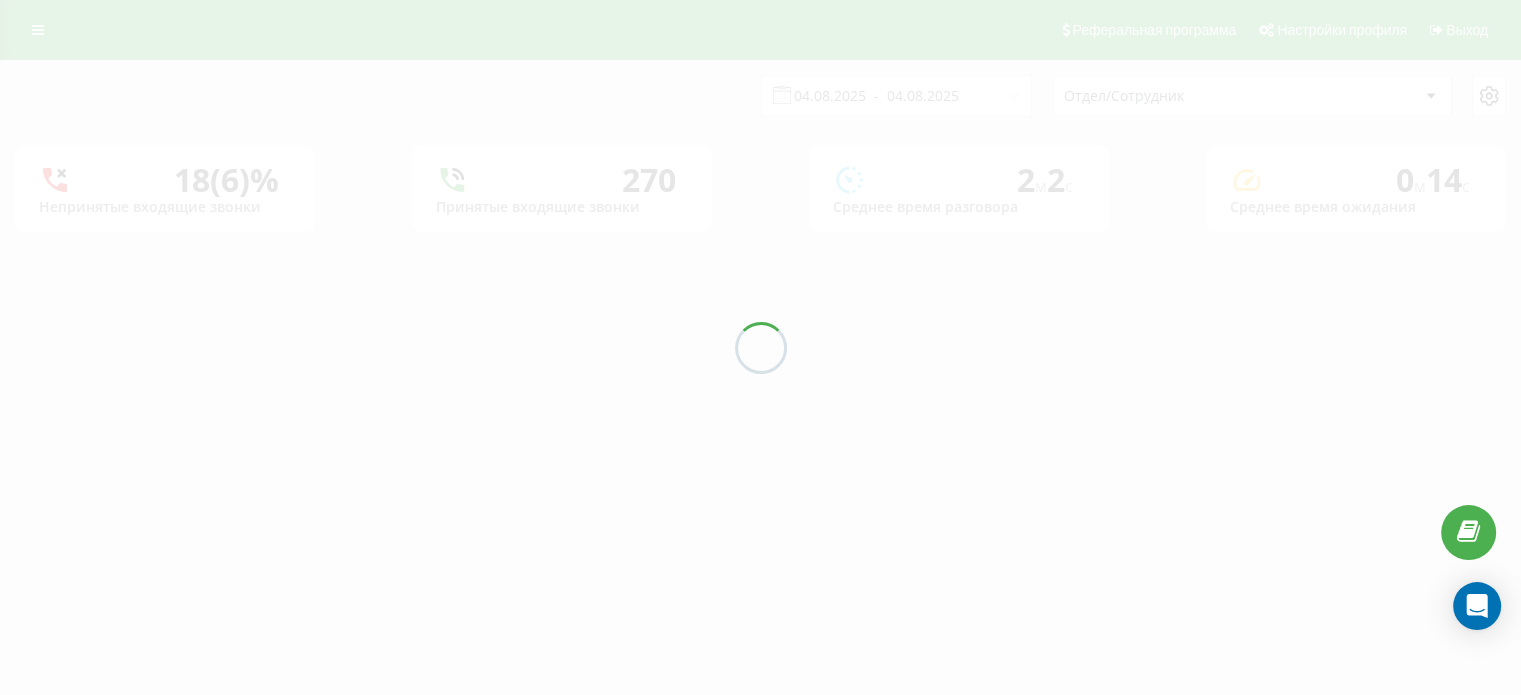 scroll, scrollTop: 0, scrollLeft: 0, axis: both 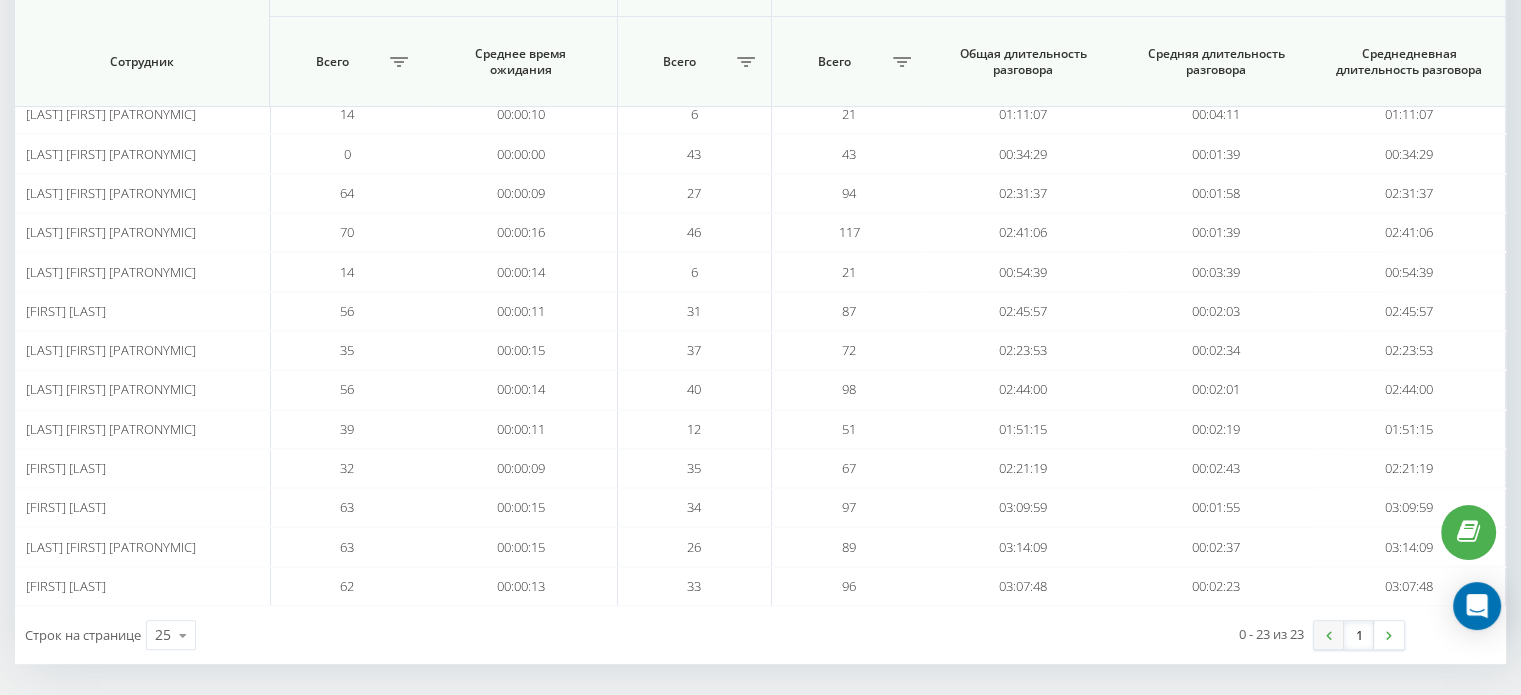 click at bounding box center [1329, 635] 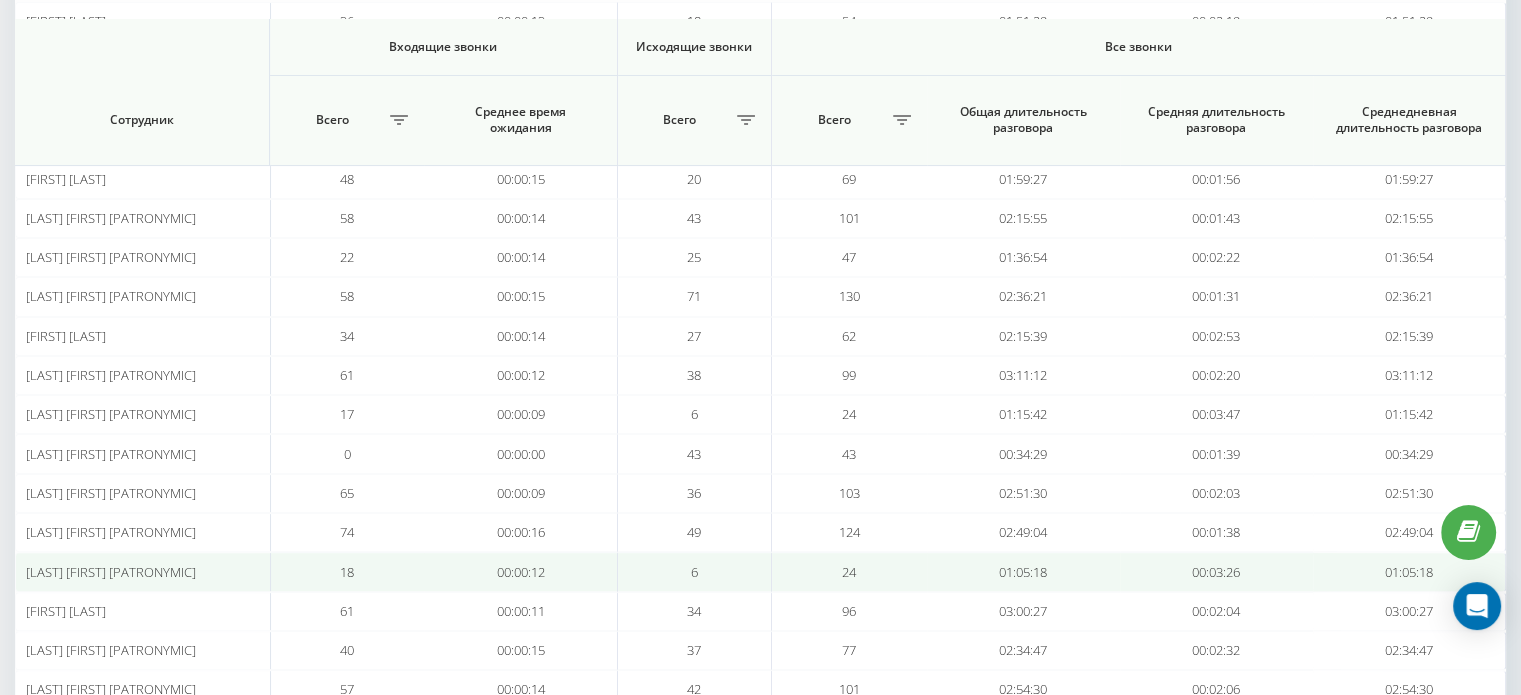 scroll, scrollTop: 500, scrollLeft: 0, axis: vertical 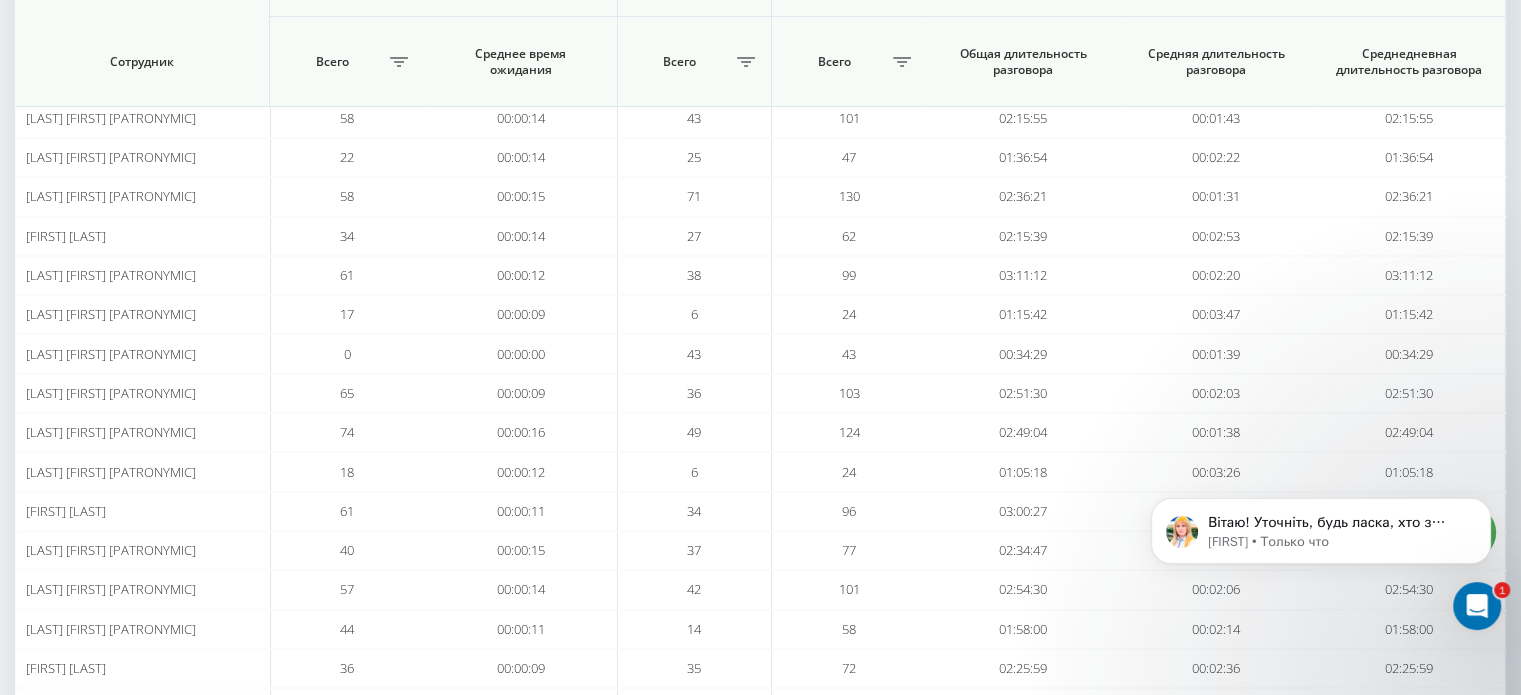 click at bounding box center [1477, 606] 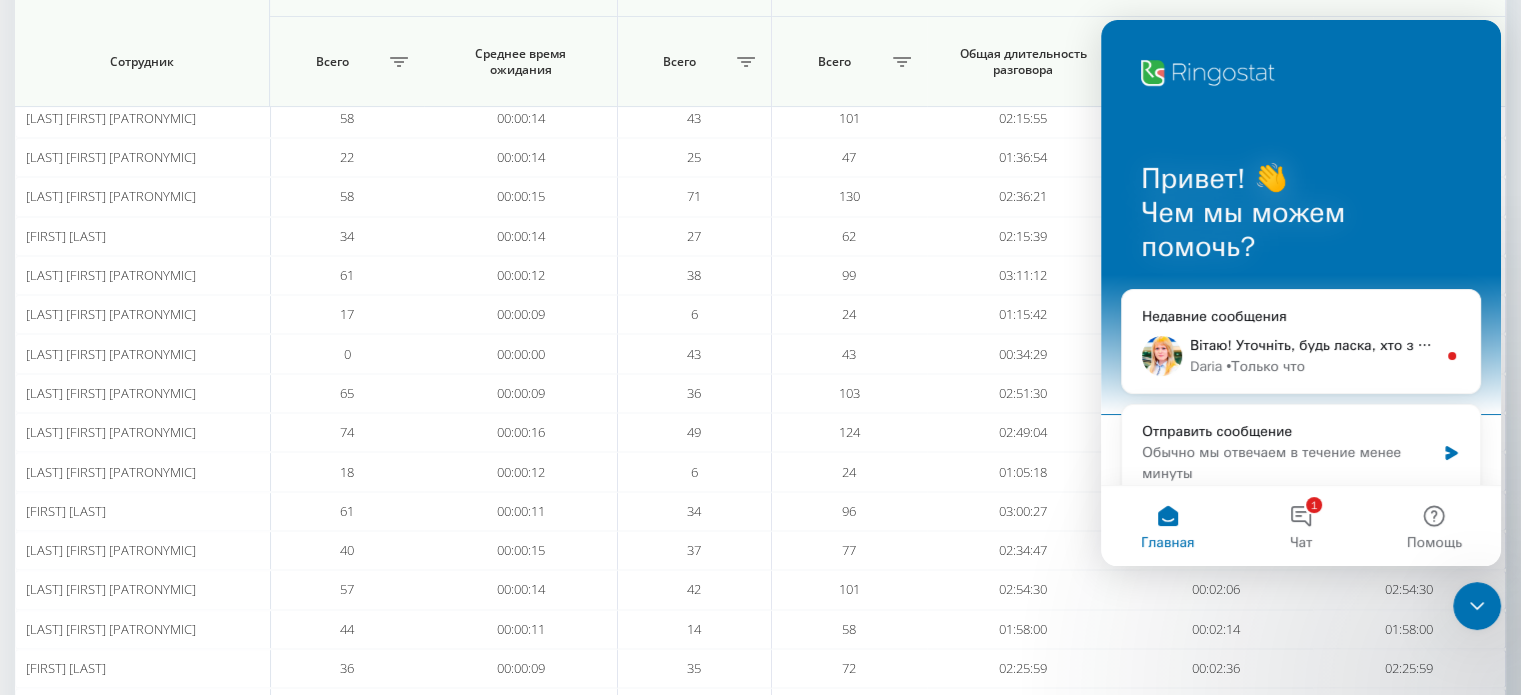 scroll, scrollTop: 0, scrollLeft: 0, axis: both 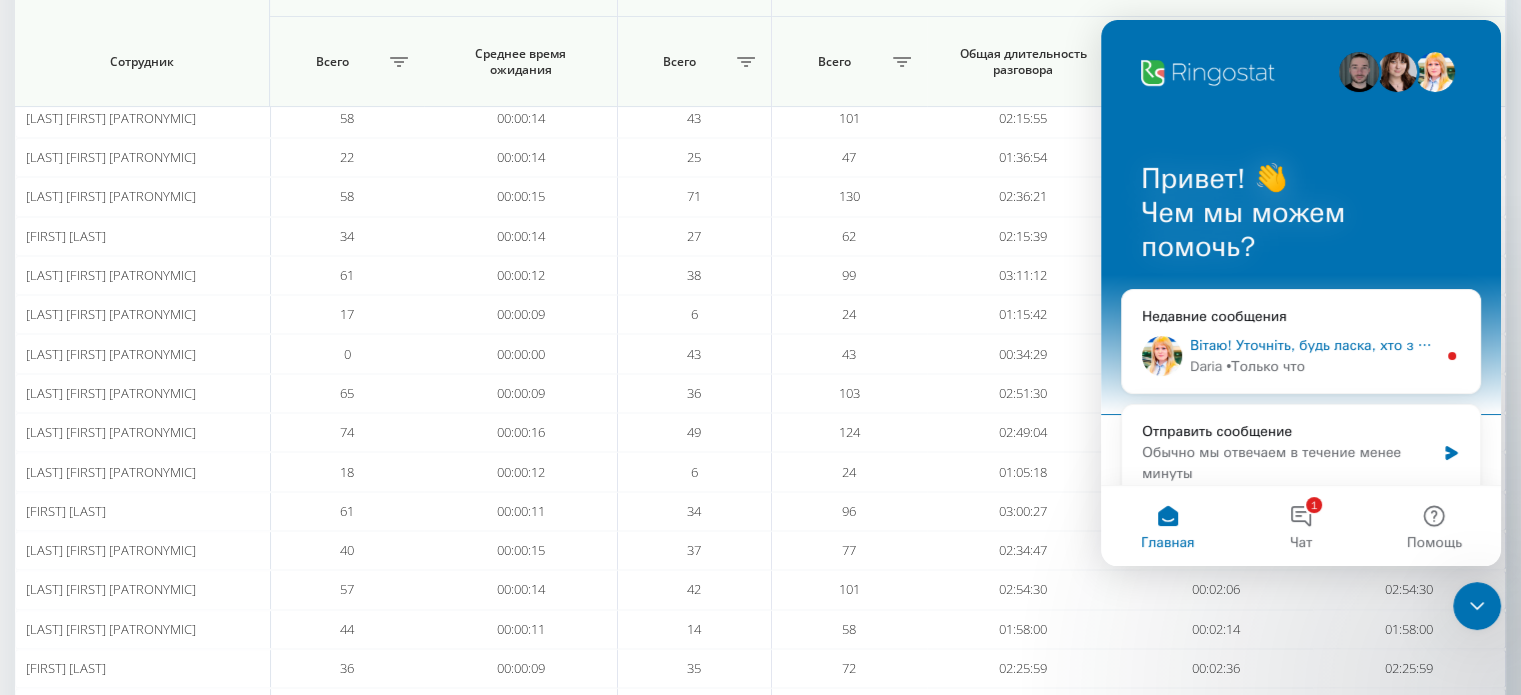 click on "Daria •  Только что" at bounding box center [1313, 366] 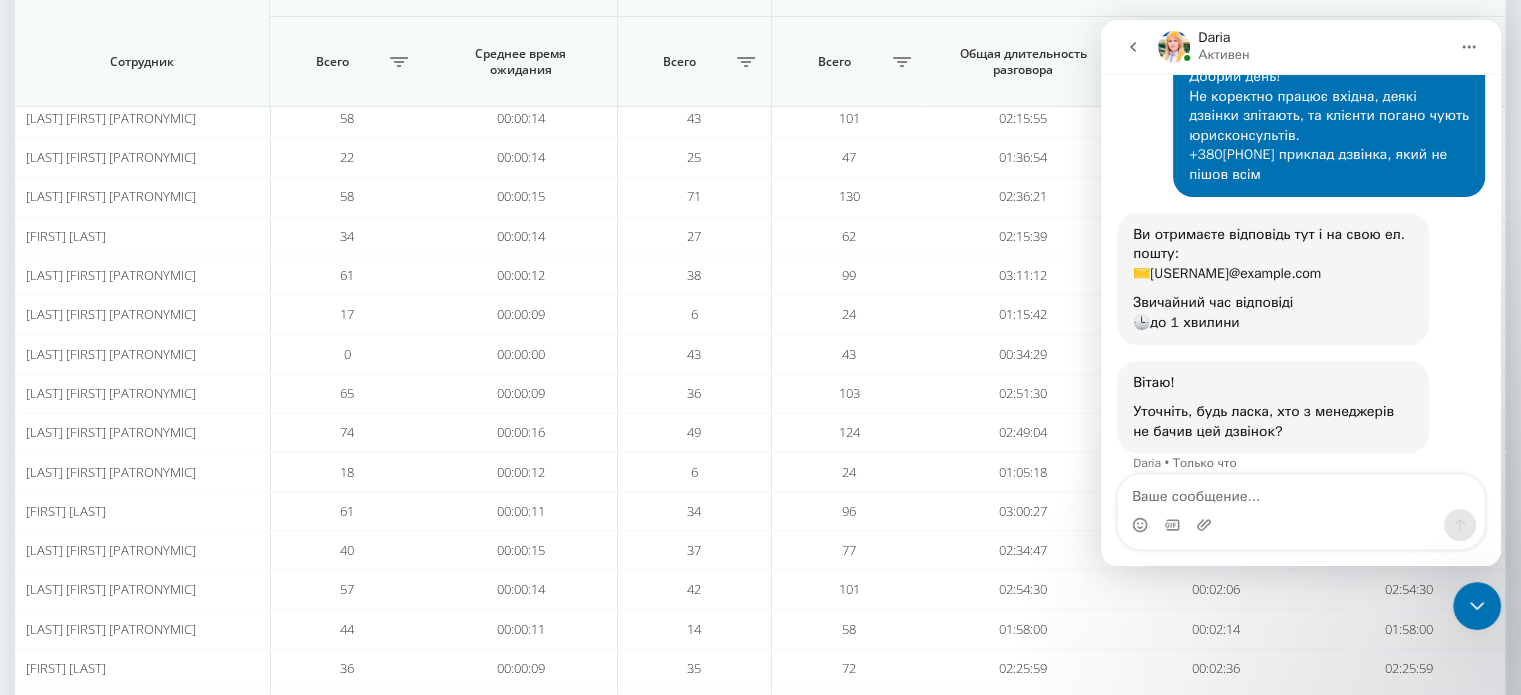 scroll, scrollTop: 141, scrollLeft: 0, axis: vertical 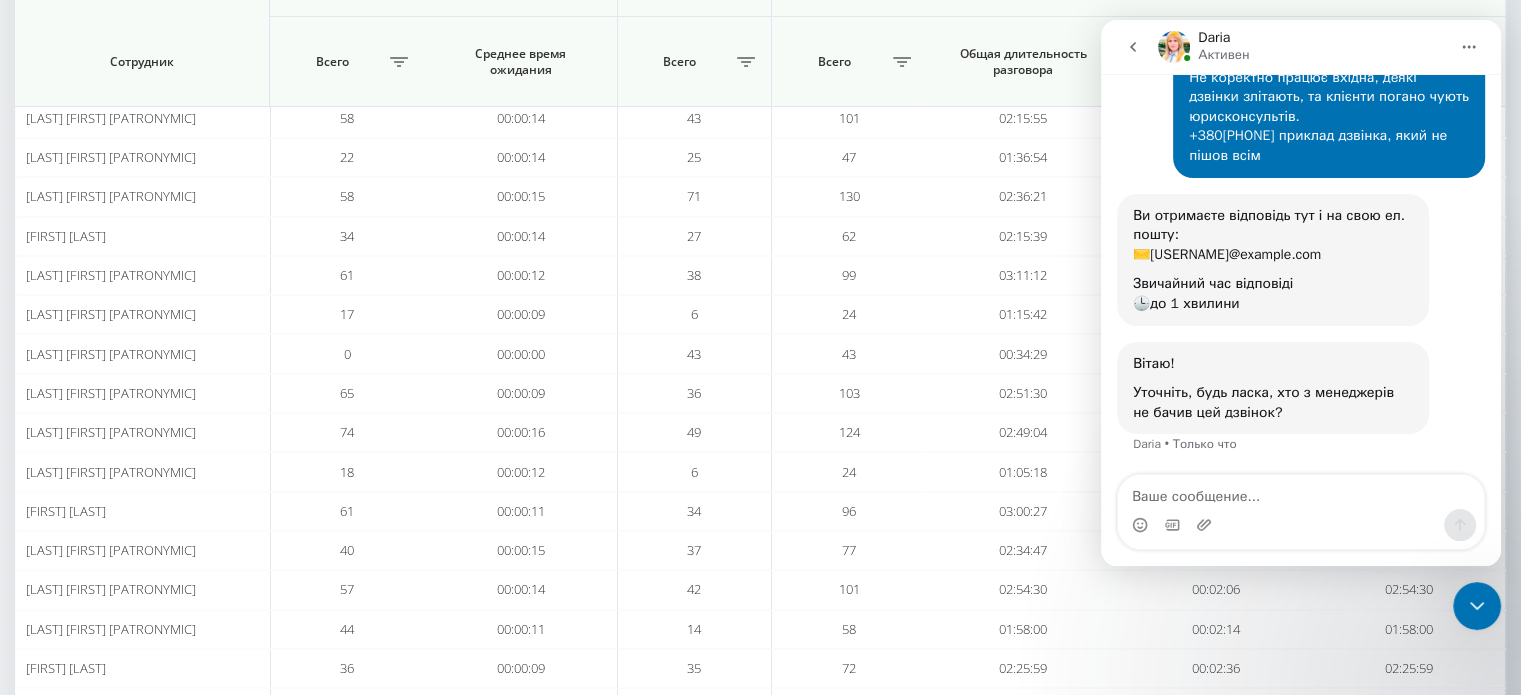 click at bounding box center [1301, 492] 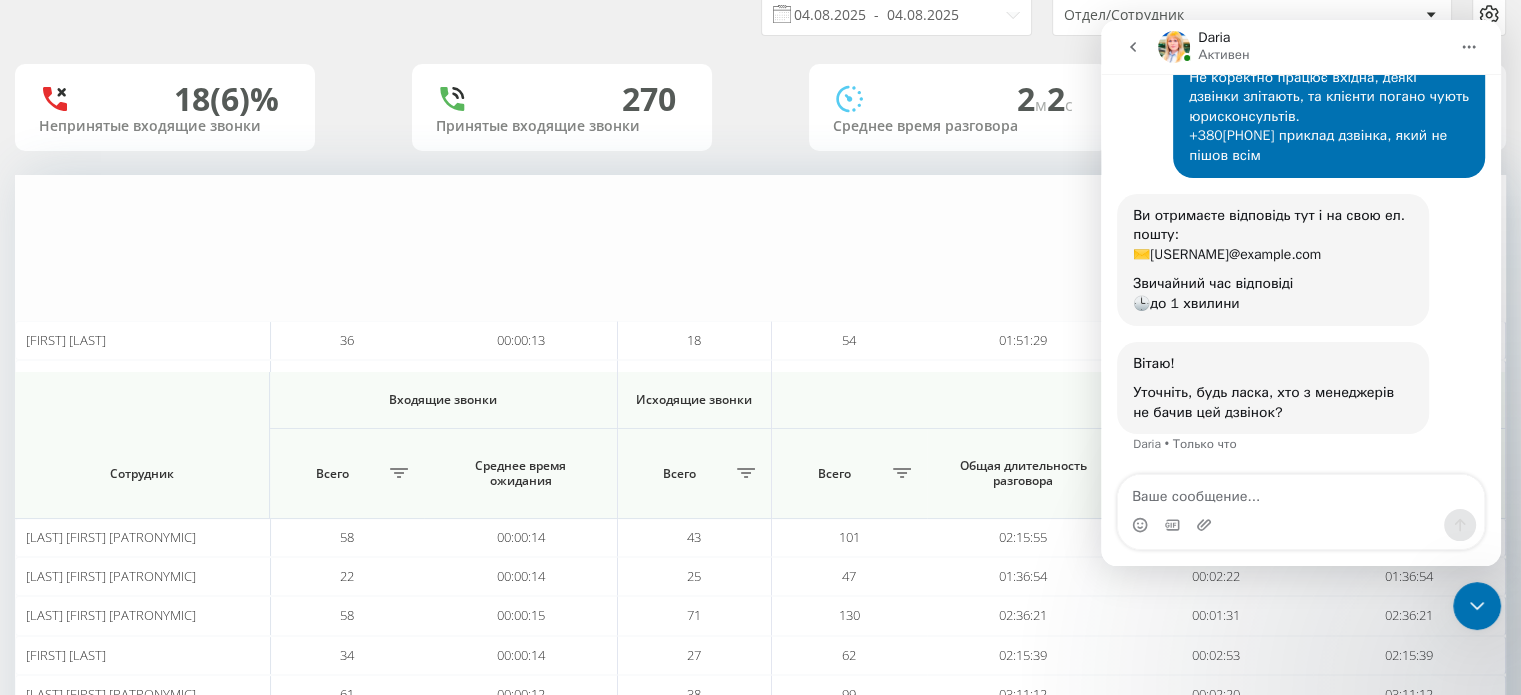 scroll, scrollTop: 0, scrollLeft: 0, axis: both 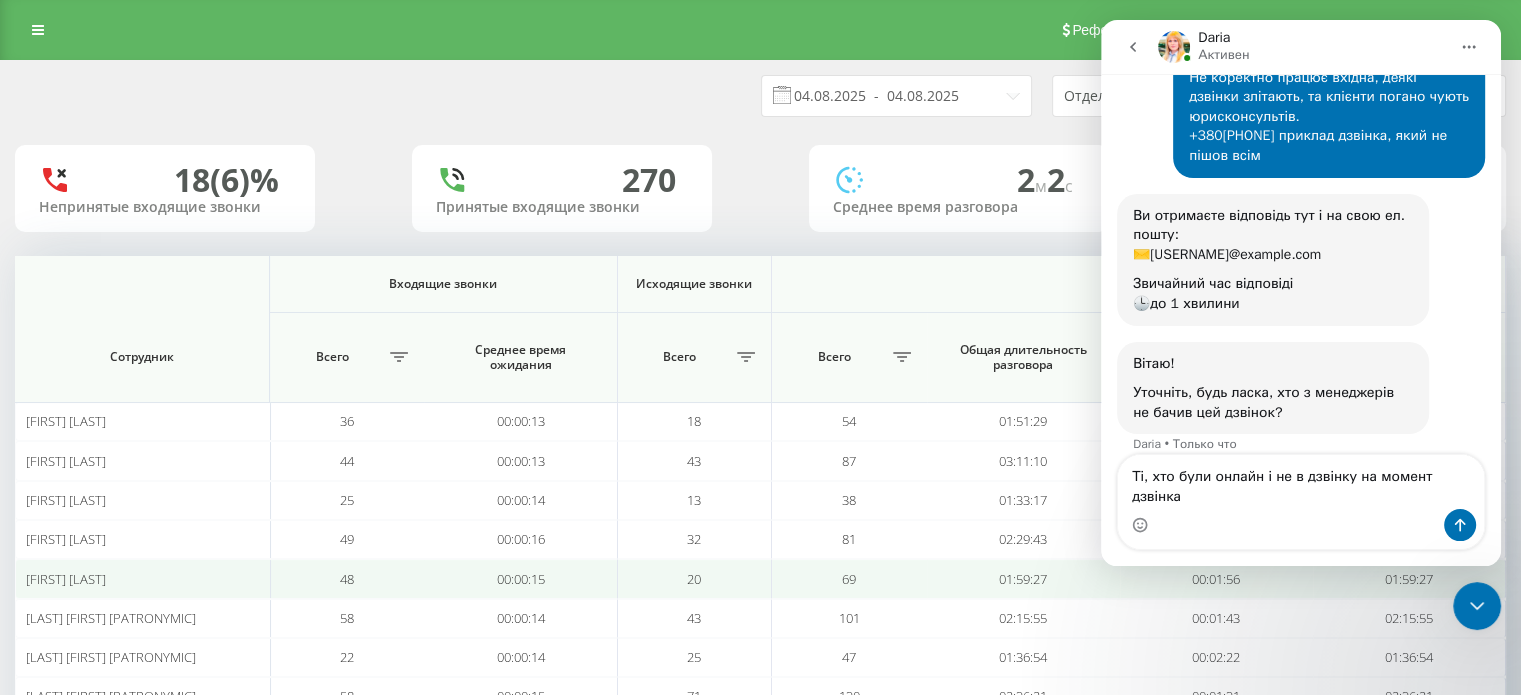 type on "Ті, хто були онлайн і не в дзвінку на момент дзвінка." 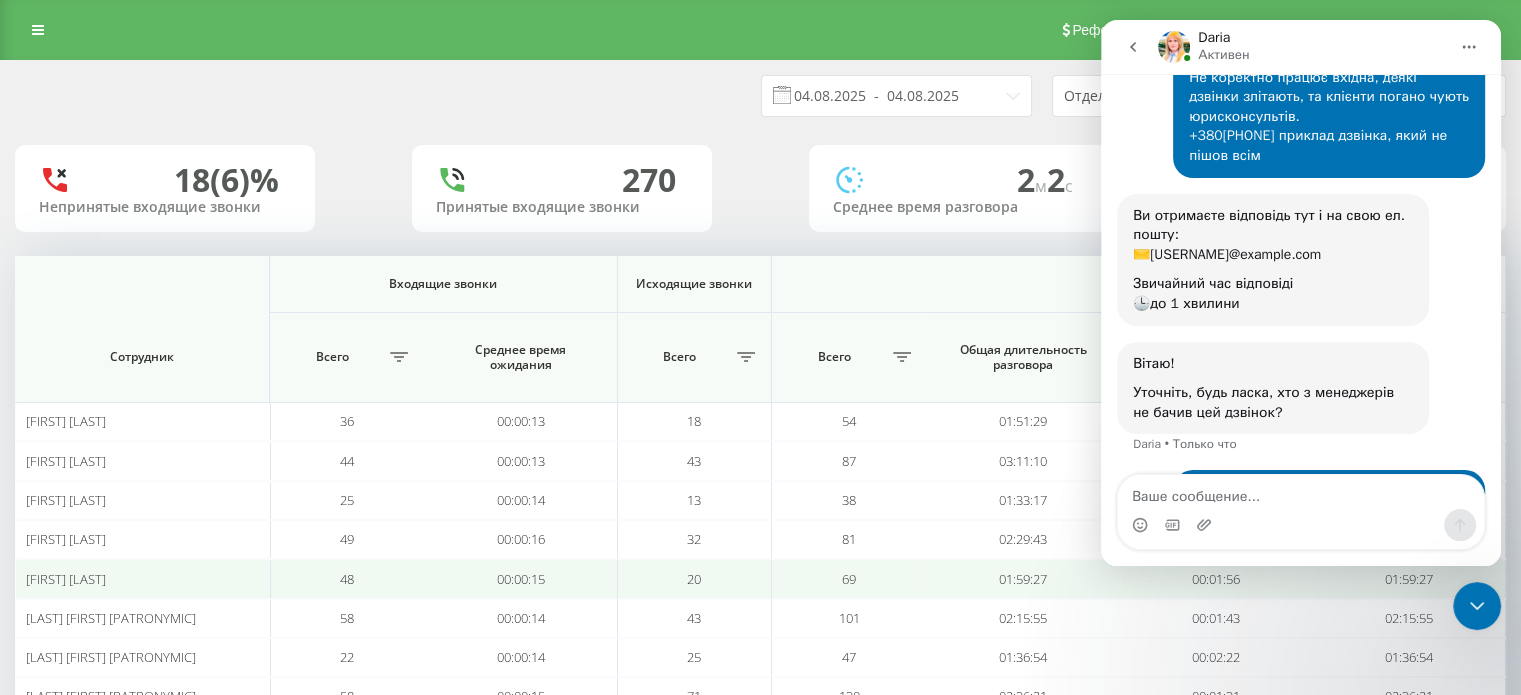 scroll, scrollTop: 220, scrollLeft: 0, axis: vertical 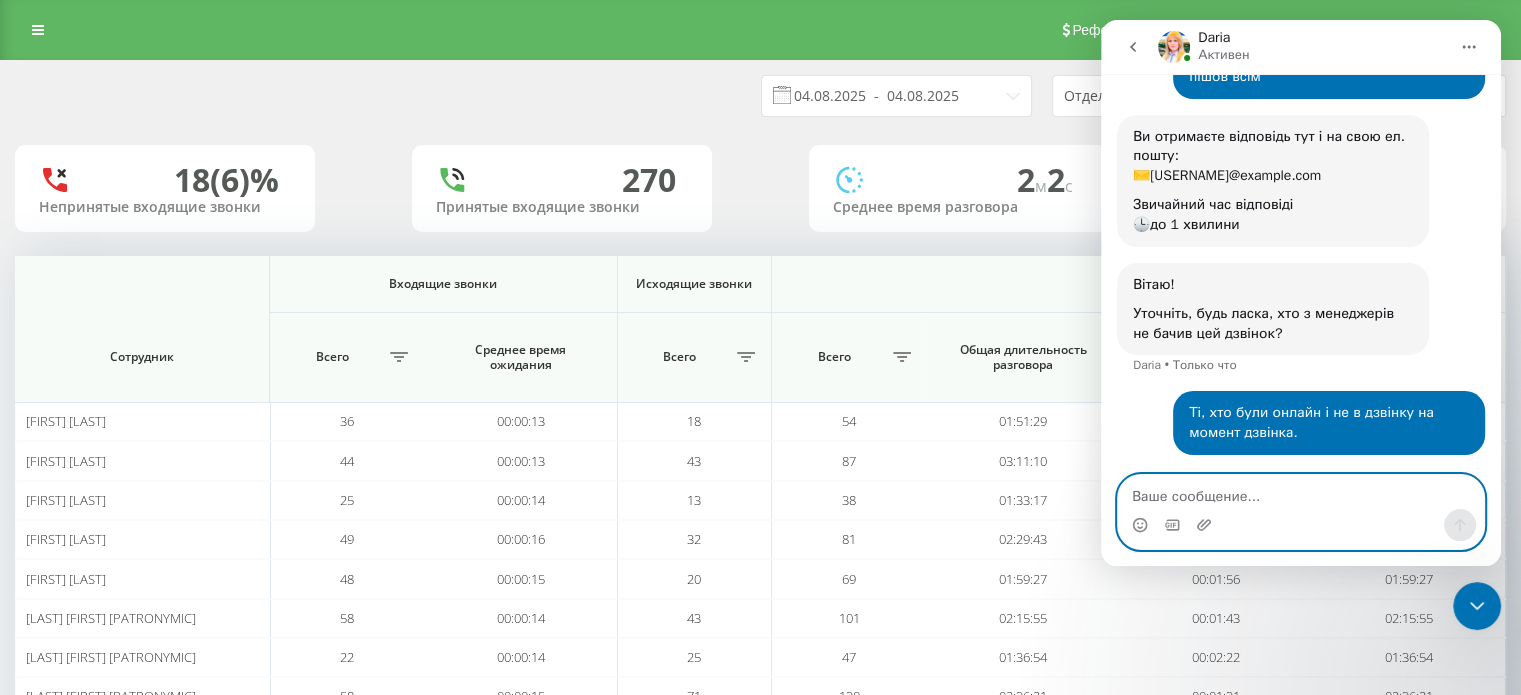 click at bounding box center (1301, 492) 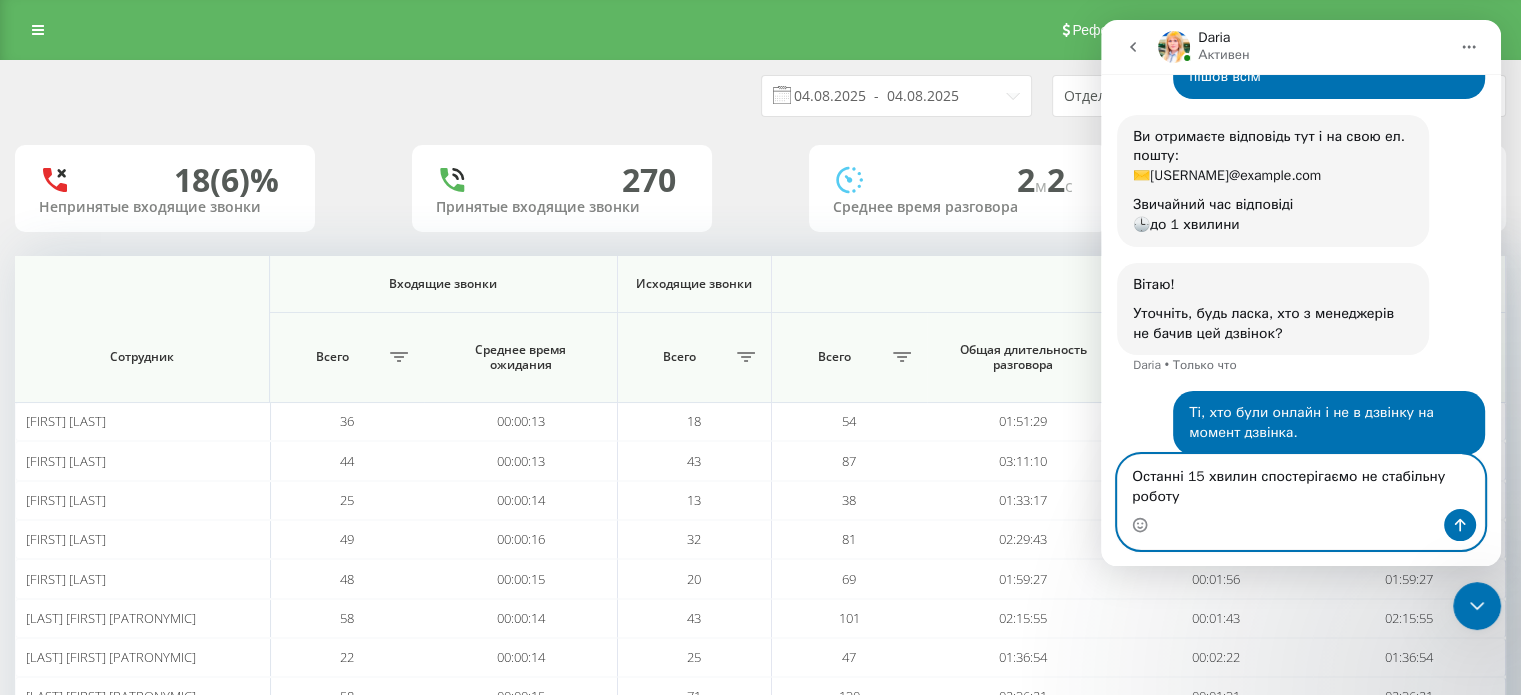 scroll, scrollTop: 240, scrollLeft: 0, axis: vertical 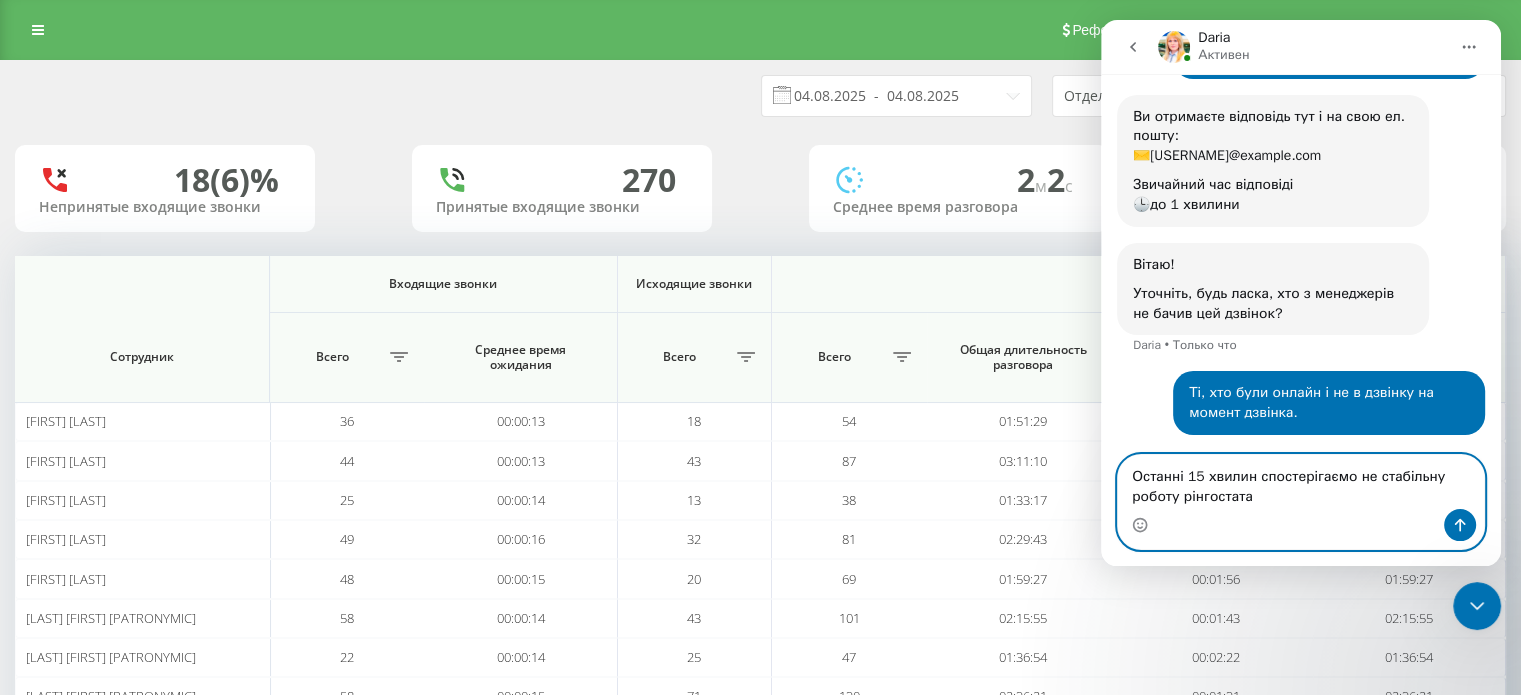 type on "Останні 15 хвилин спостерігаємо не стабільну роботу рінгостата." 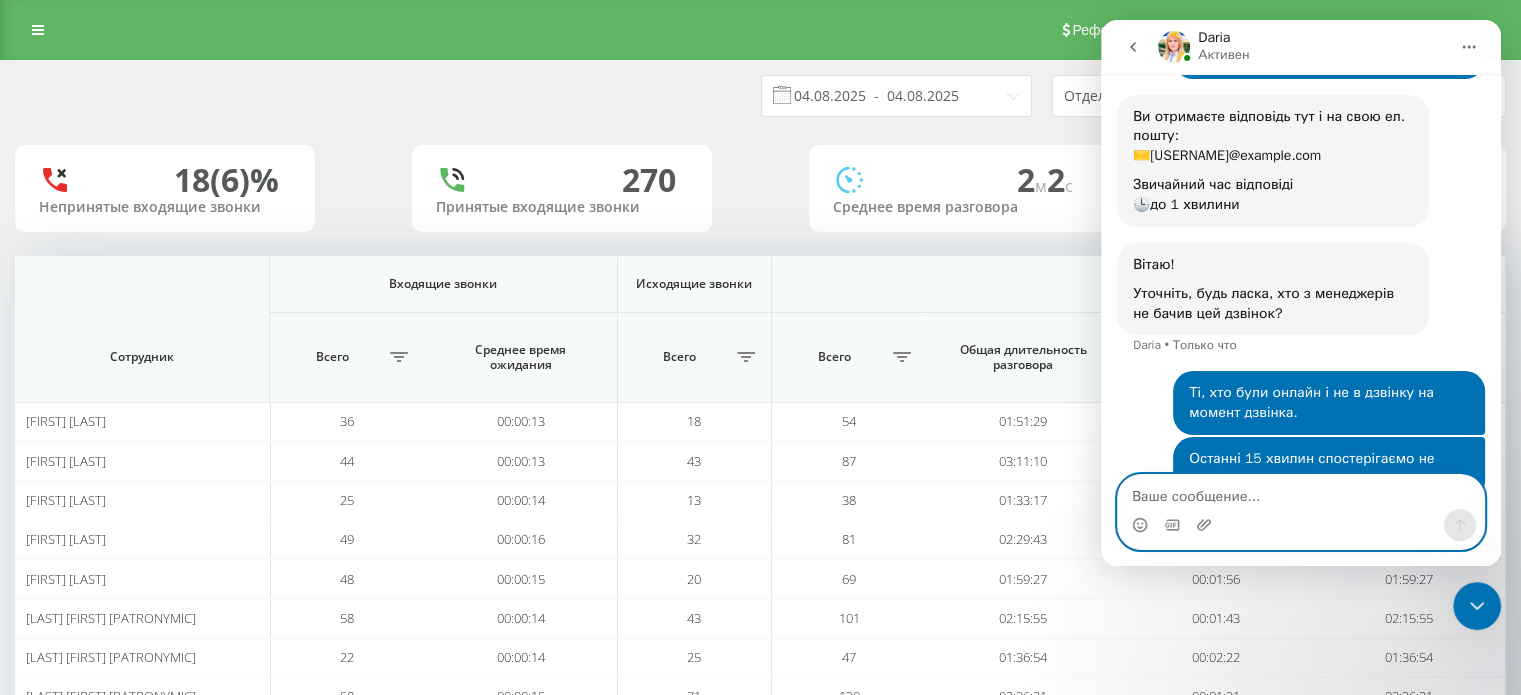 scroll, scrollTop: 286, scrollLeft: 0, axis: vertical 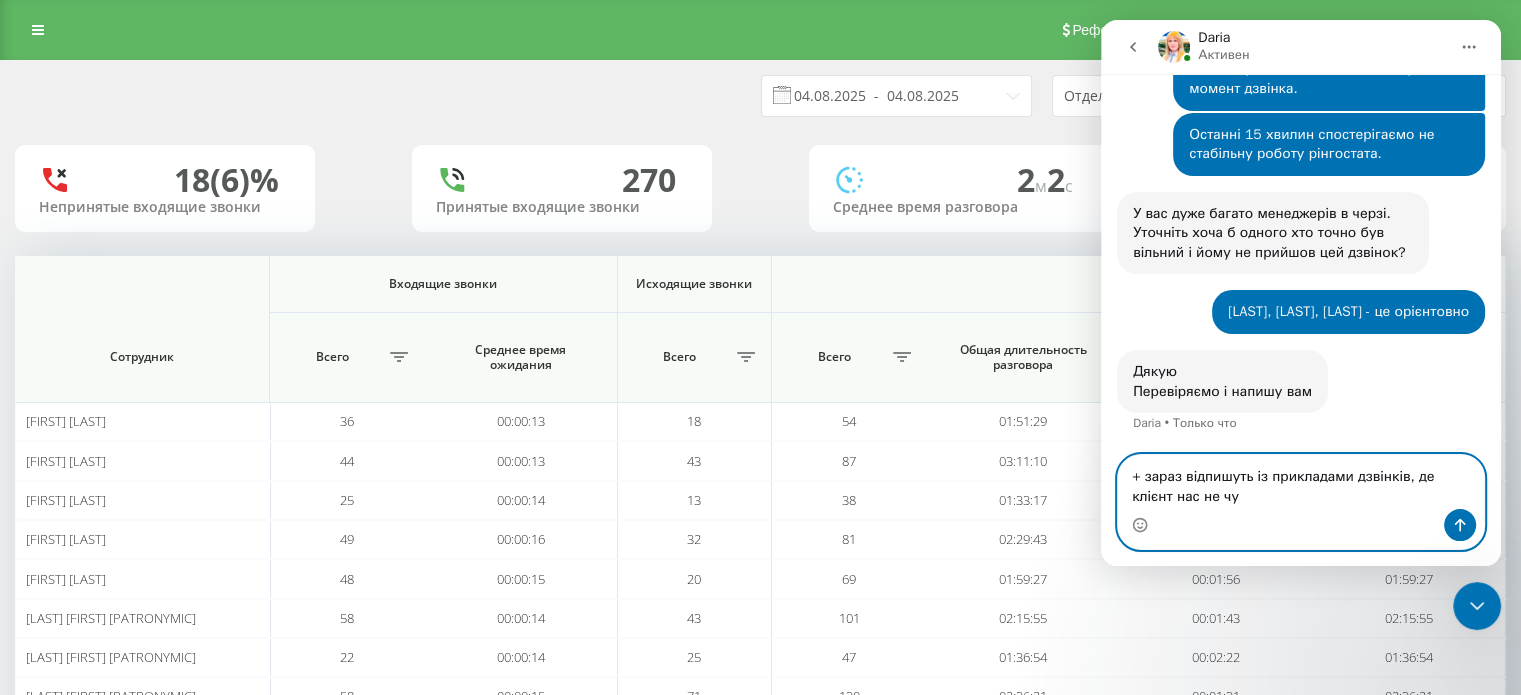 type on "+ зараз відпишуть із прикладами дзвінків, де клієнт нас не чує" 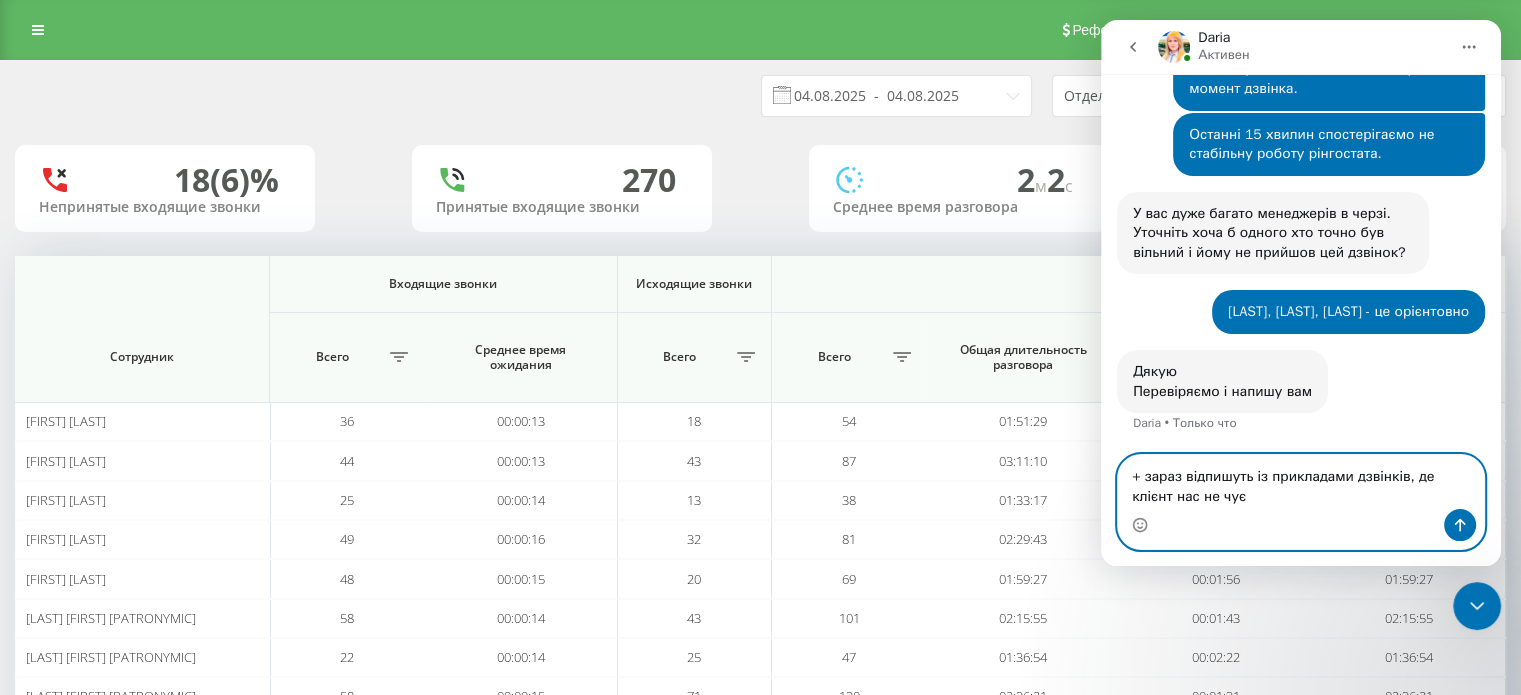 type 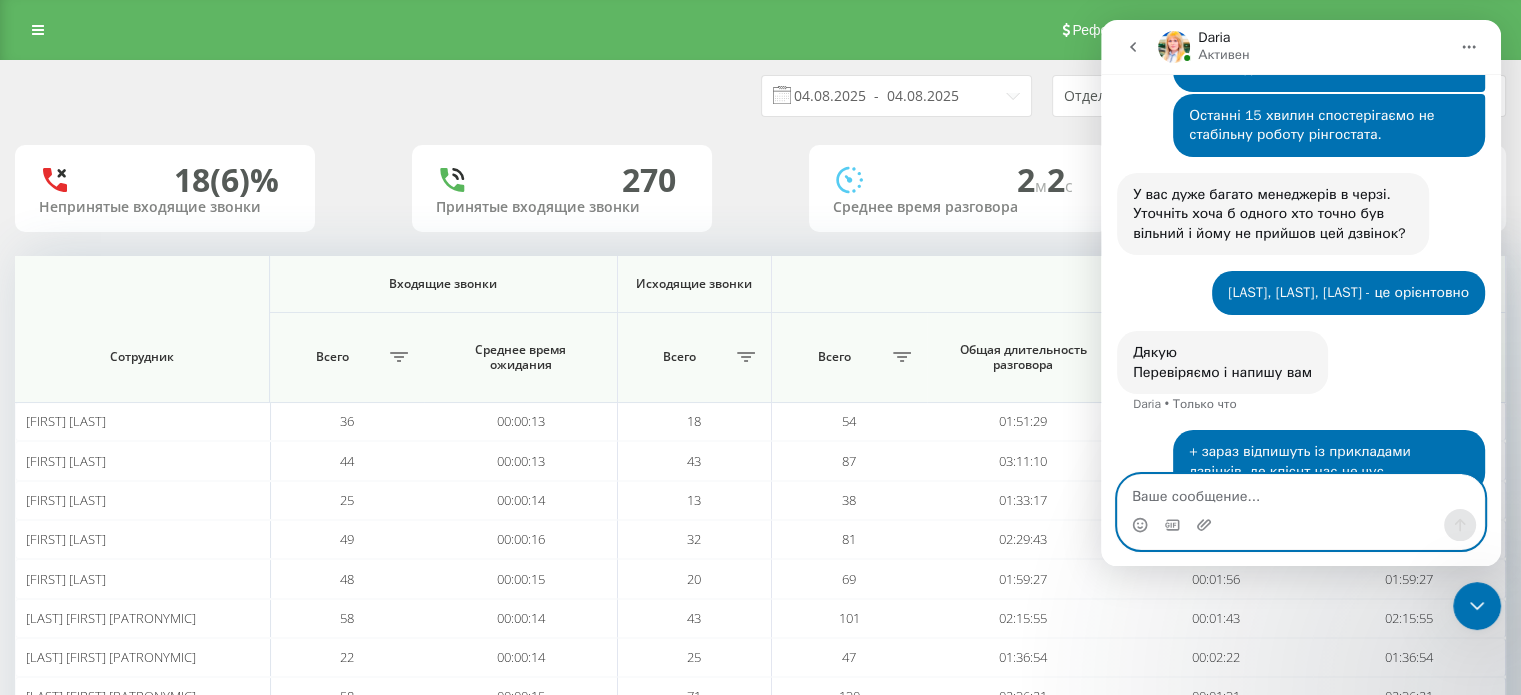 scroll, scrollTop: 622, scrollLeft: 0, axis: vertical 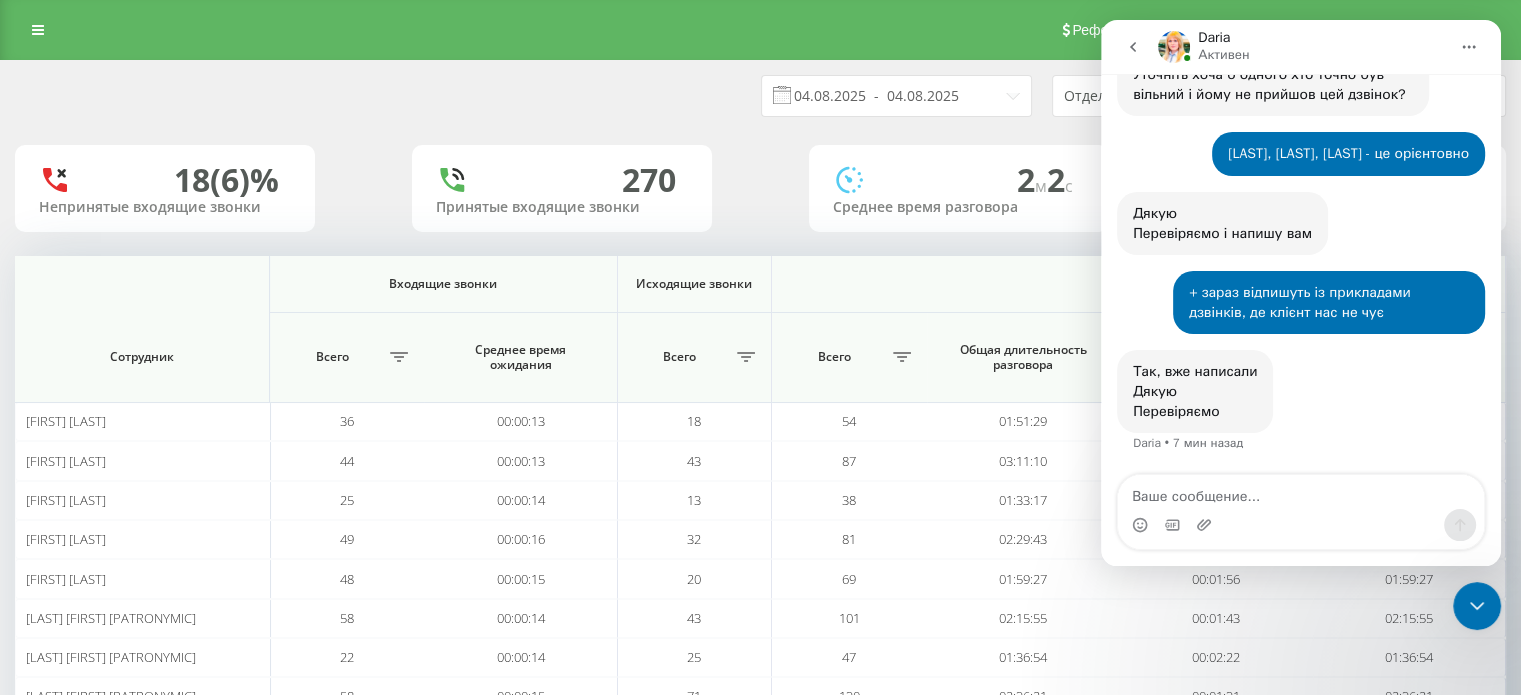 click at bounding box center (1477, 606) 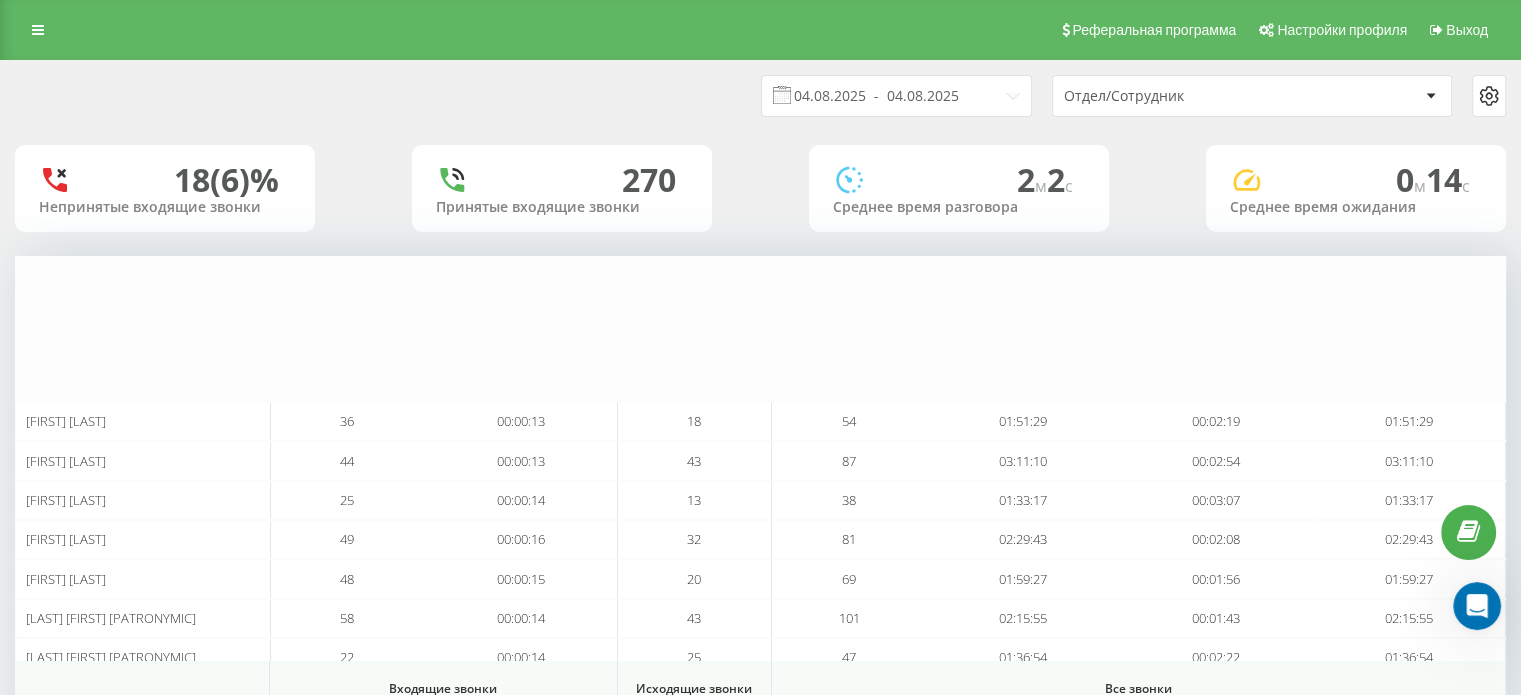 scroll, scrollTop: 700, scrollLeft: 0, axis: vertical 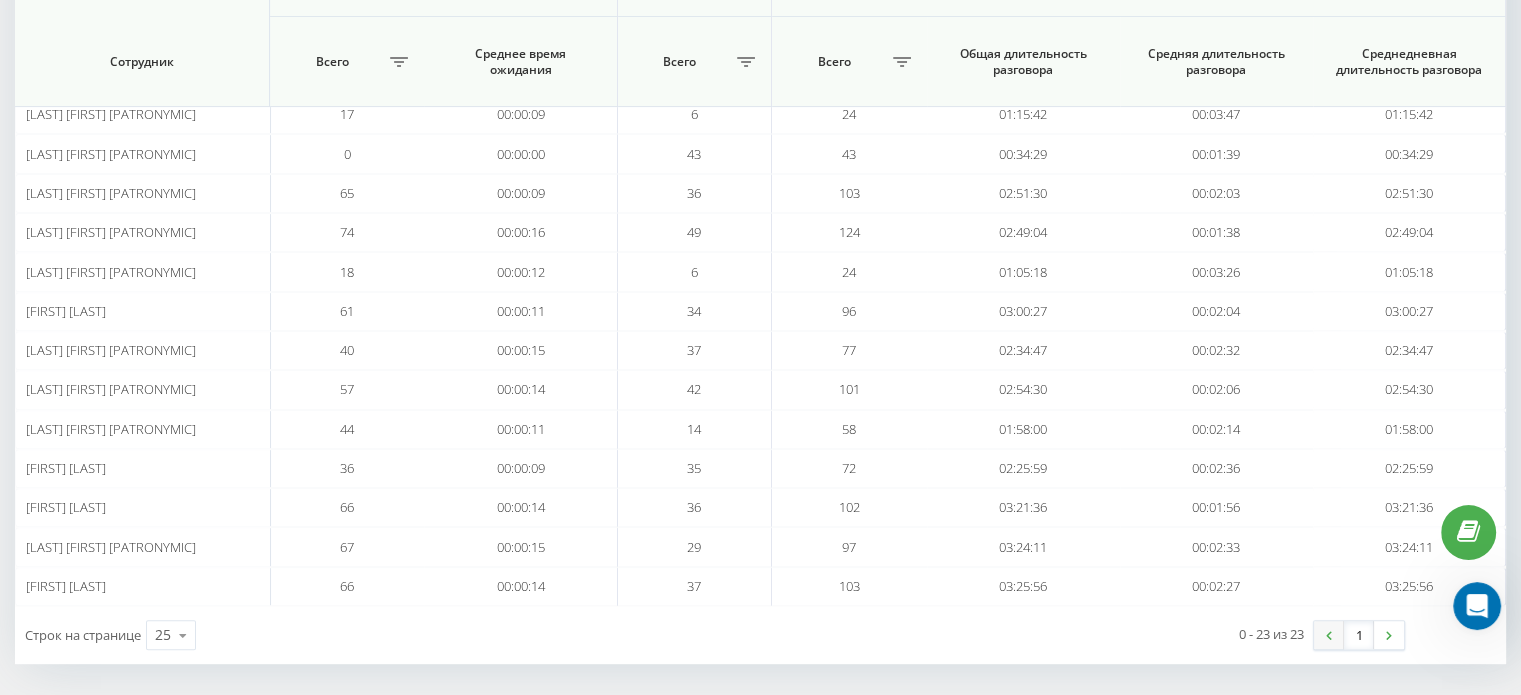 click at bounding box center [1329, 635] 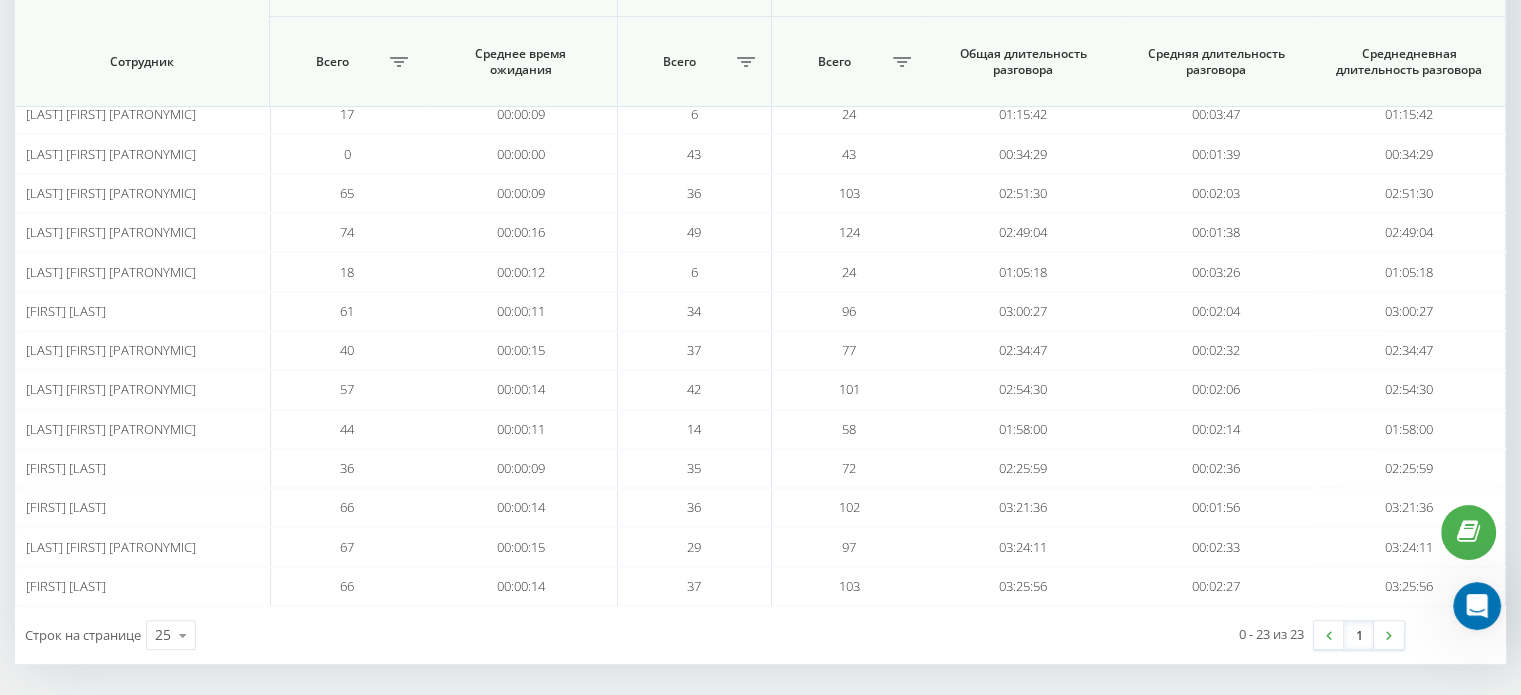 scroll, scrollTop: 0, scrollLeft: 0, axis: both 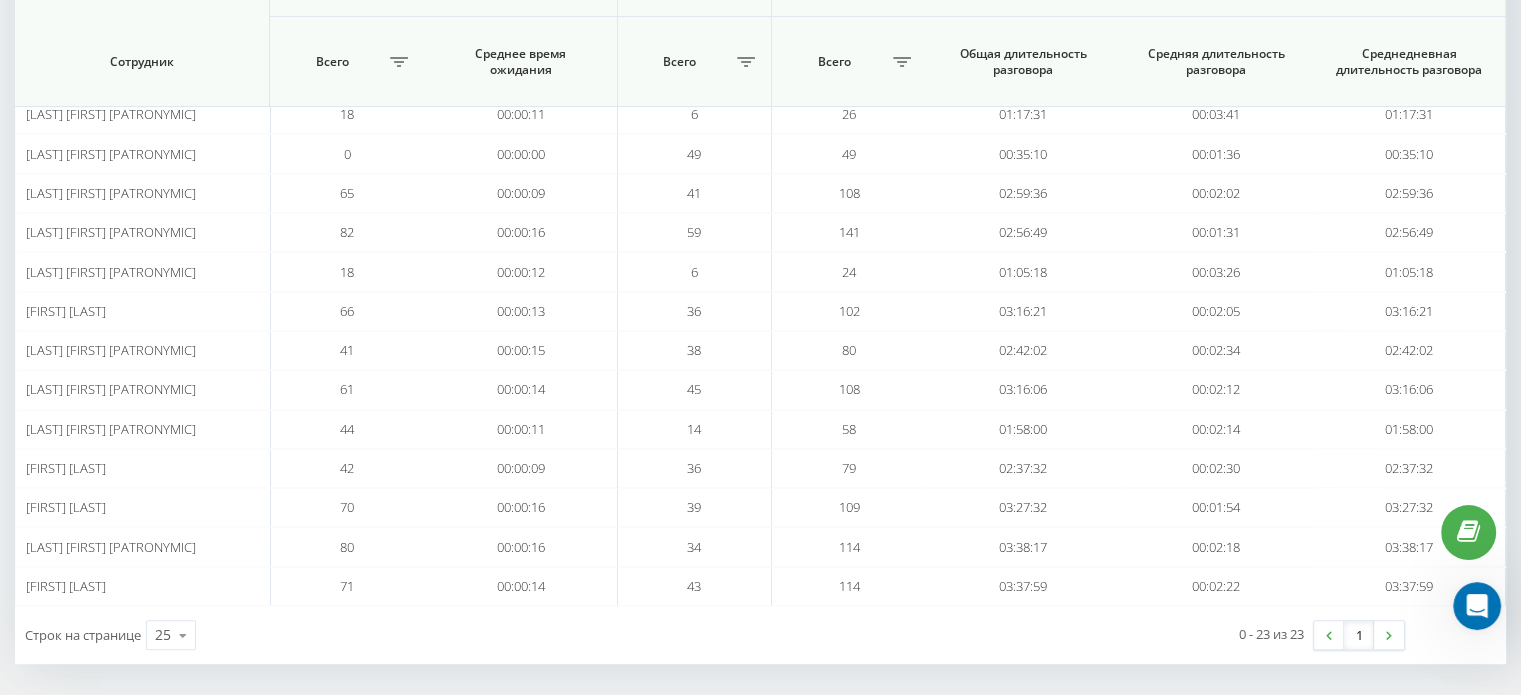 click on "0 - 23 из 23 1" at bounding box center (1139, 635) 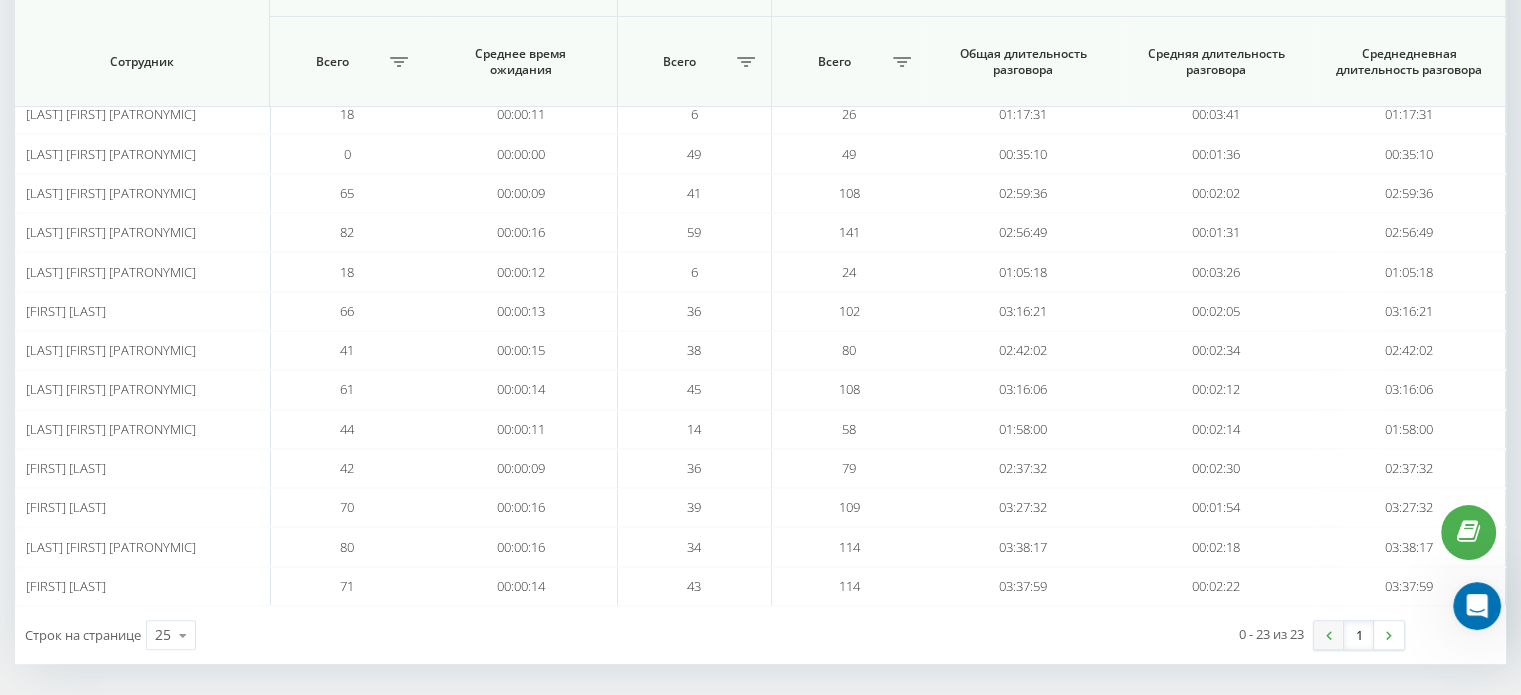 click at bounding box center (1329, 635) 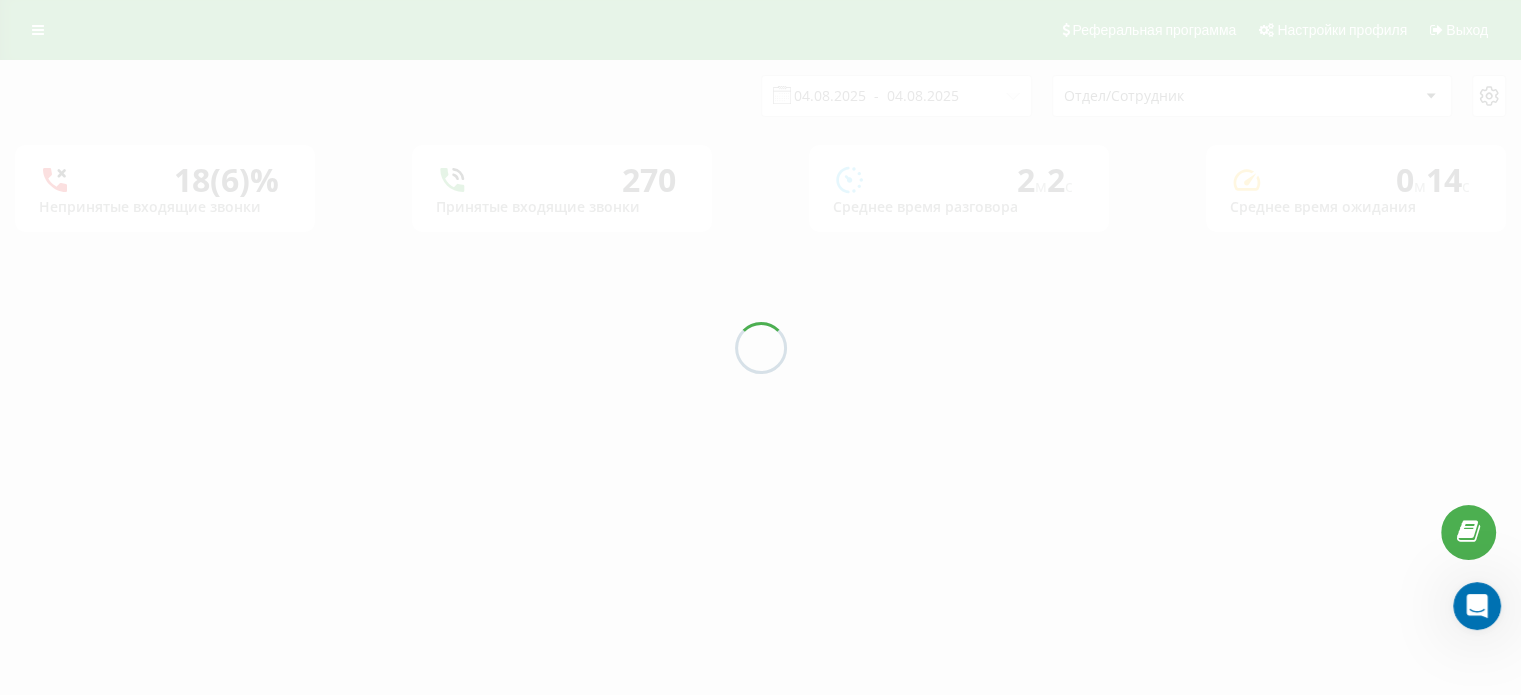 scroll, scrollTop: 0, scrollLeft: 0, axis: both 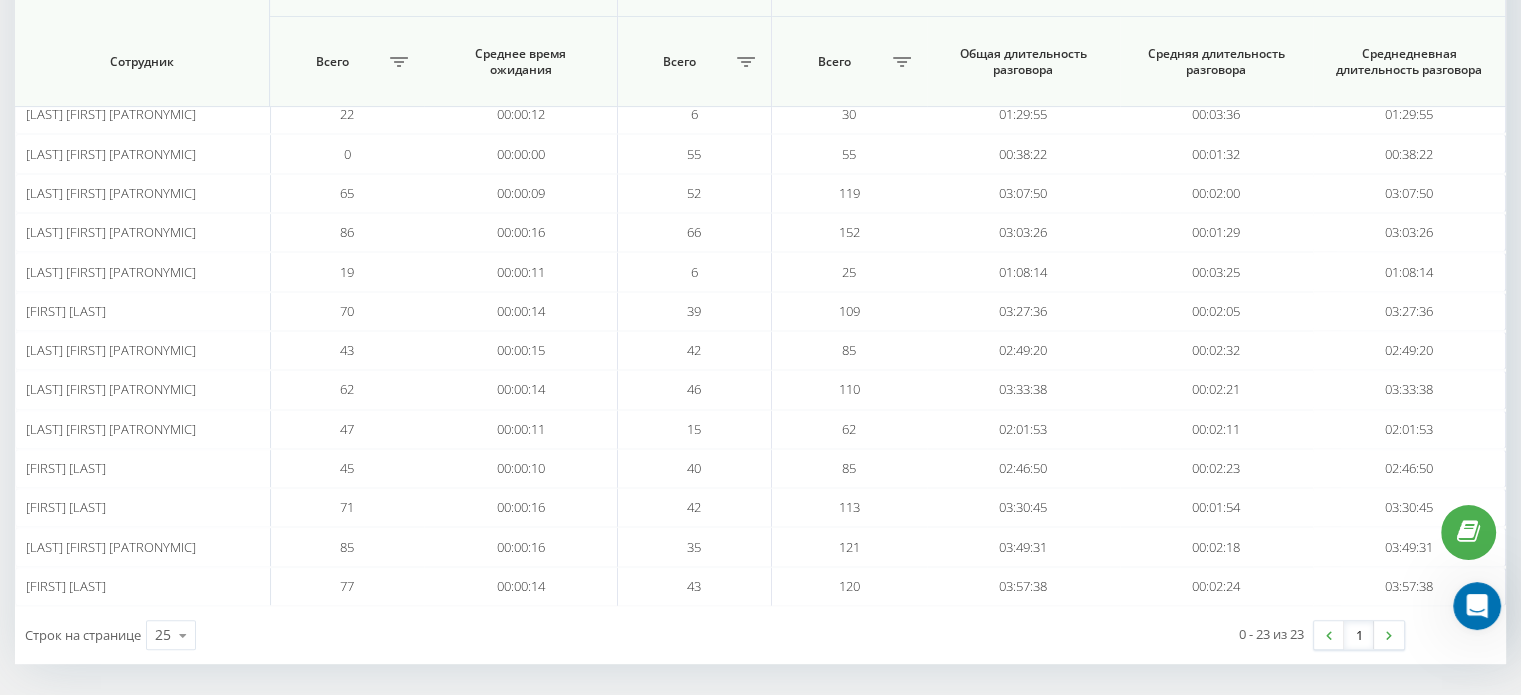 click at bounding box center [1329, 635] 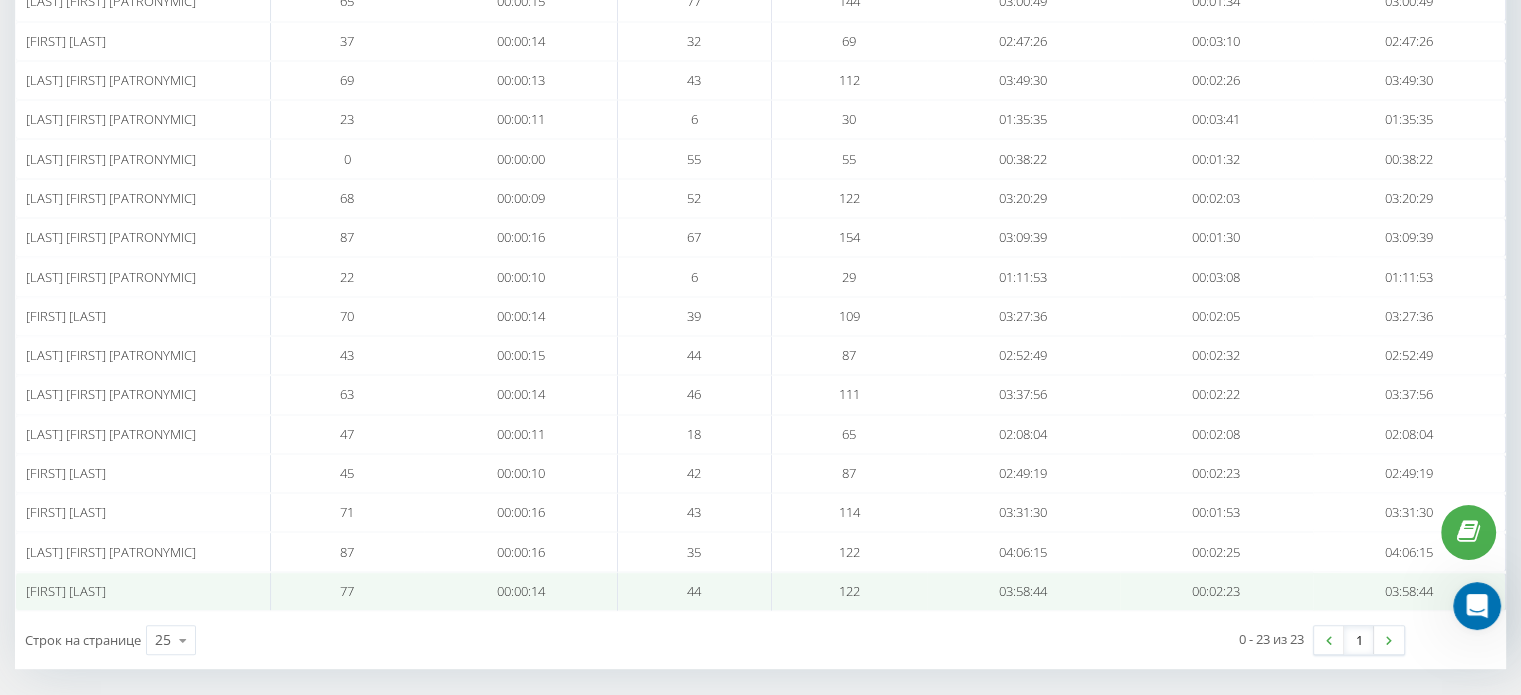 scroll, scrollTop: 700, scrollLeft: 0, axis: vertical 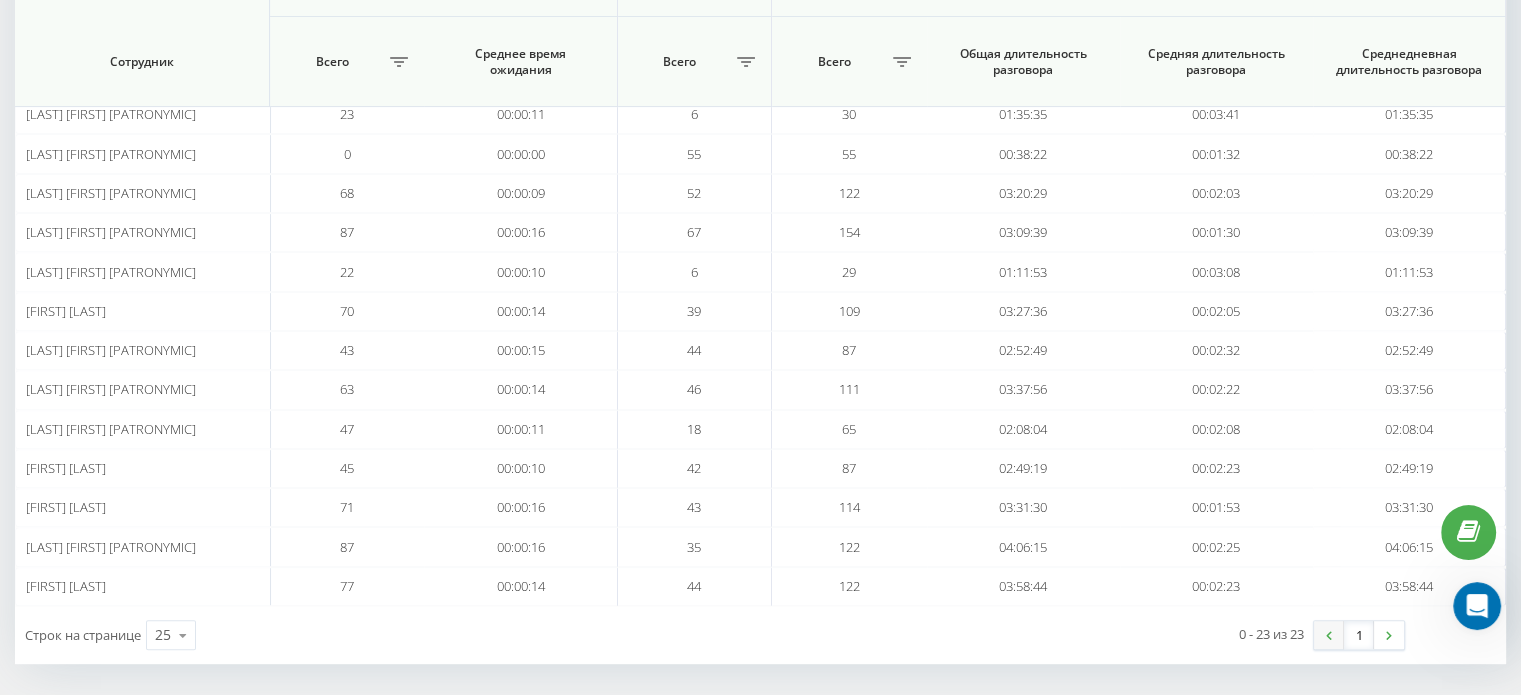 click at bounding box center [1329, 635] 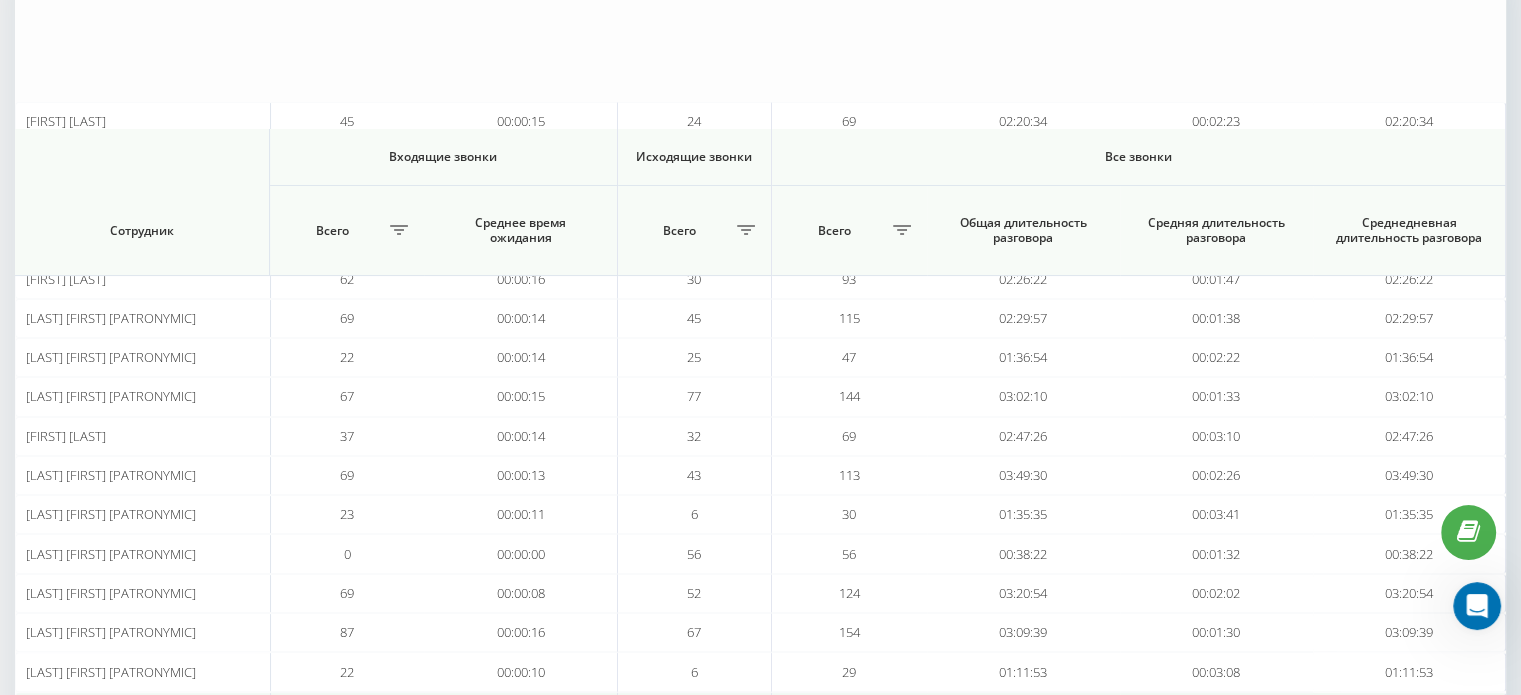 scroll, scrollTop: 700, scrollLeft: 0, axis: vertical 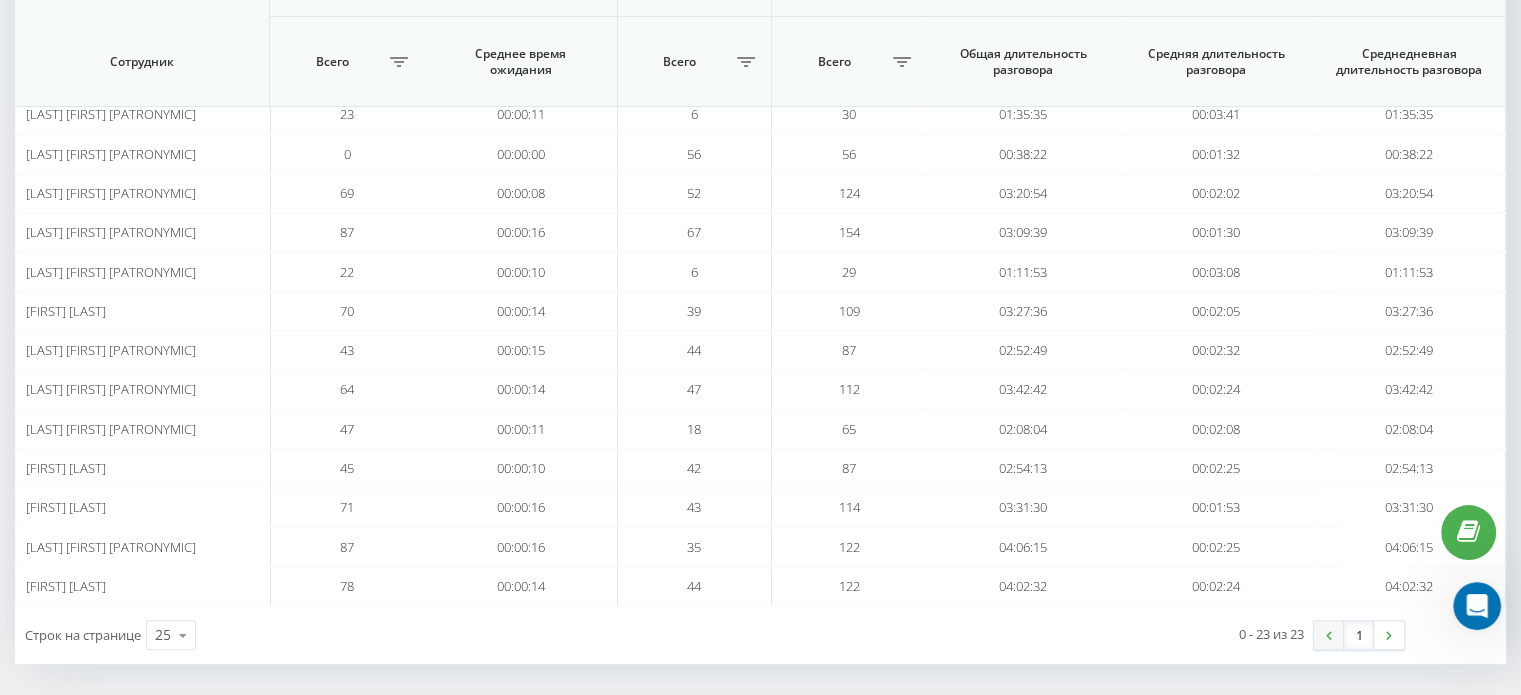 click at bounding box center (1329, 635) 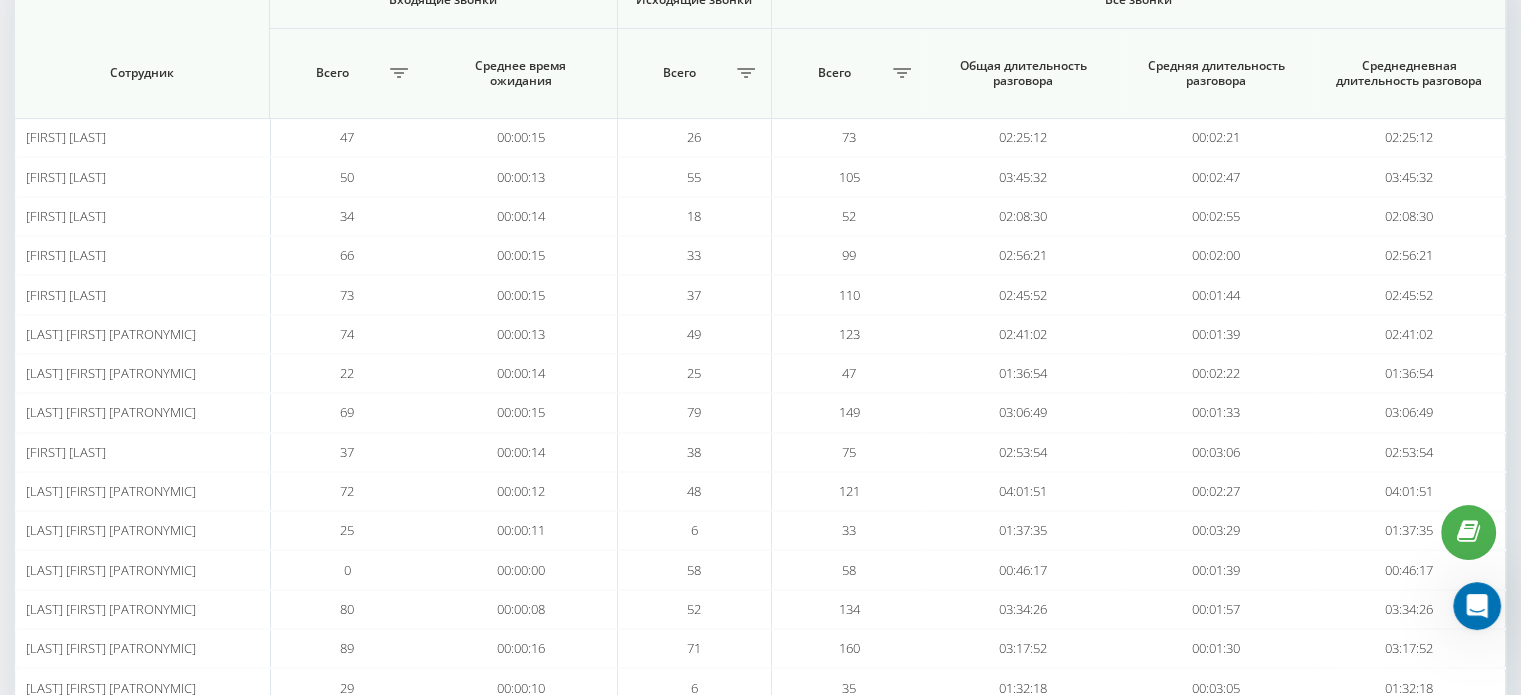 scroll, scrollTop: 302, scrollLeft: 0, axis: vertical 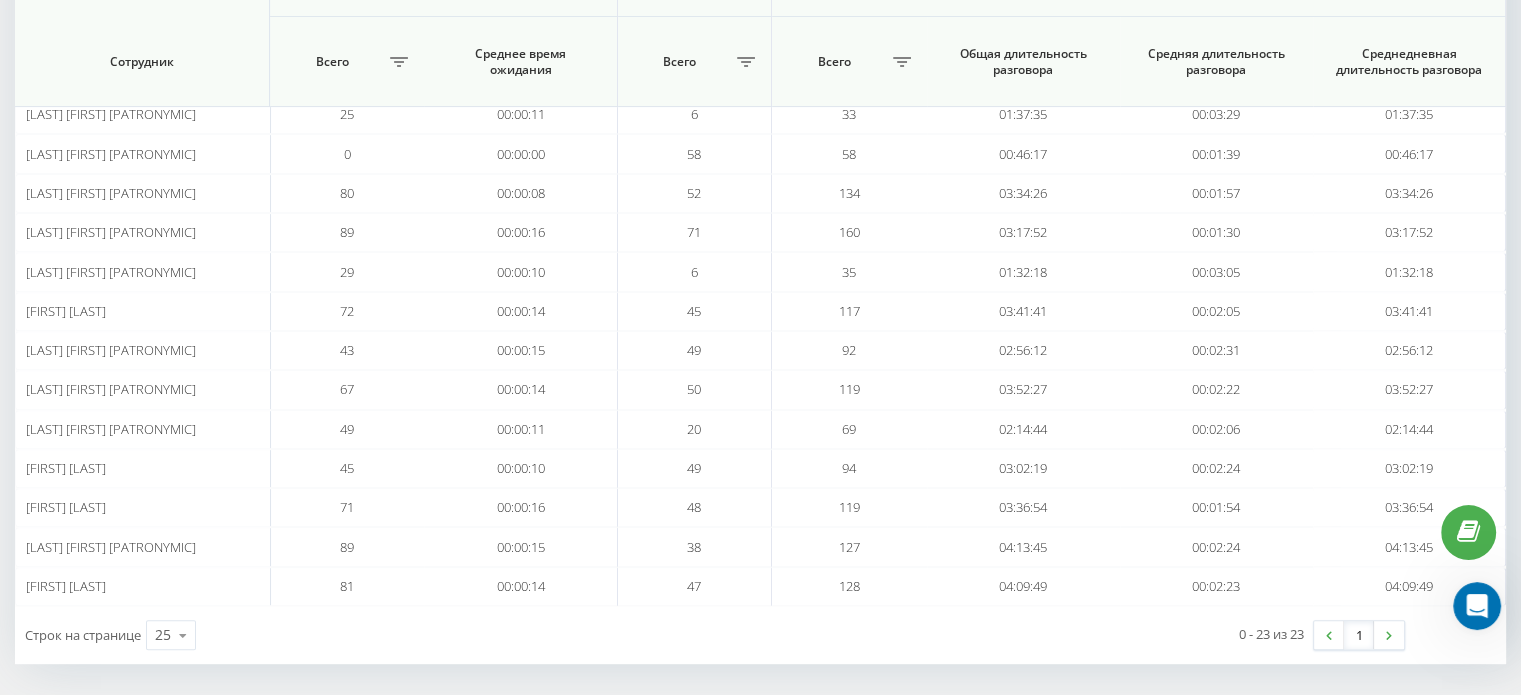 click at bounding box center [1329, 635] 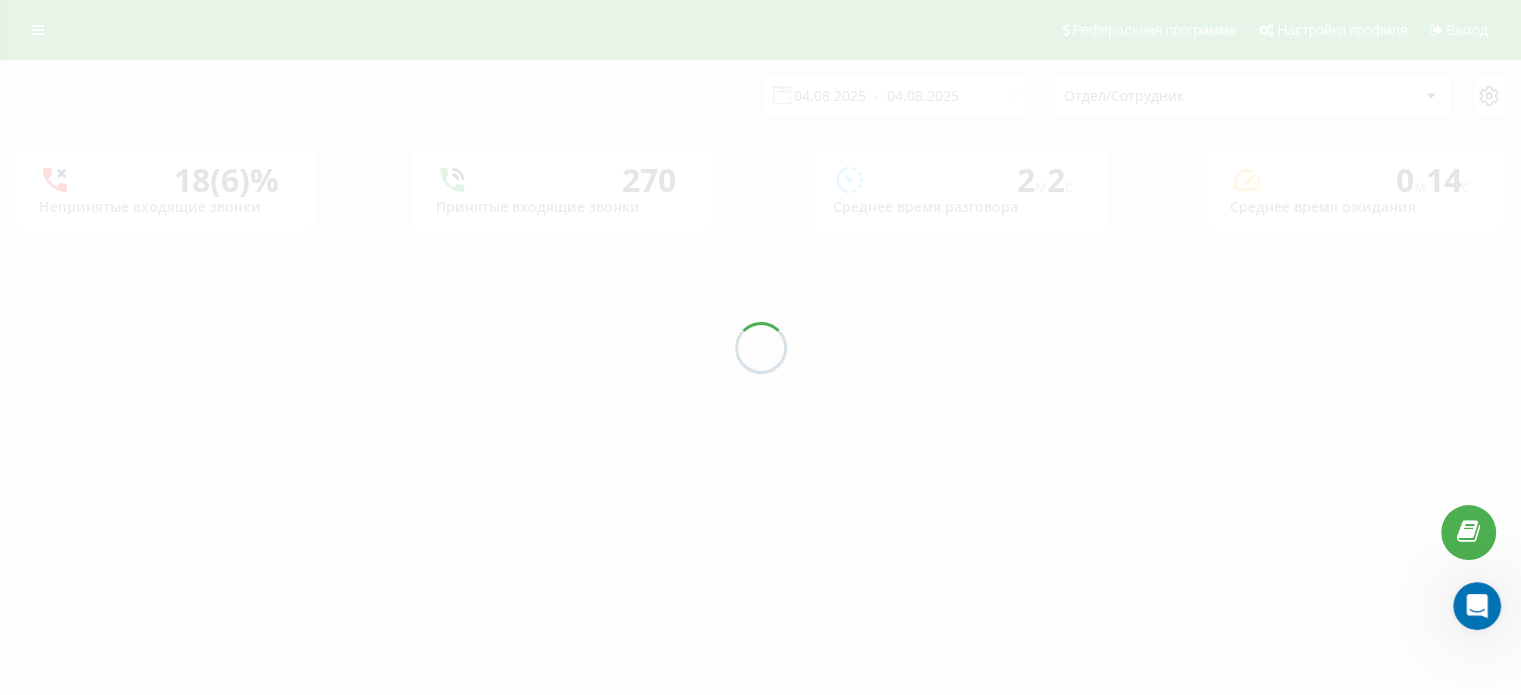 scroll, scrollTop: 0, scrollLeft: 0, axis: both 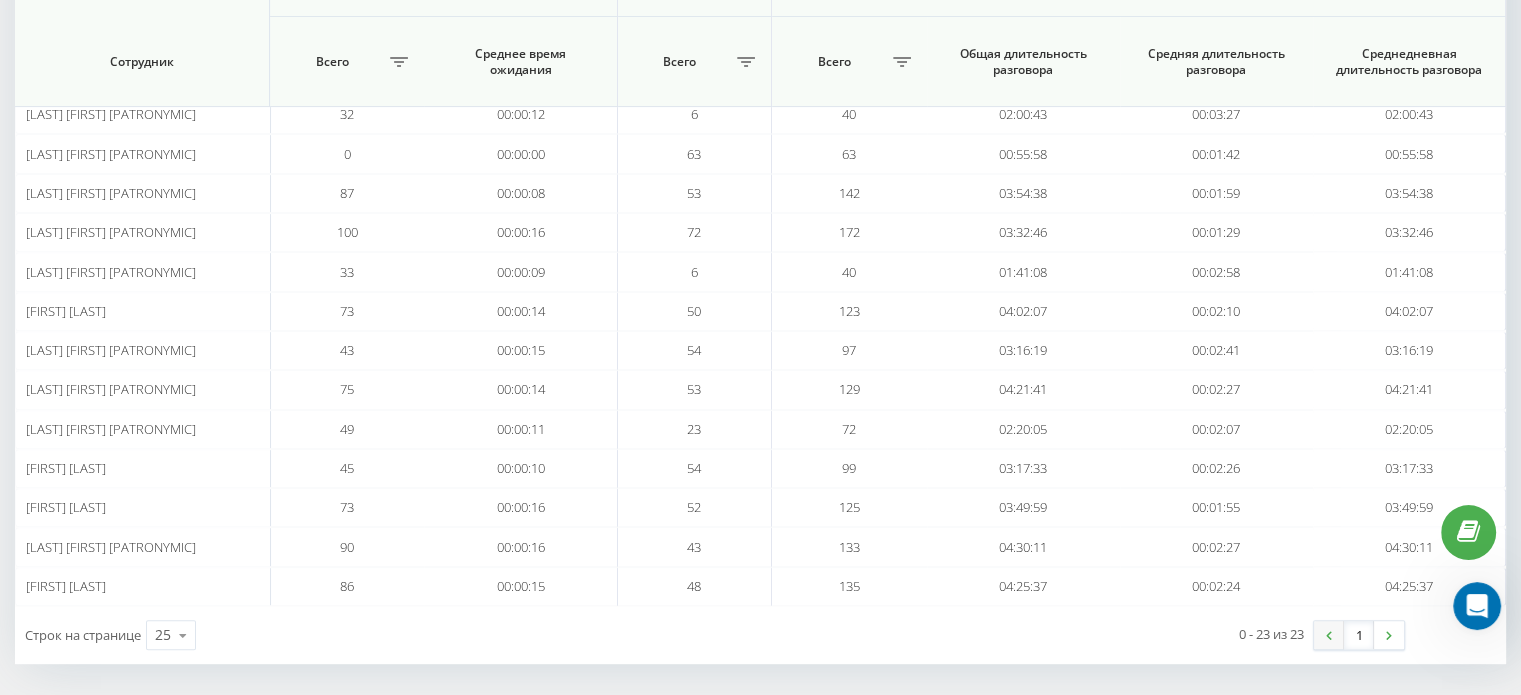 click at bounding box center [1329, 635] 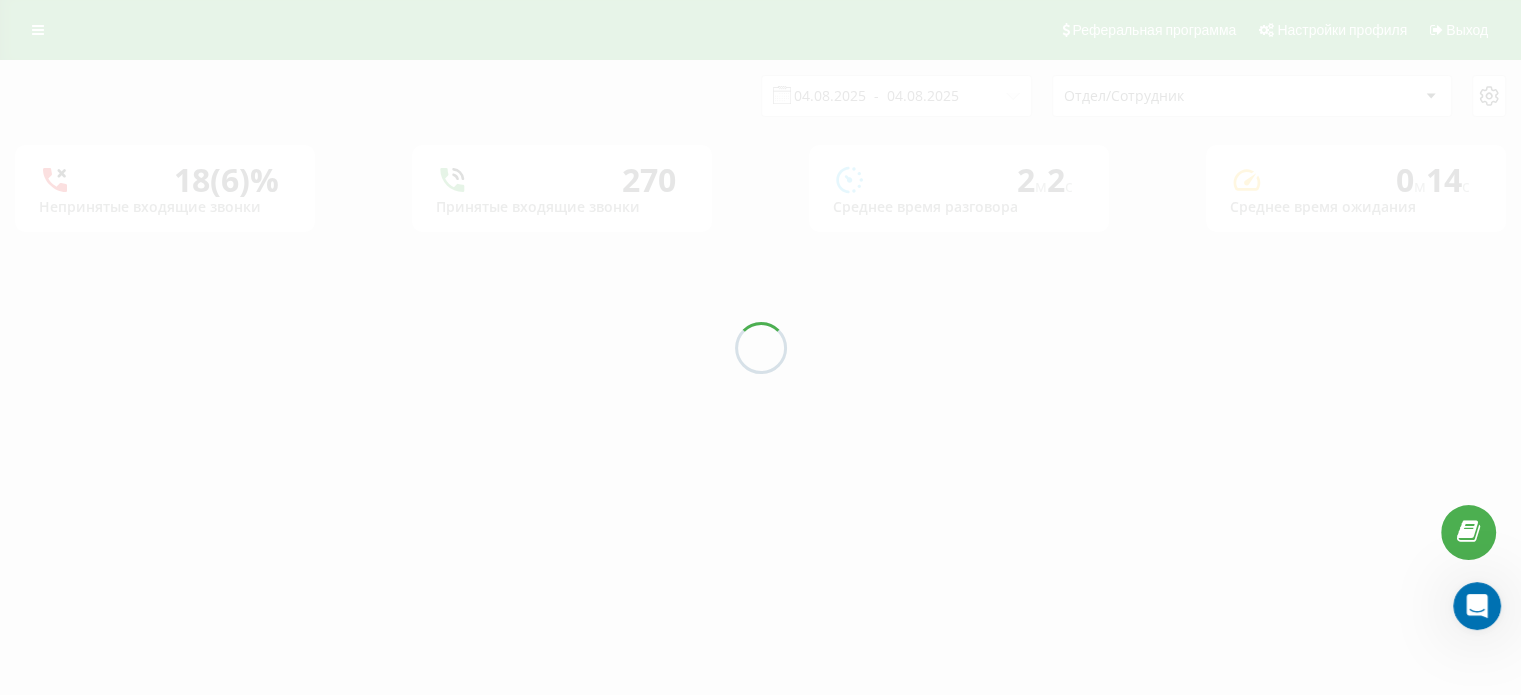 scroll, scrollTop: 0, scrollLeft: 0, axis: both 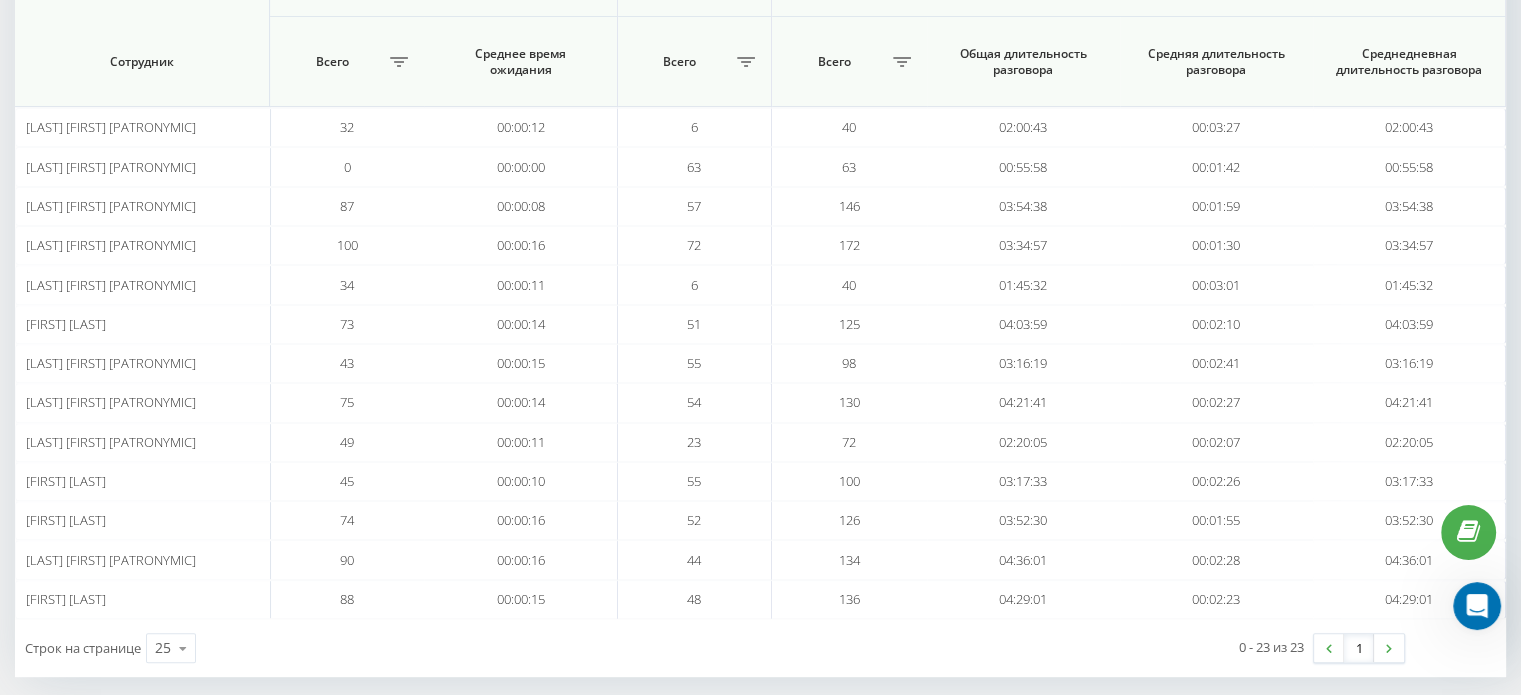 click at bounding box center (1329, 648) 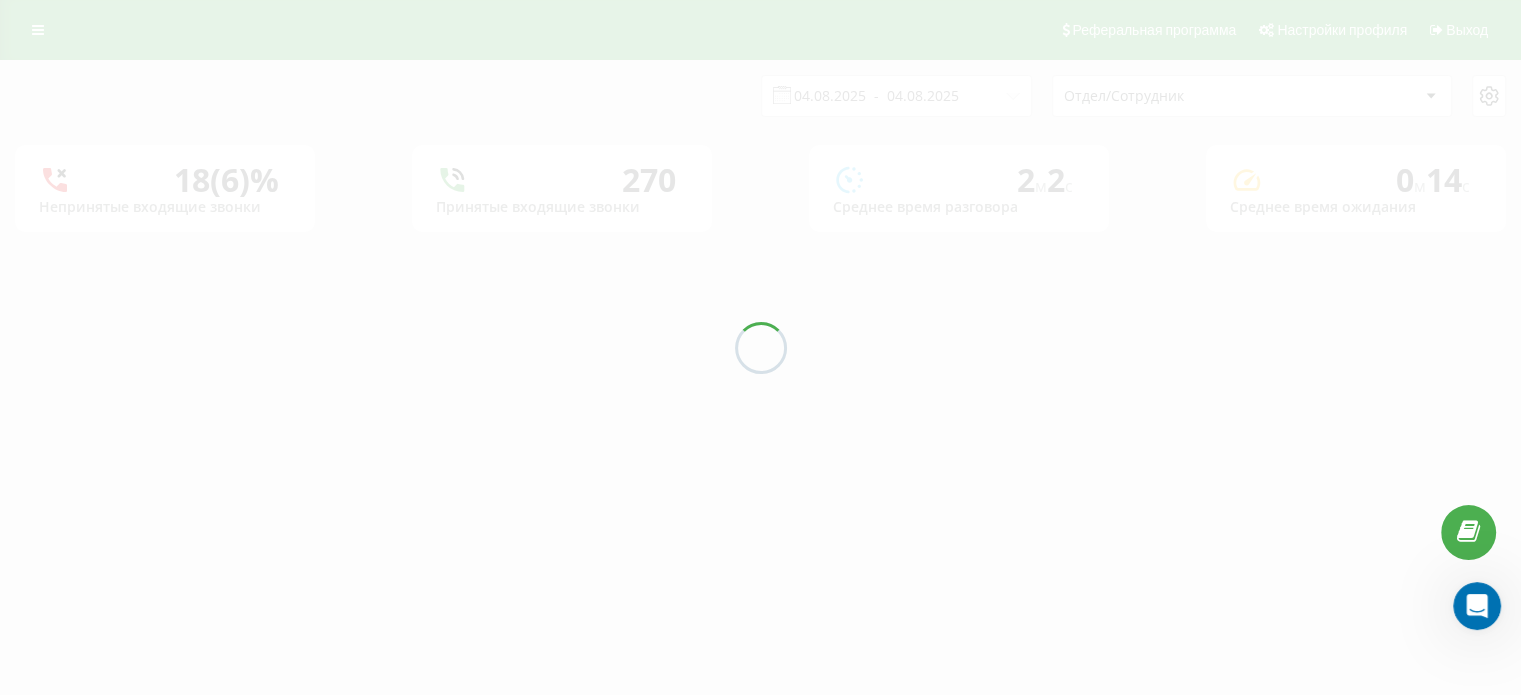 scroll, scrollTop: 0, scrollLeft: 0, axis: both 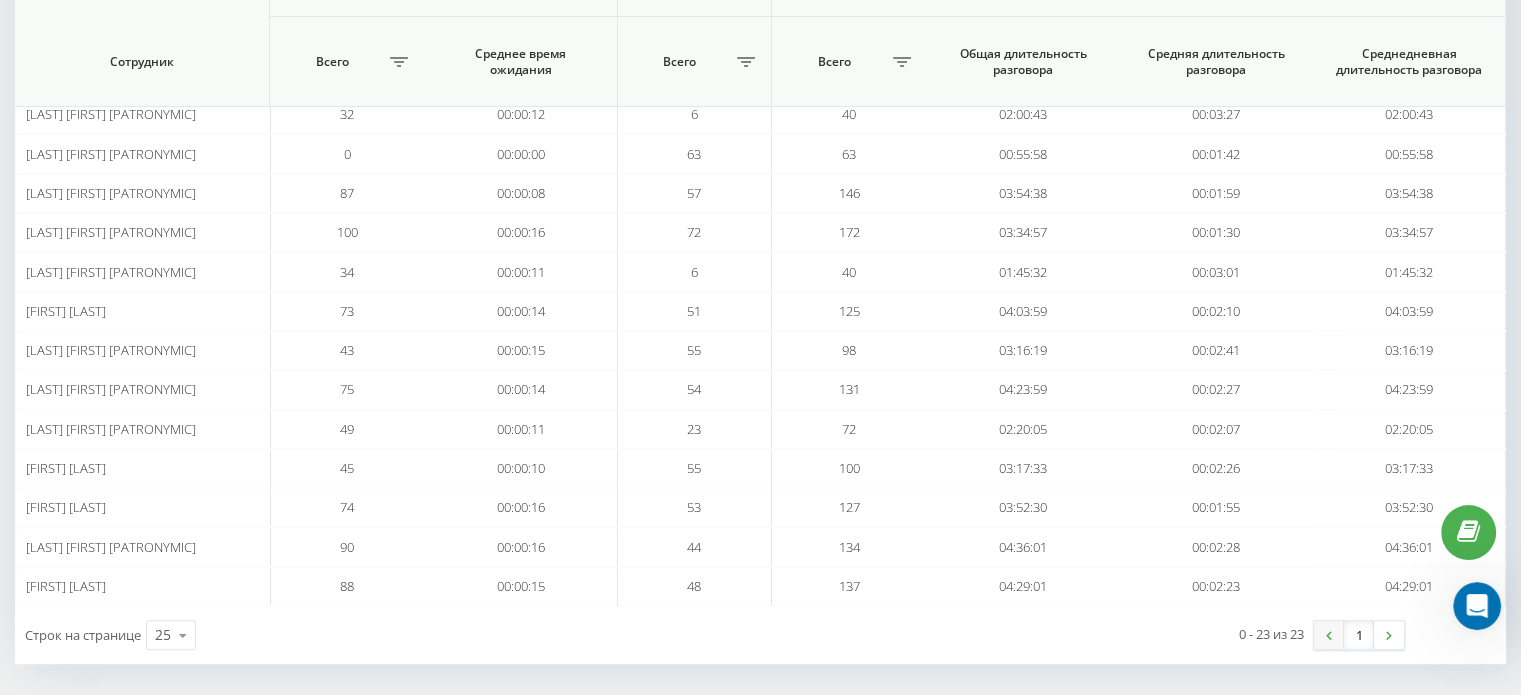 click at bounding box center [1329, 635] 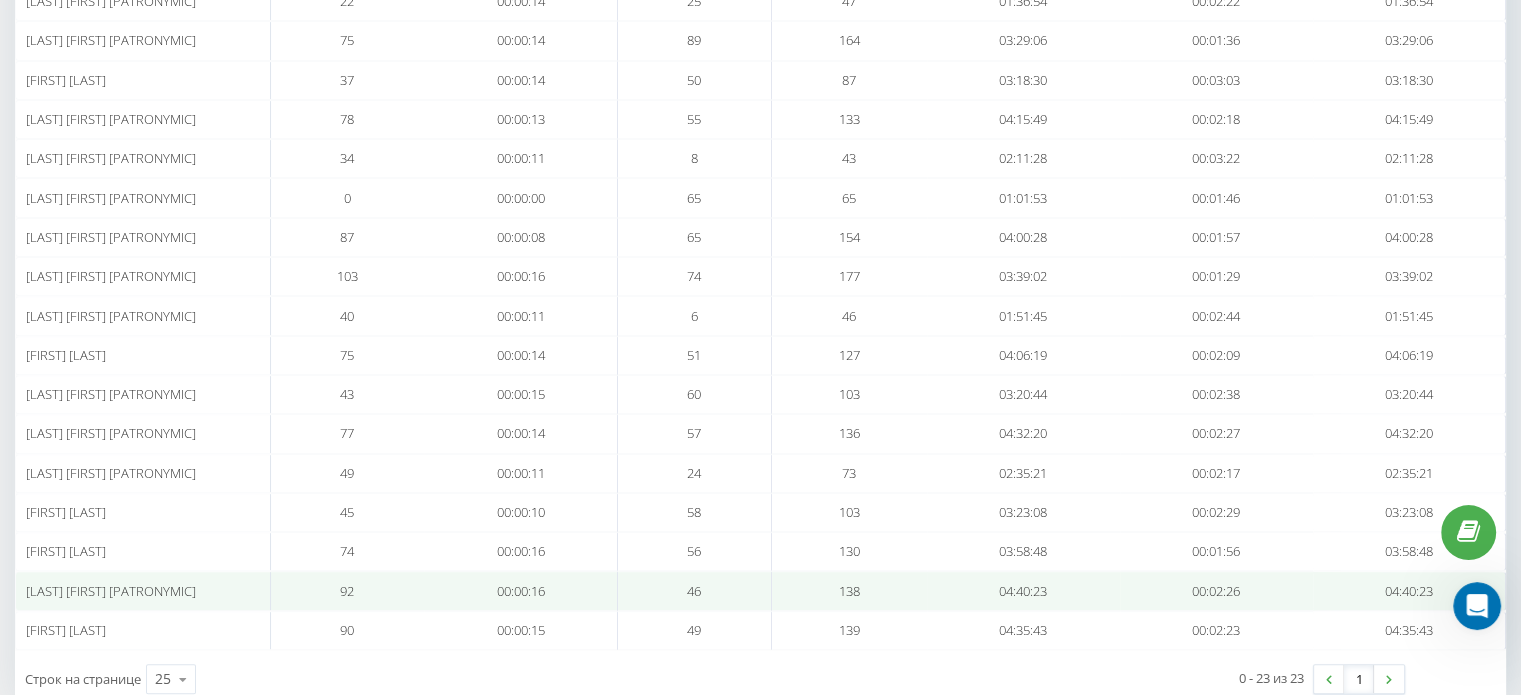scroll, scrollTop: 700, scrollLeft: 0, axis: vertical 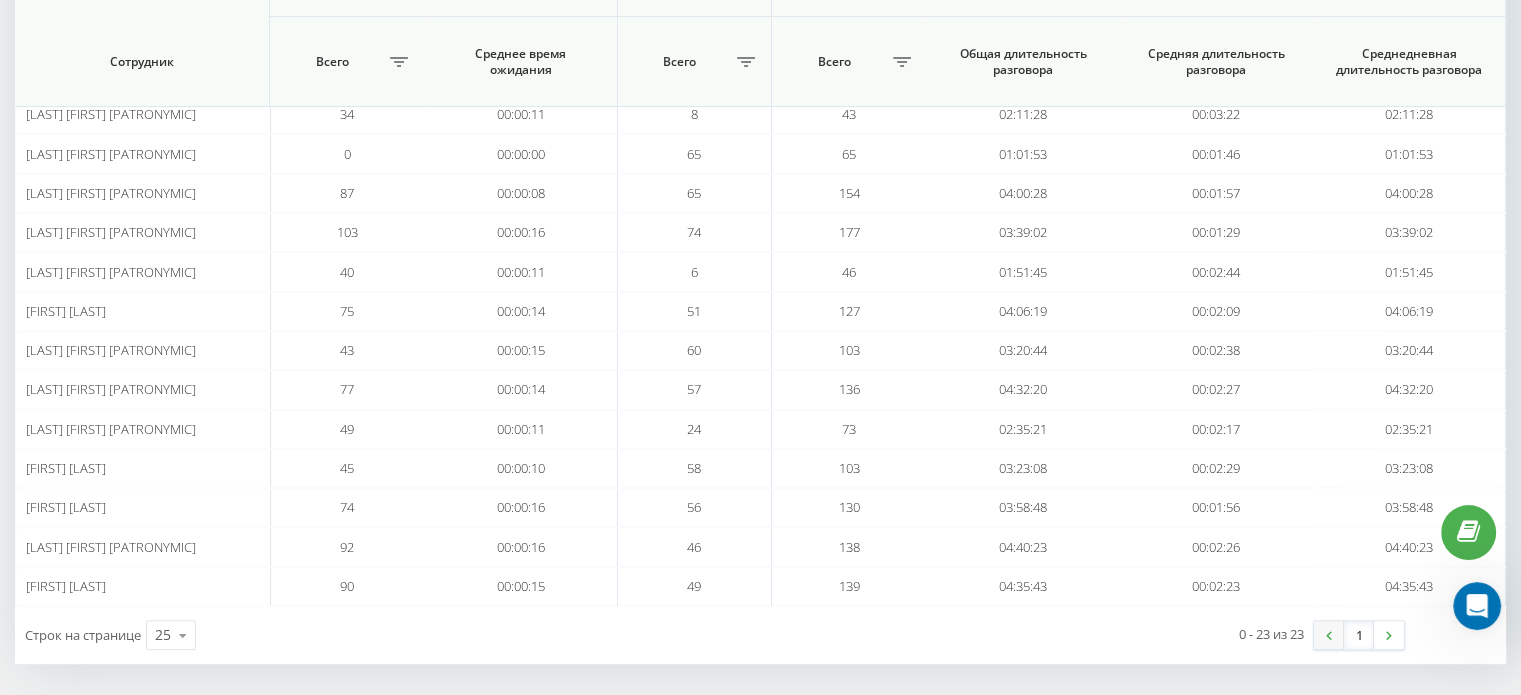click at bounding box center [1329, 635] 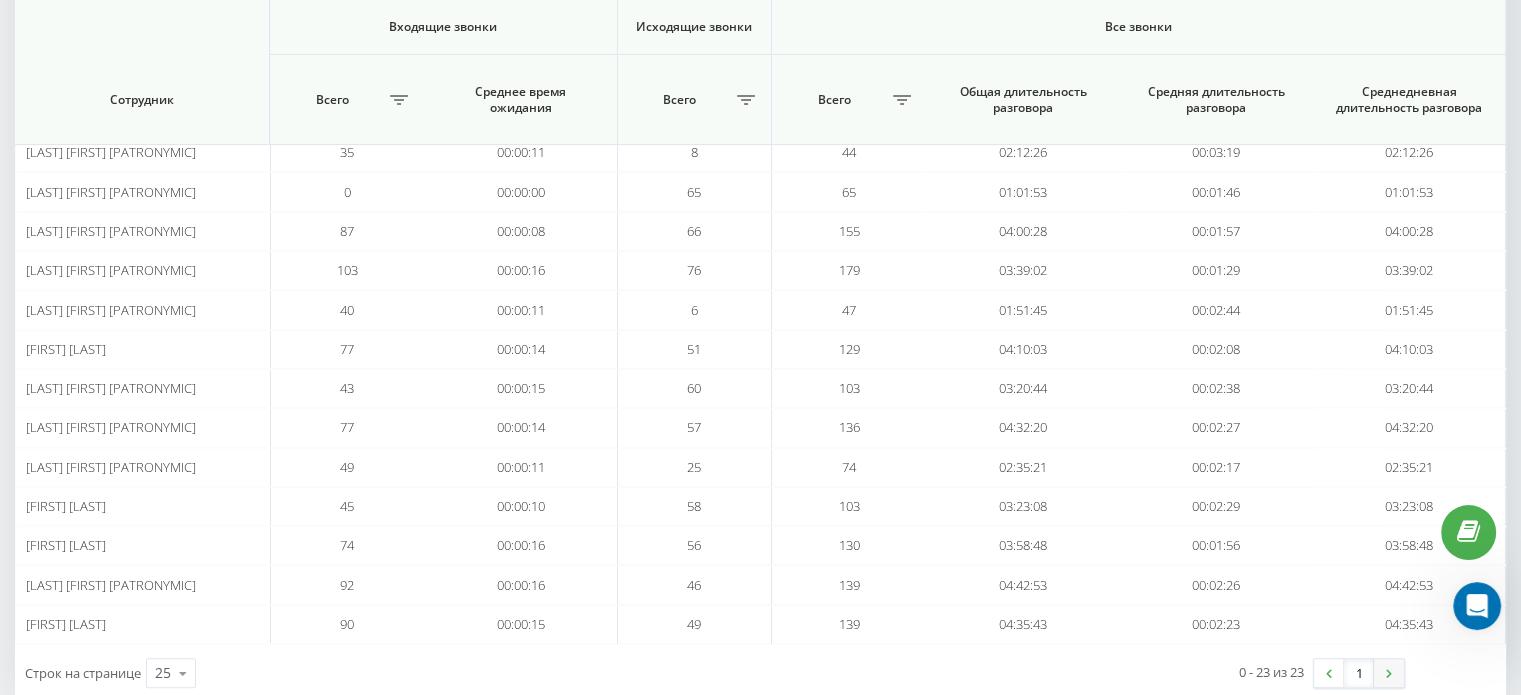 scroll, scrollTop: 700, scrollLeft: 0, axis: vertical 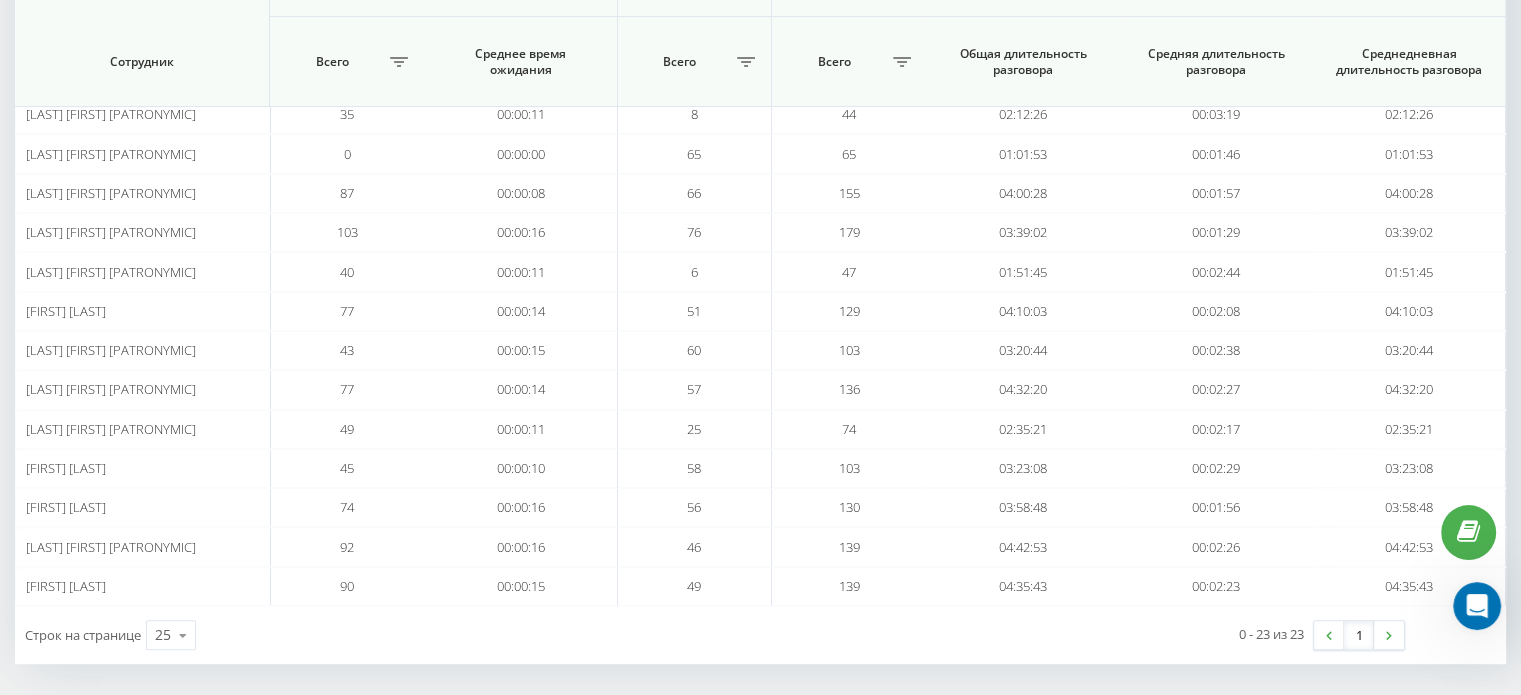 click on "1" at bounding box center [1359, 635] 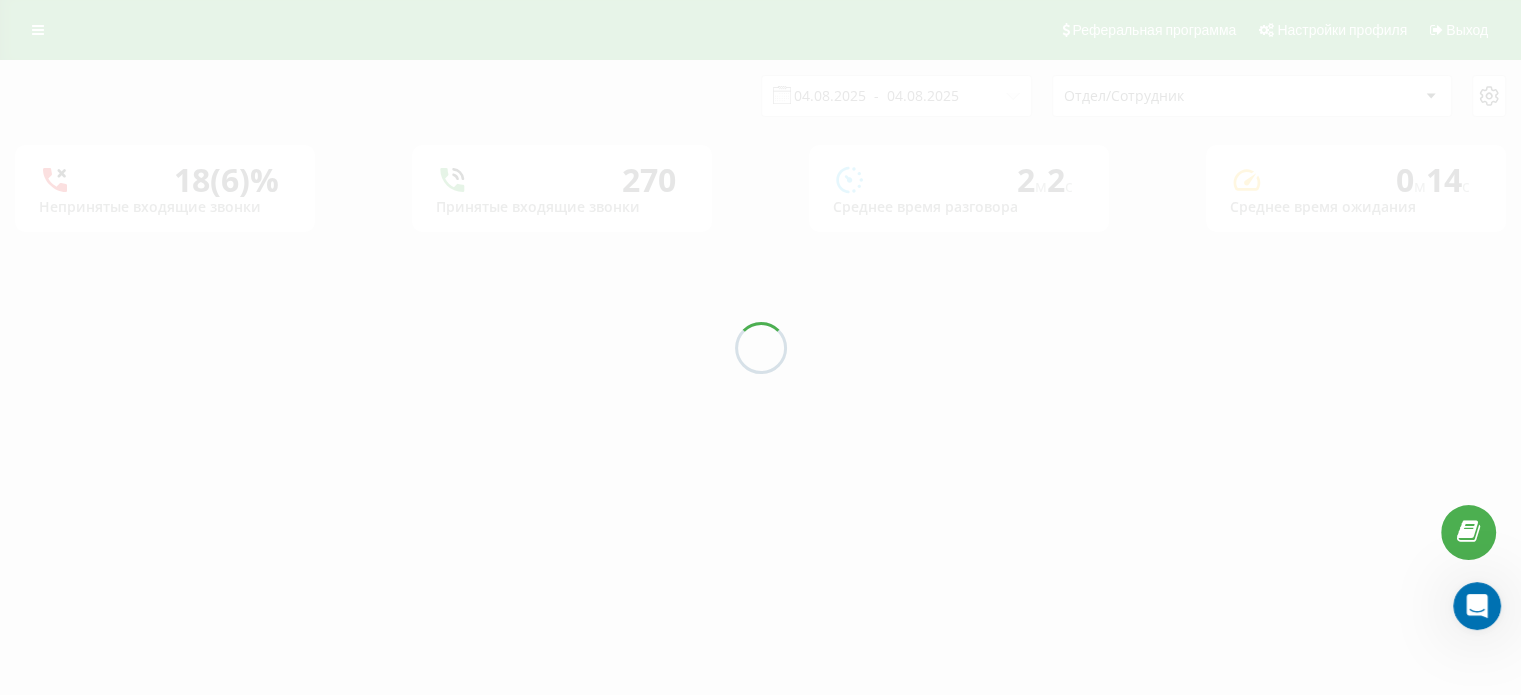 scroll, scrollTop: 0, scrollLeft: 0, axis: both 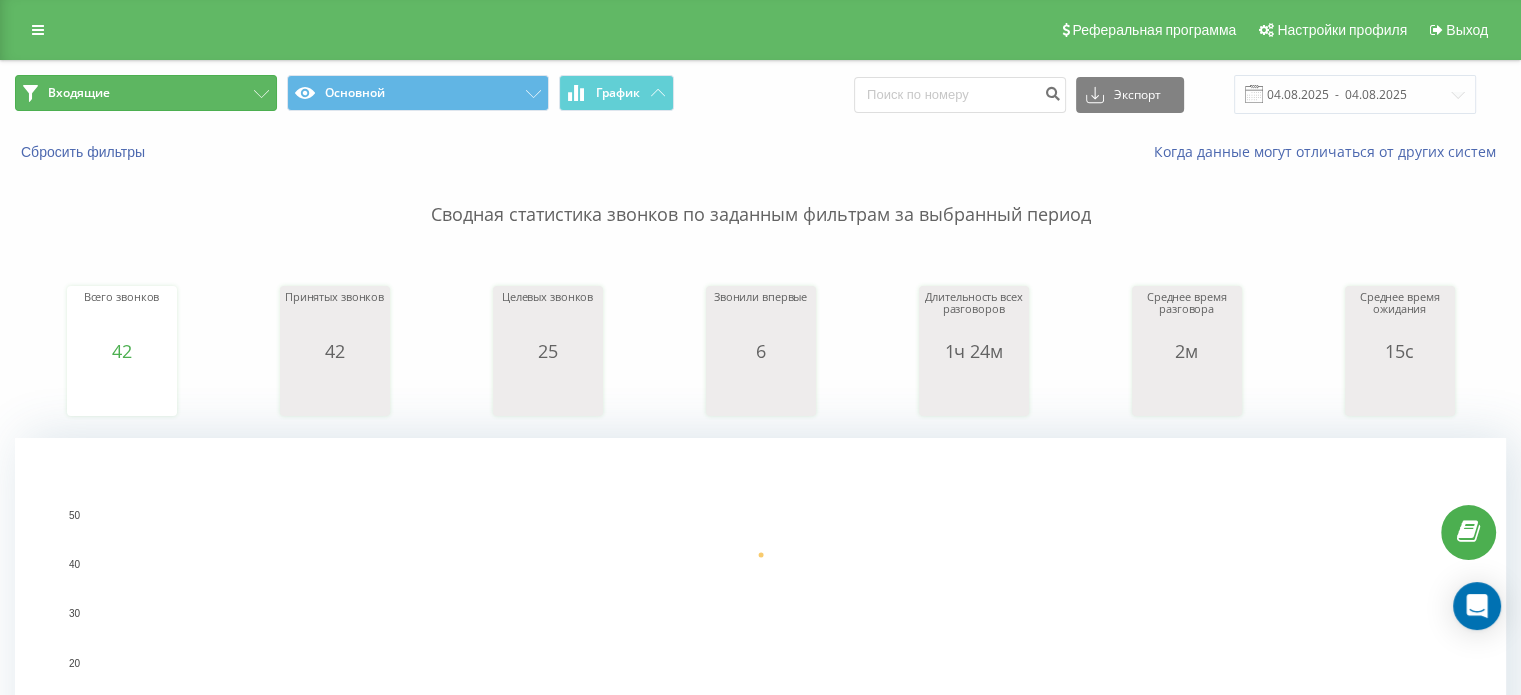 click on "Входящие" at bounding box center [146, 93] 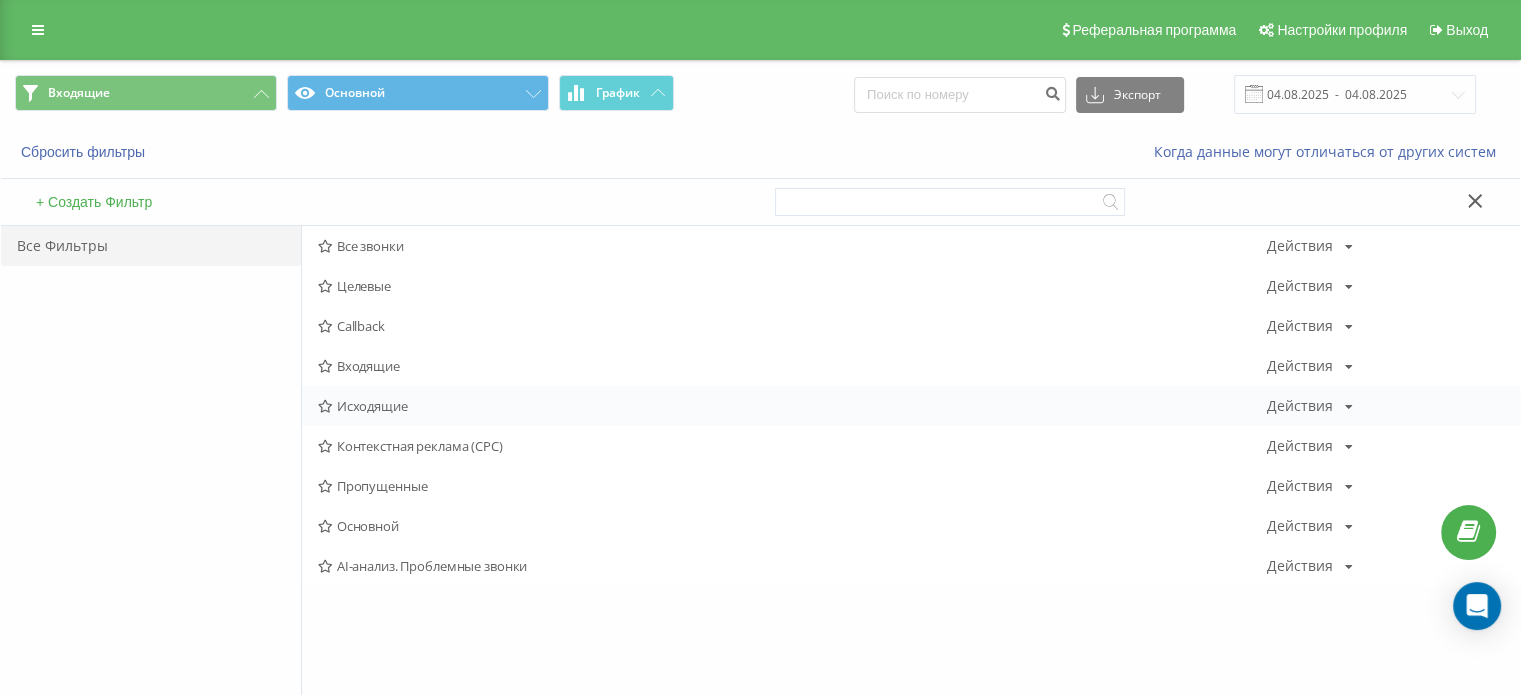click on "Исходящие Действия Редактировать Копировать Удалить По умолчанию Поделиться" at bounding box center (911, 406) 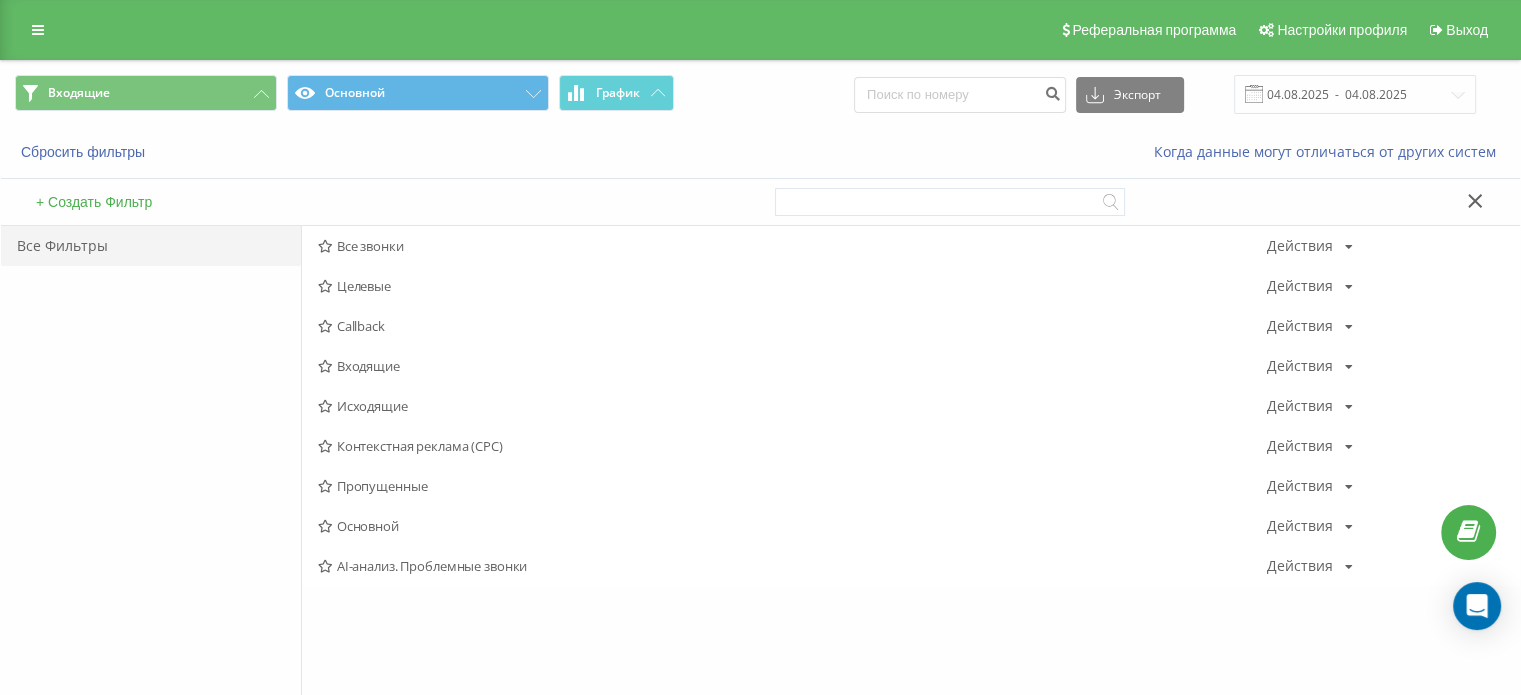 click on "Исходящие" at bounding box center [792, 406] 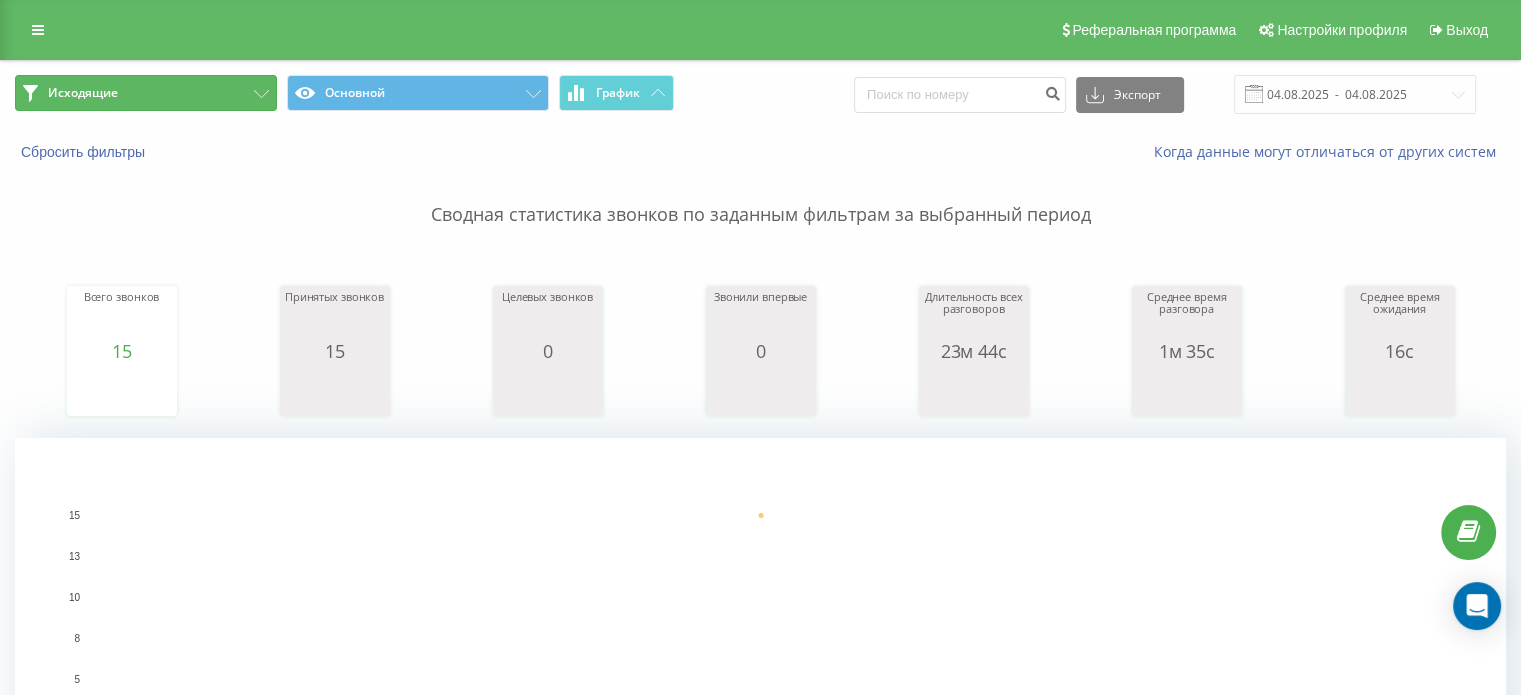 click on "Исходящие" at bounding box center [146, 93] 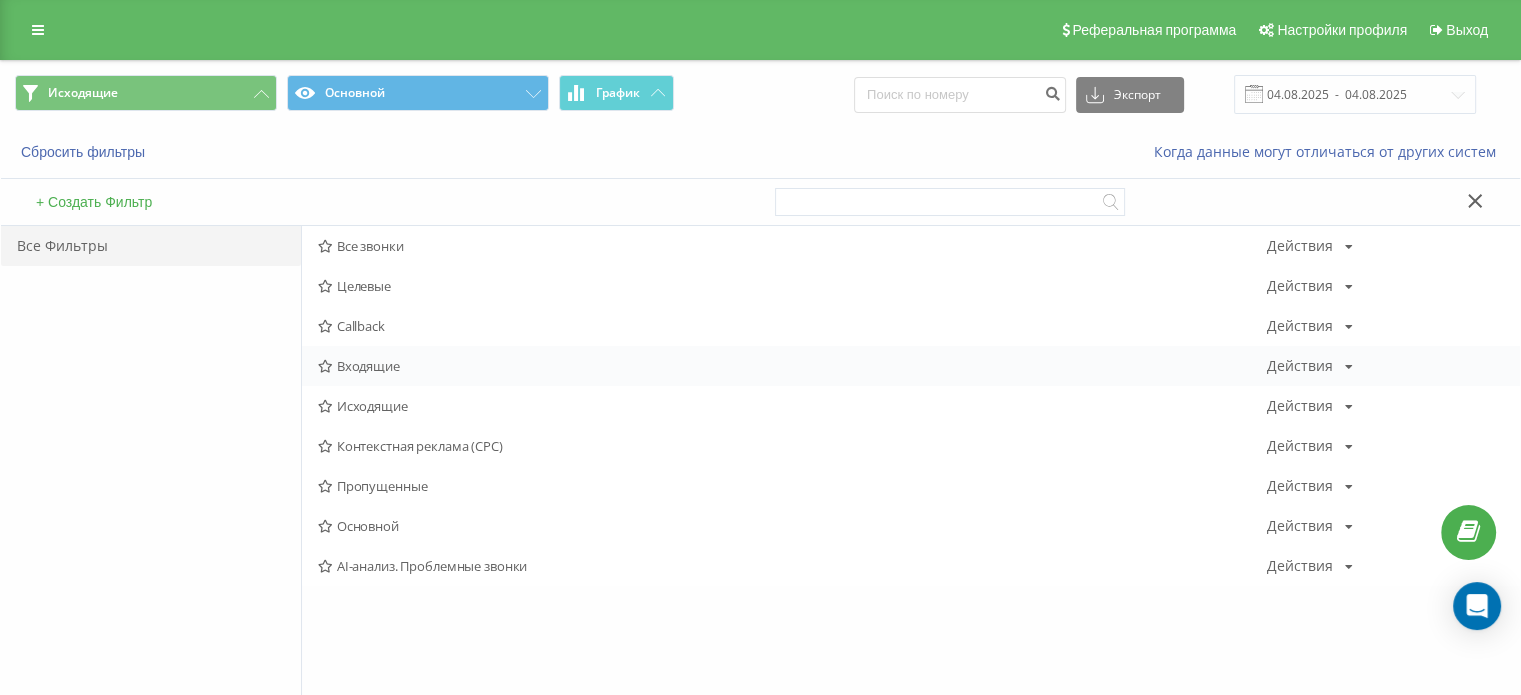 click on "Входящие" at bounding box center (792, 366) 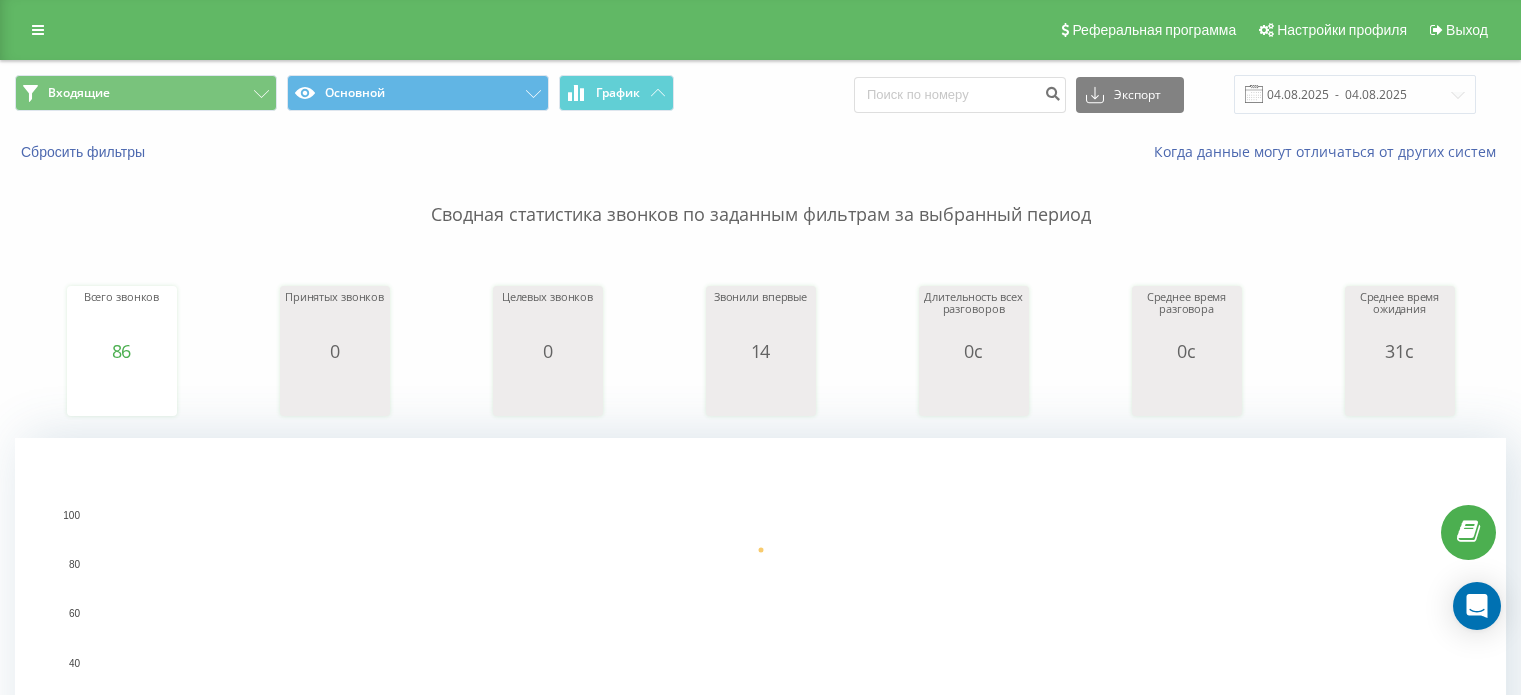 scroll, scrollTop: 0, scrollLeft: 0, axis: both 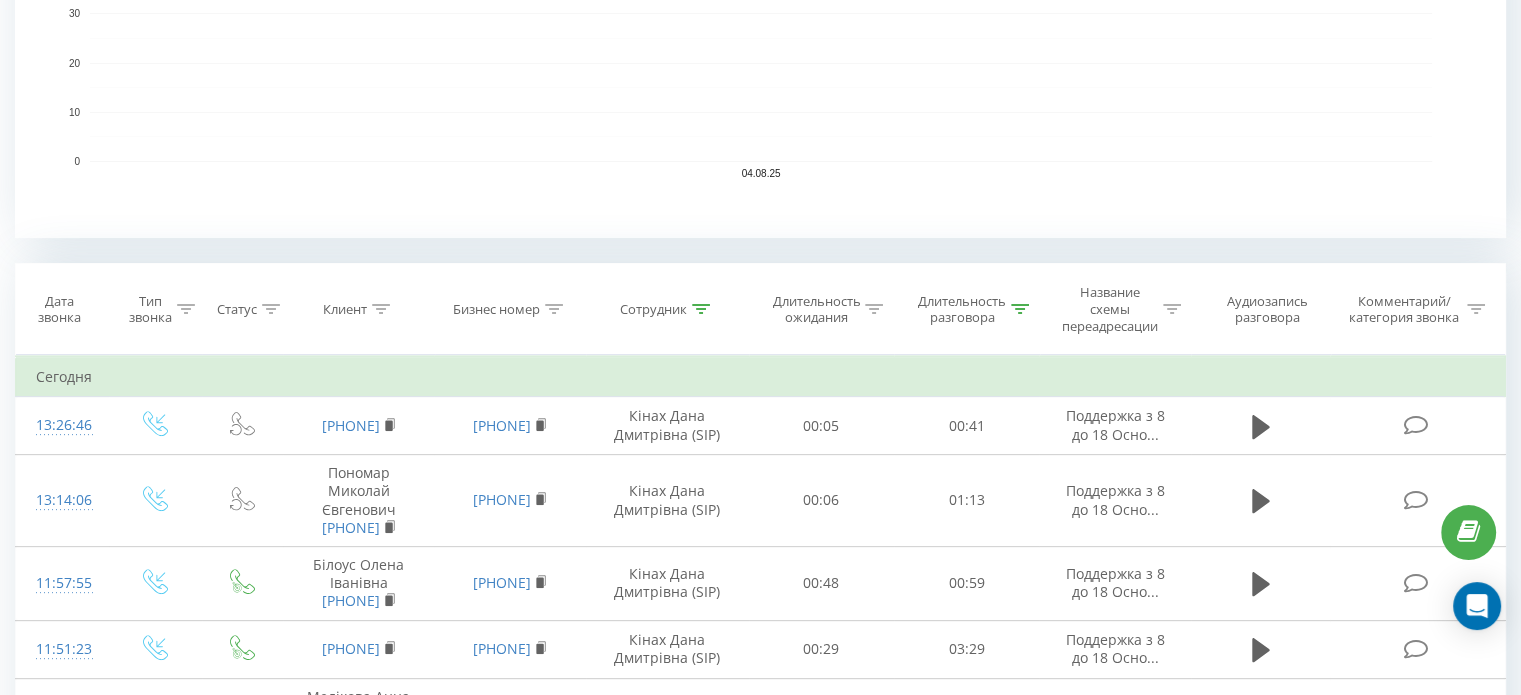 drag, startPoint x: 702, startPoint y: 307, endPoint x: 652, endPoint y: 458, distance: 159.06288 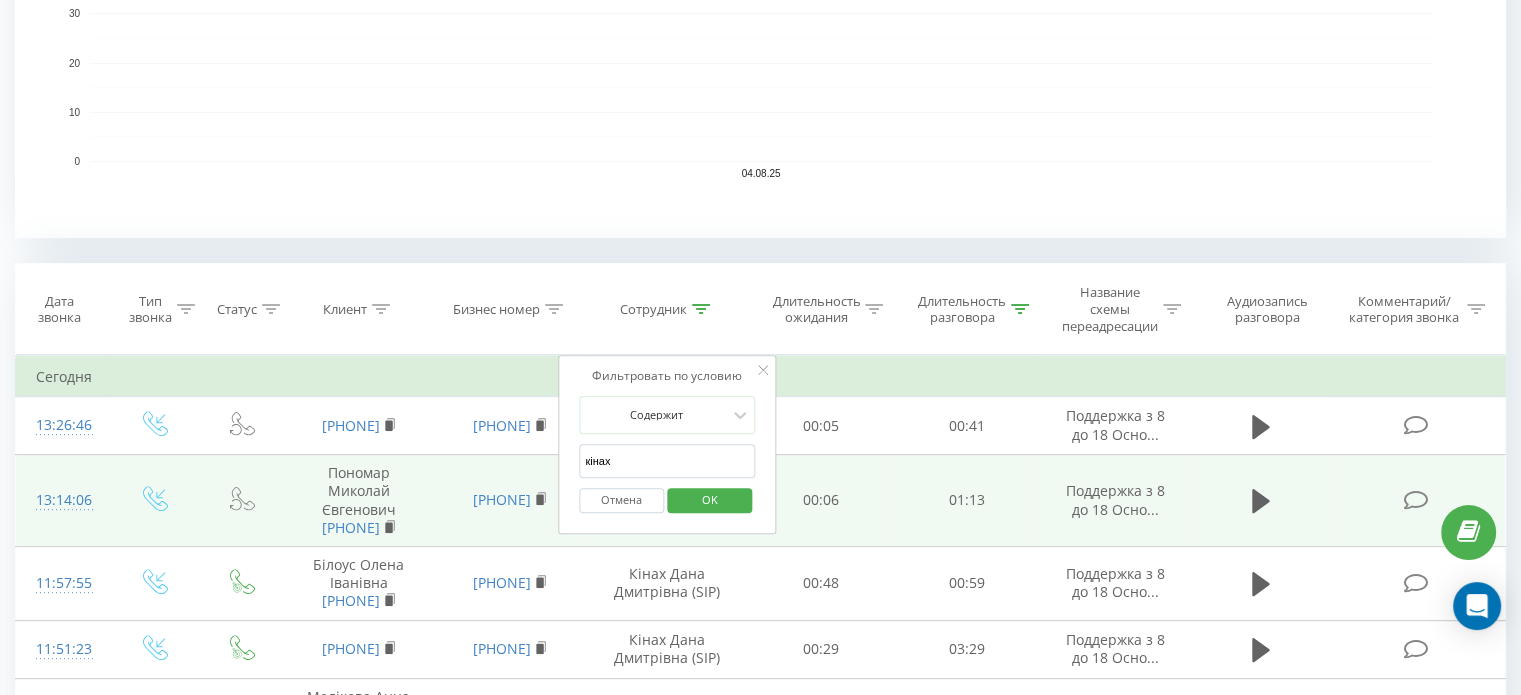 drag, startPoint x: 537, startPoint y: 464, endPoint x: 461, endPoint y: 464, distance: 76 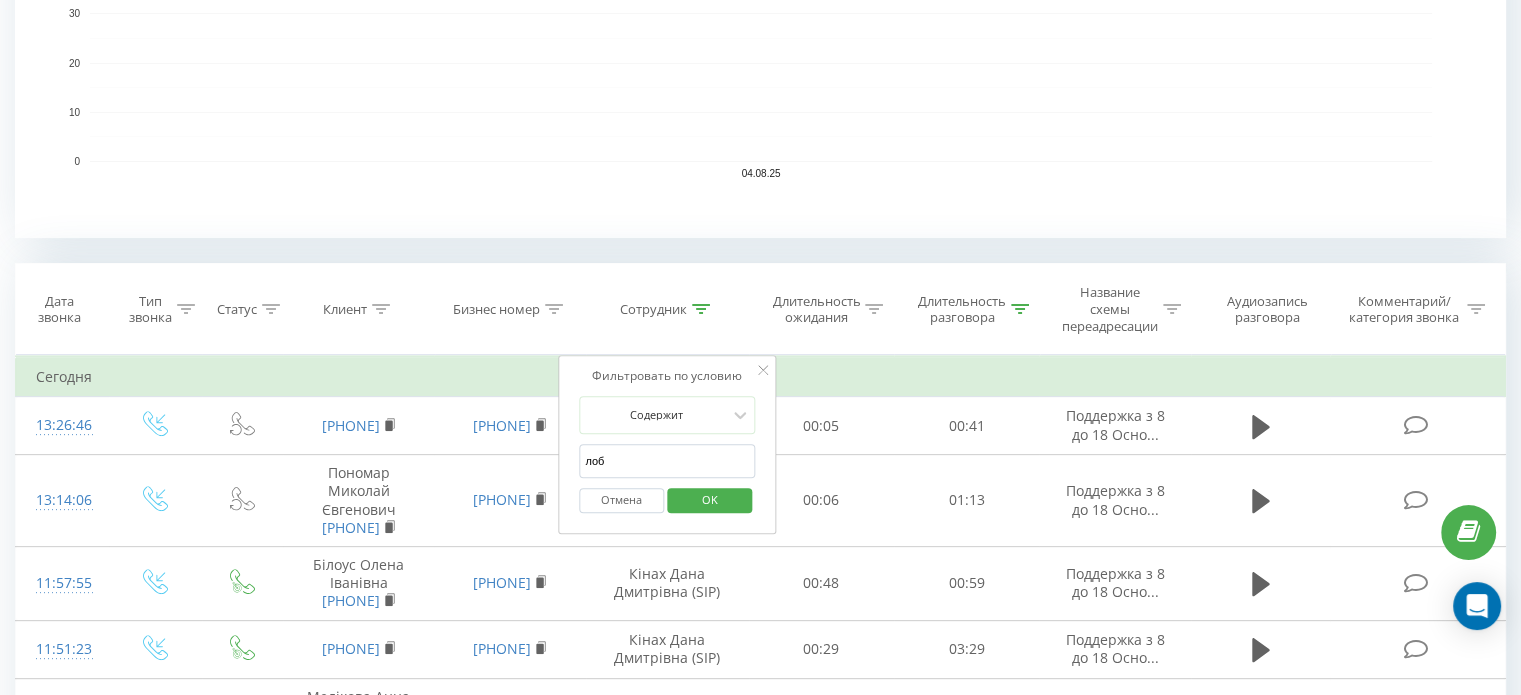 type on "лобас" 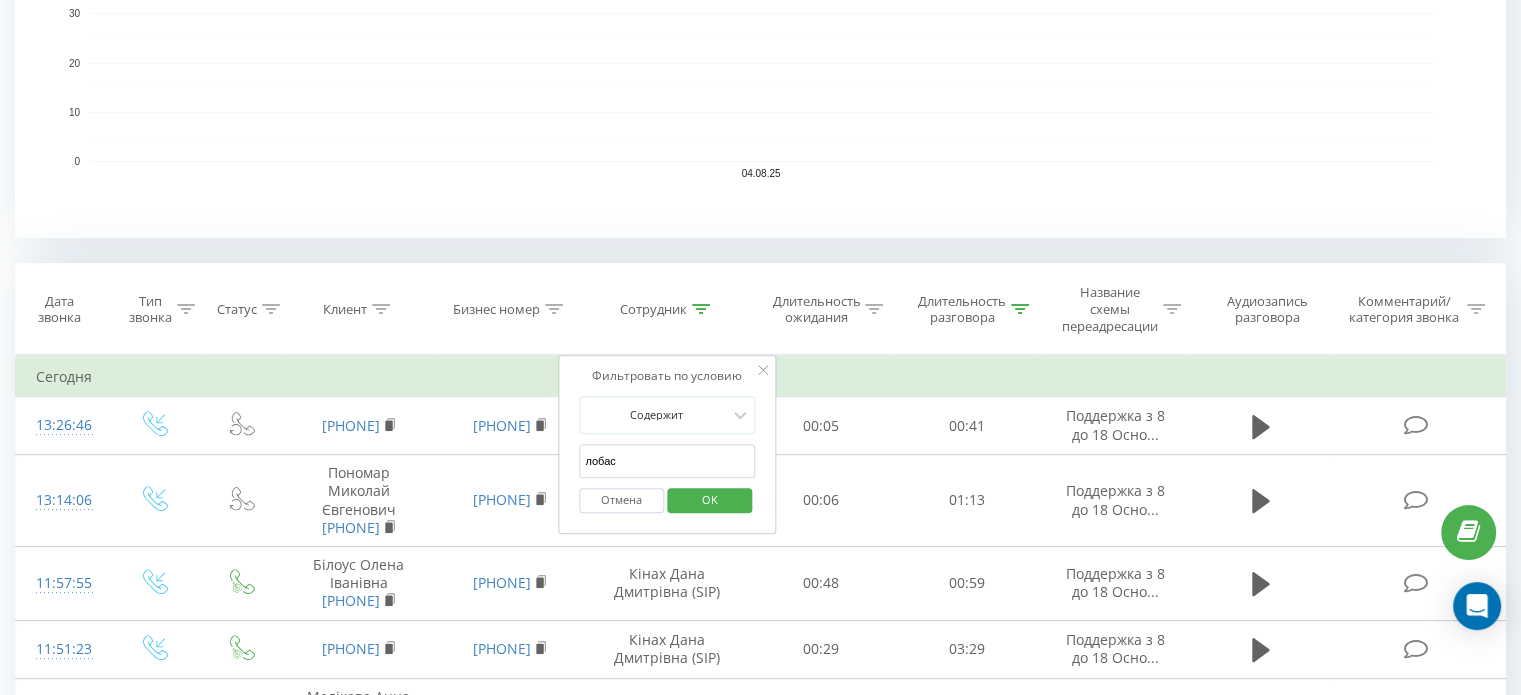 click on "OK" at bounding box center (710, 499) 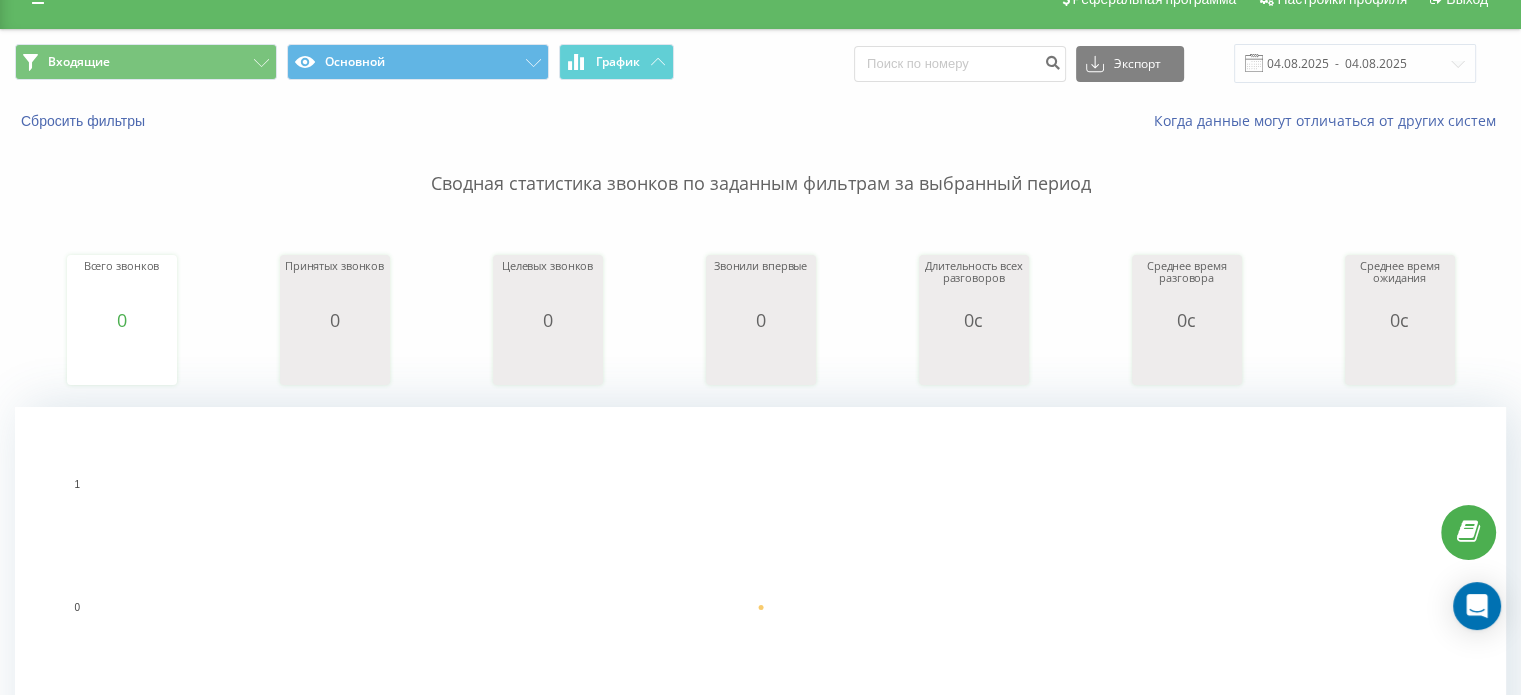 scroll, scrollTop: 0, scrollLeft: 0, axis: both 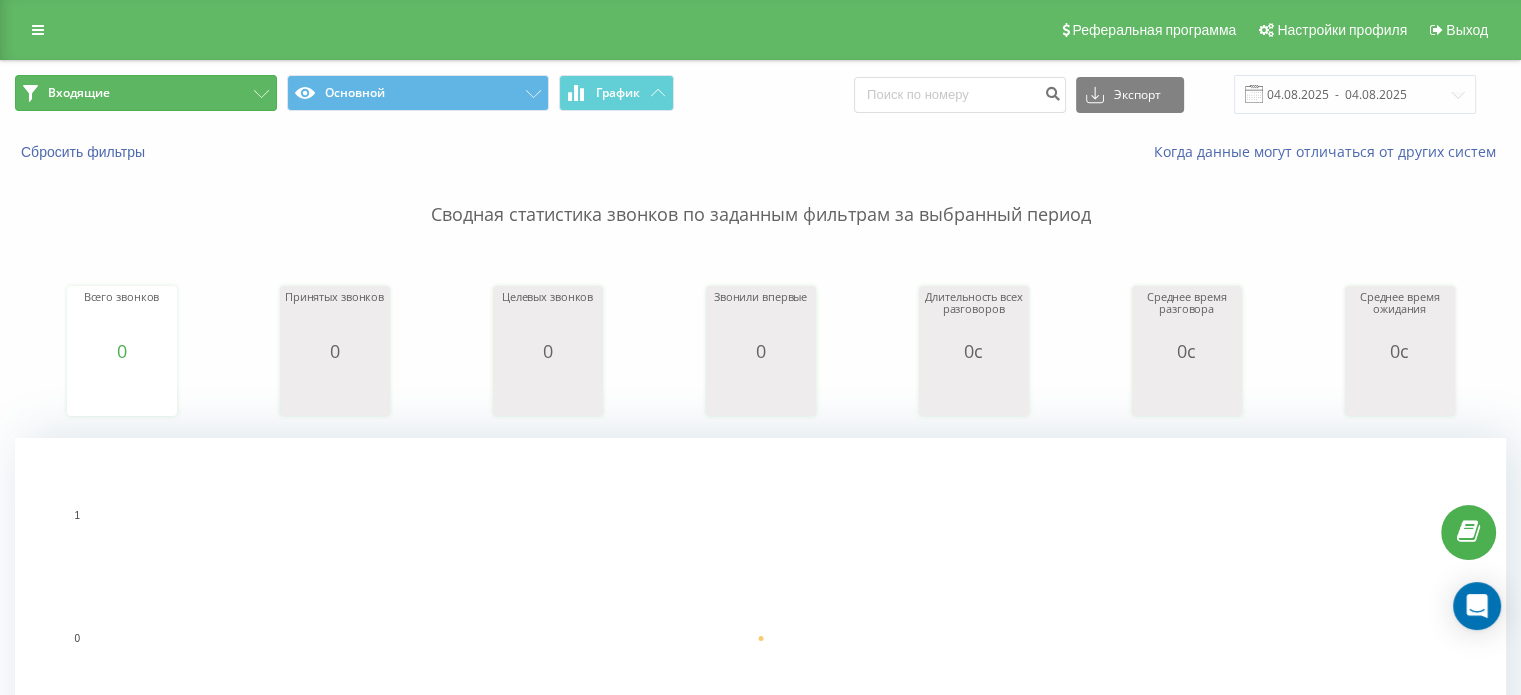 click on "Входящие" at bounding box center [146, 93] 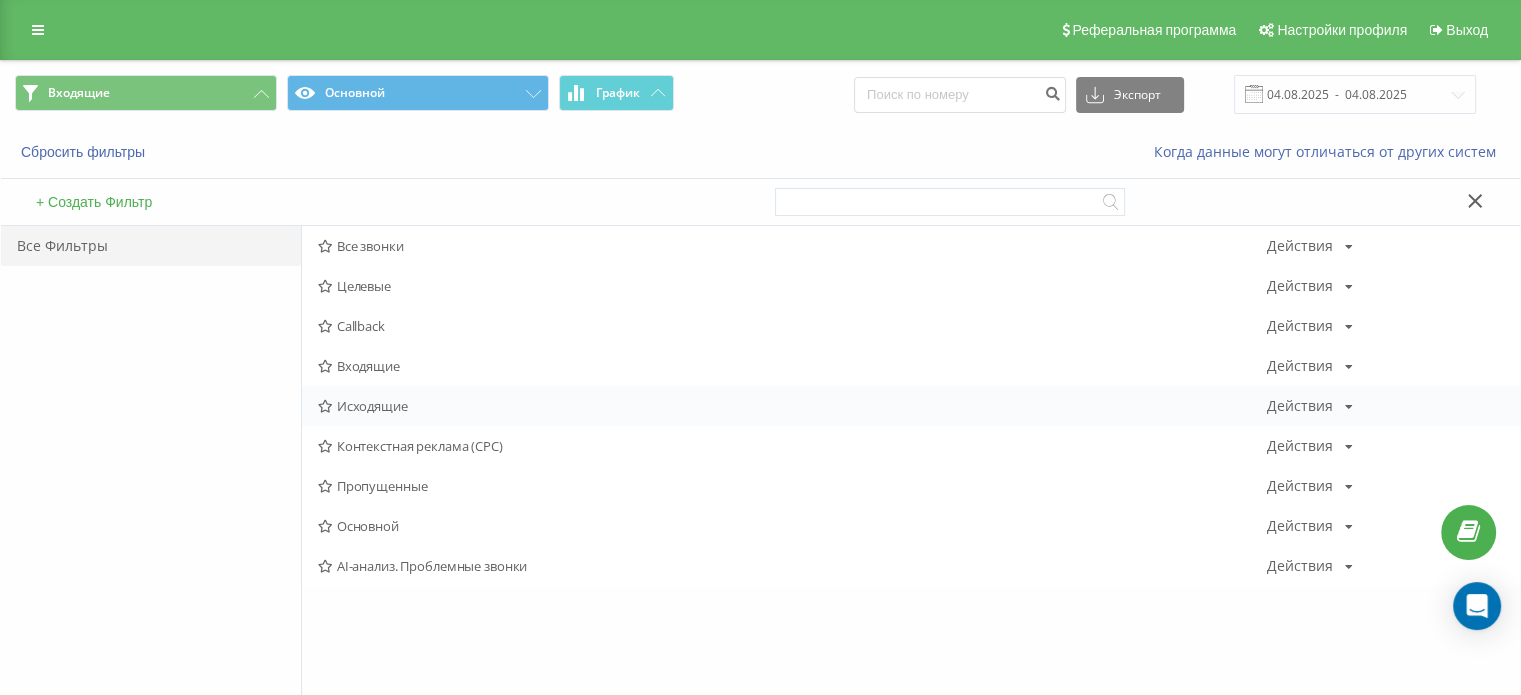 click on "Исходящие" at bounding box center [792, 406] 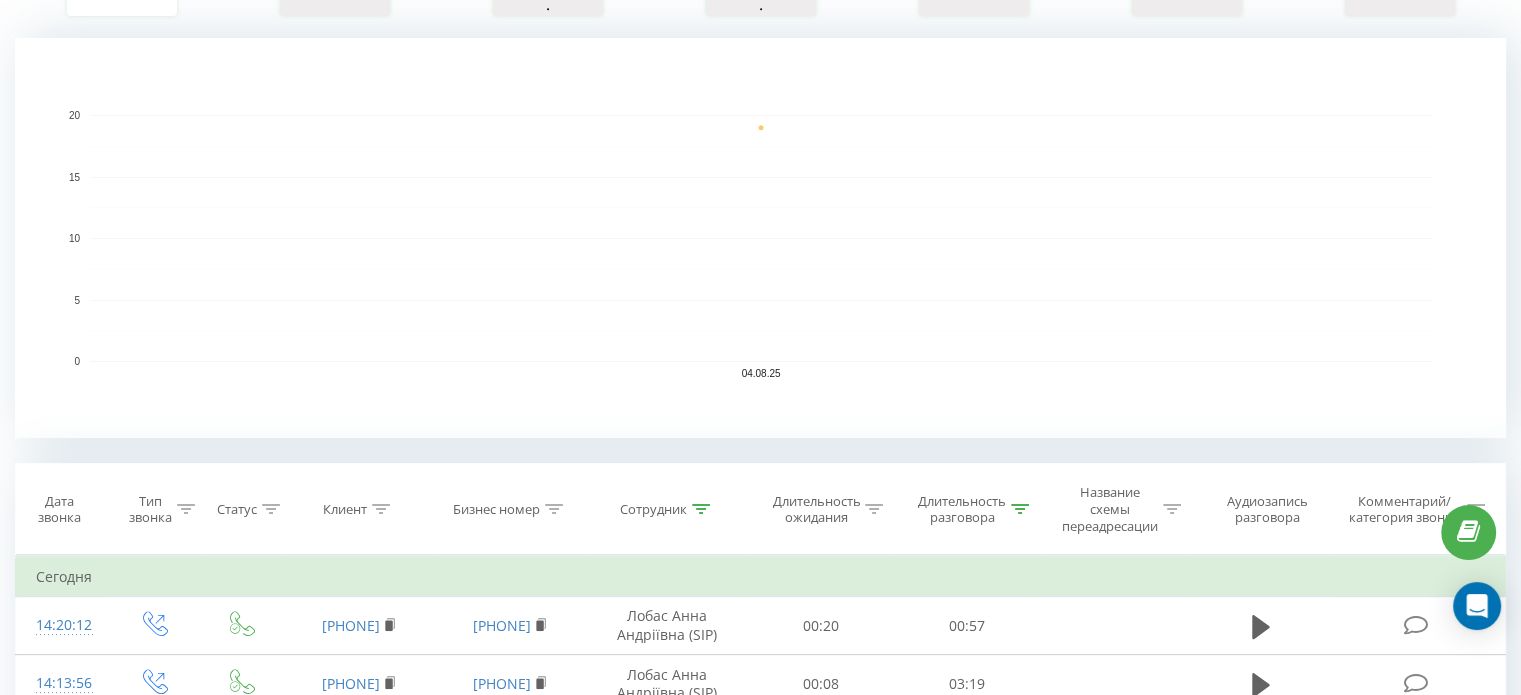 click 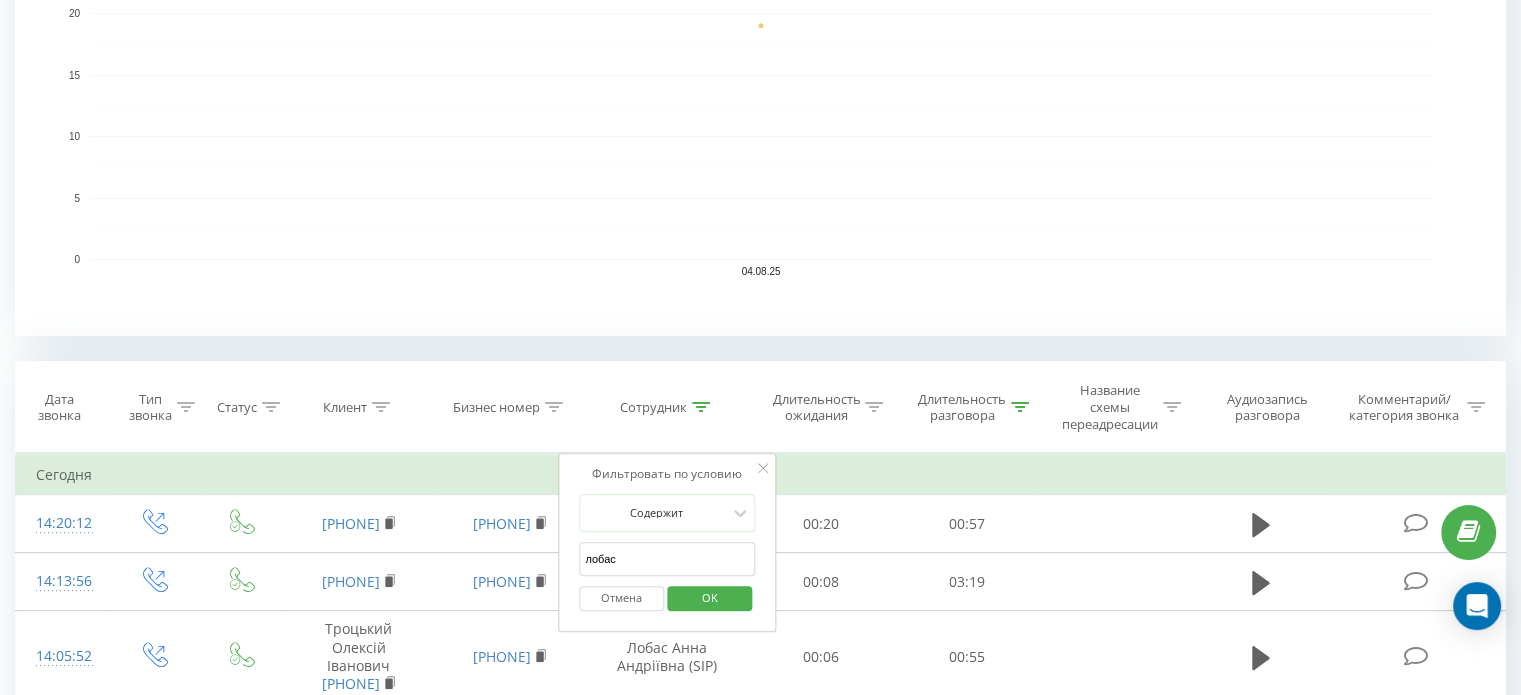 scroll, scrollTop: 600, scrollLeft: 0, axis: vertical 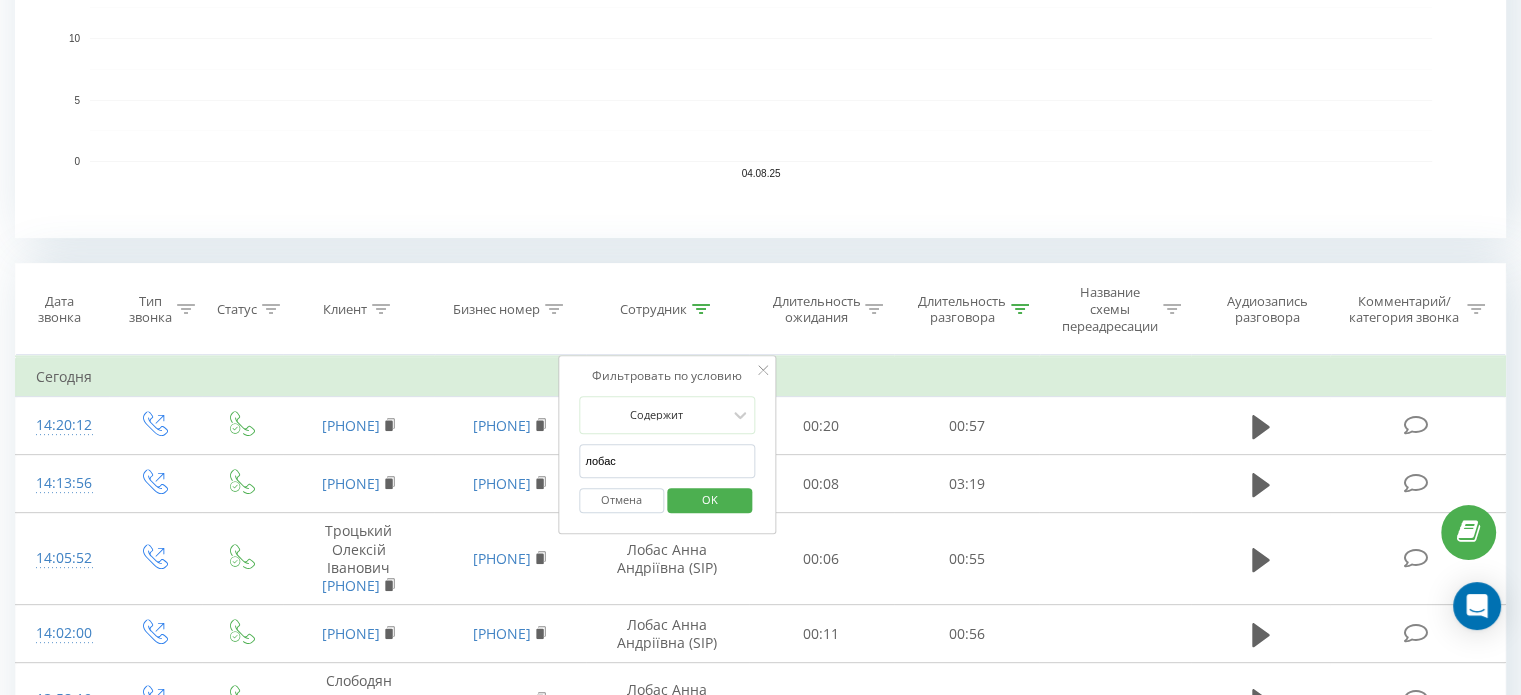 drag, startPoint x: 622, startPoint y: 458, endPoint x: 568, endPoint y: 464, distance: 54.33231 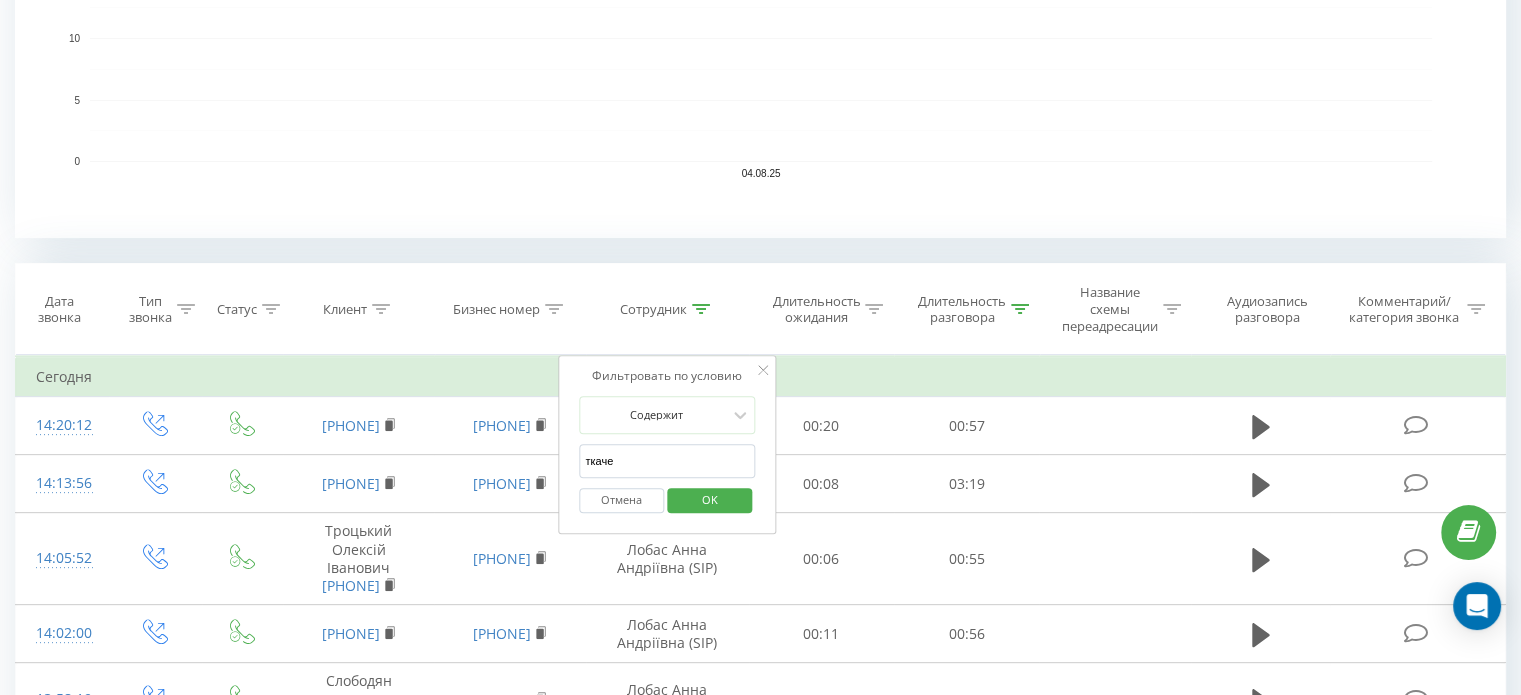 type on "ткаченко" 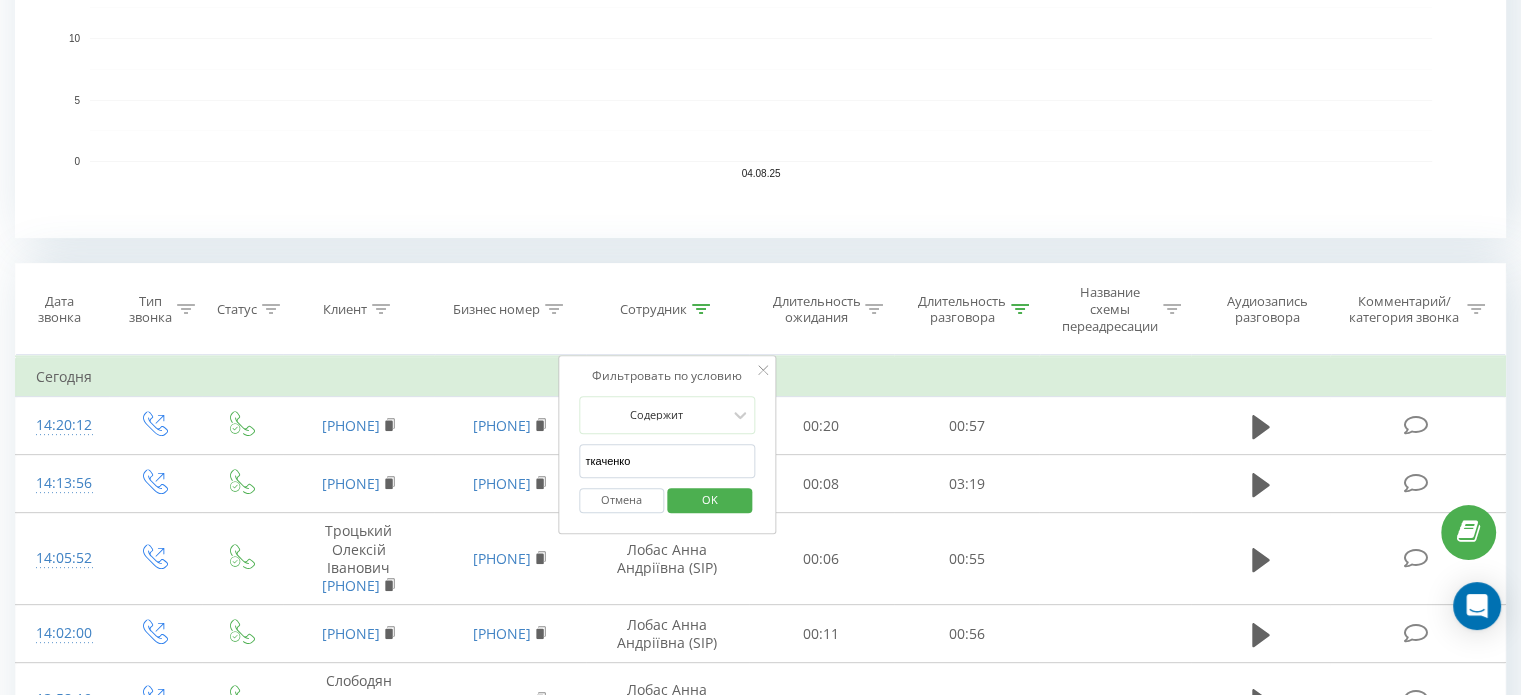 click on "OK" at bounding box center [710, 499] 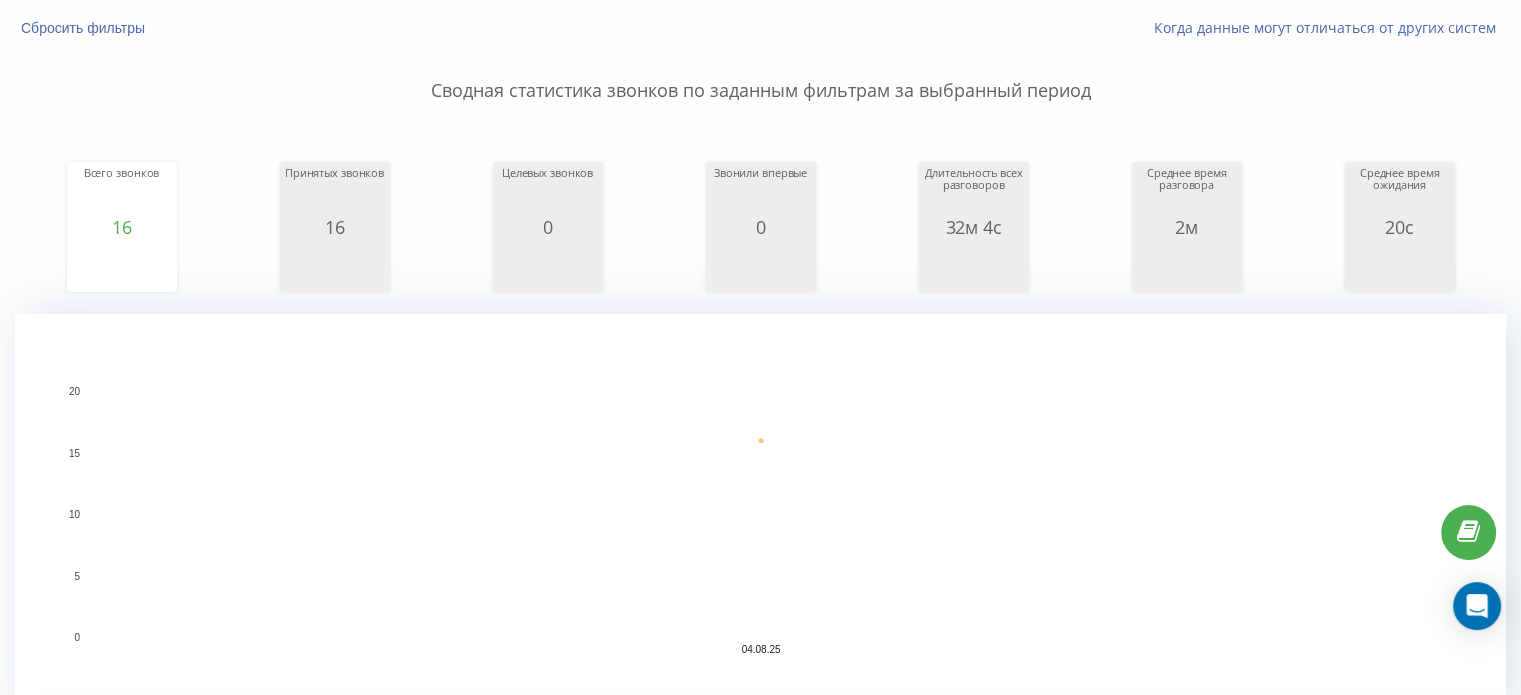 scroll, scrollTop: 0, scrollLeft: 0, axis: both 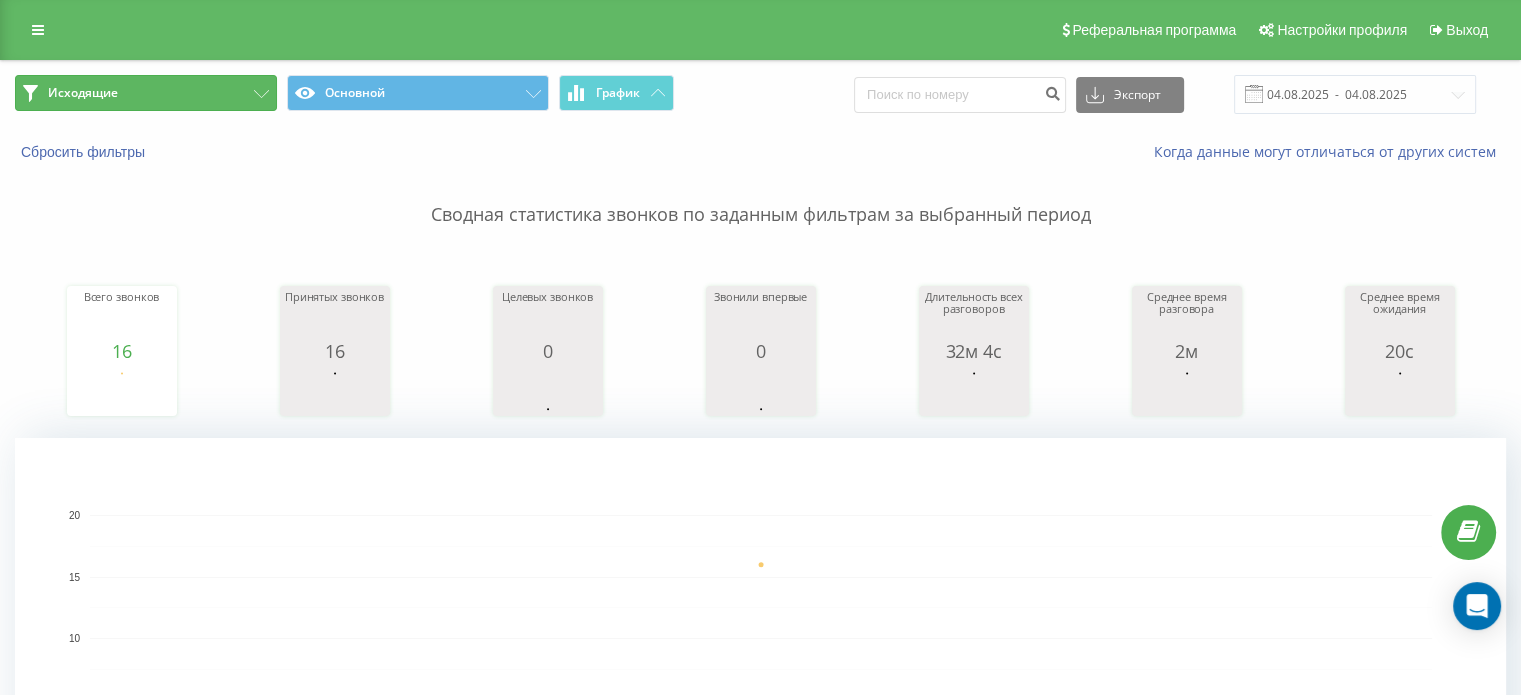 click on "Исходящие" at bounding box center (146, 93) 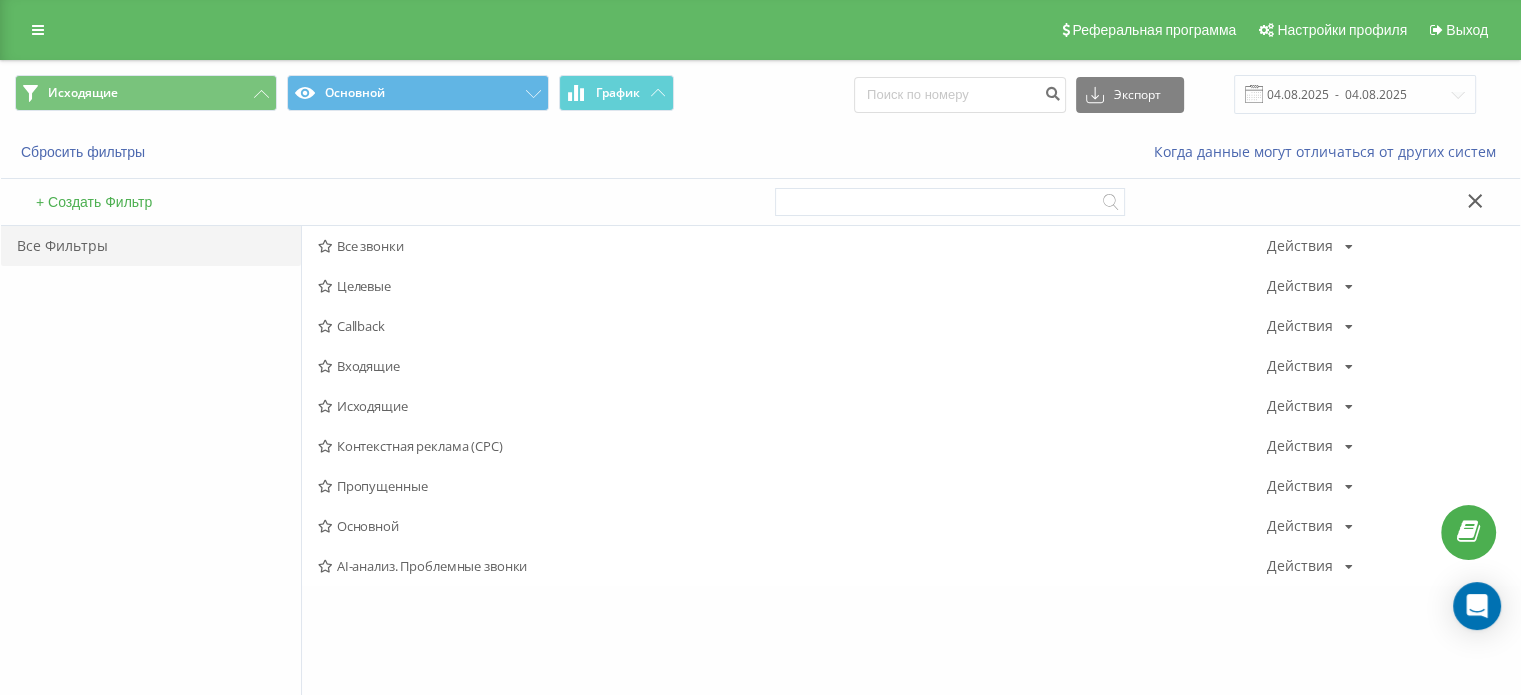 click on "Входящие" at bounding box center [792, 366] 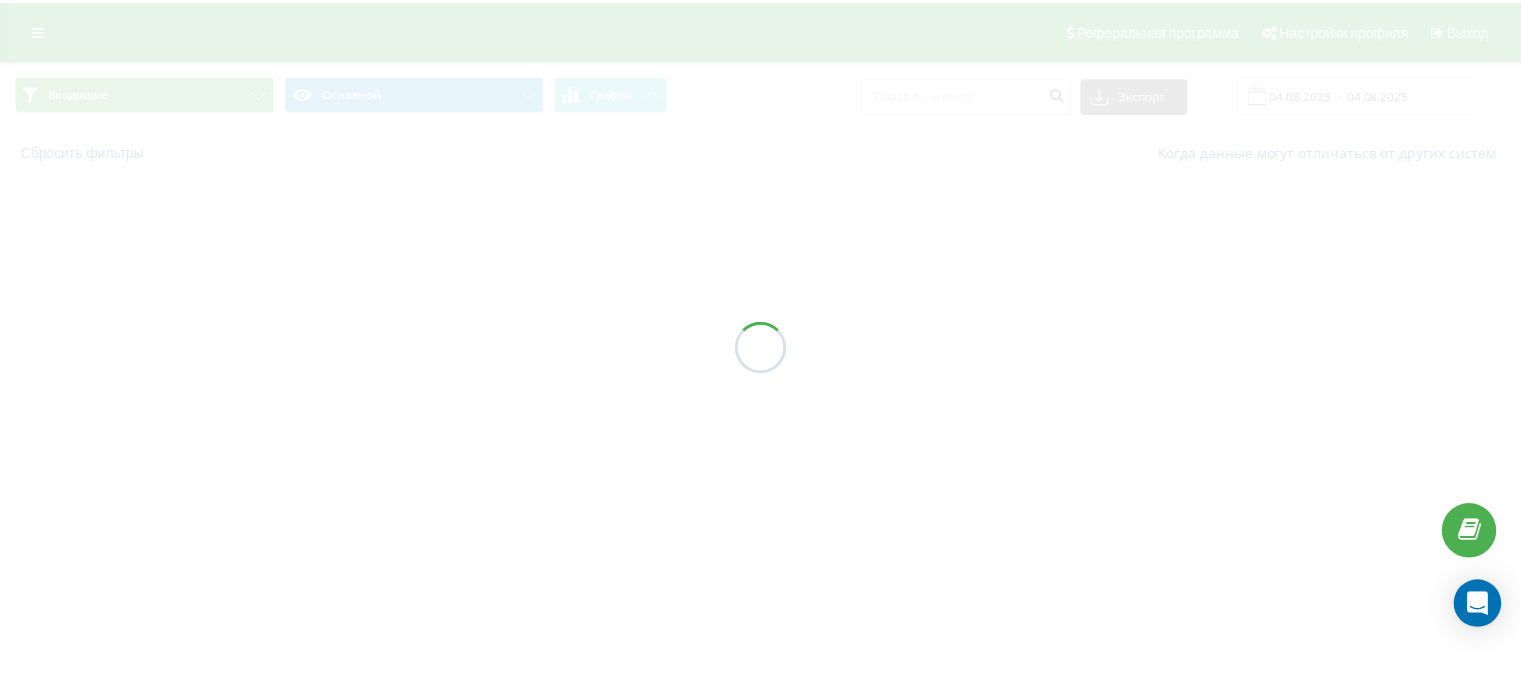 scroll, scrollTop: 0, scrollLeft: 0, axis: both 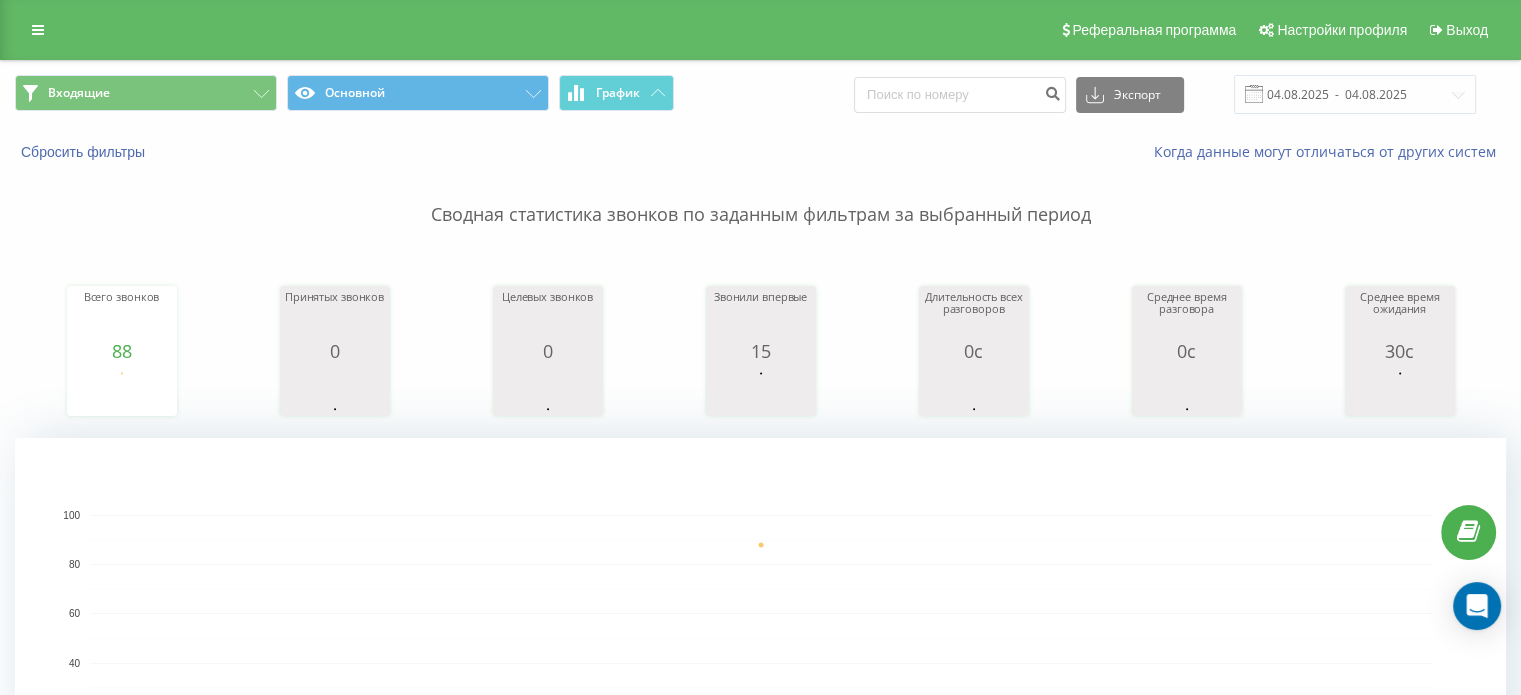 click on "Сводная статистика звонков по заданным фильтрам за выбранный период" at bounding box center (760, 195) 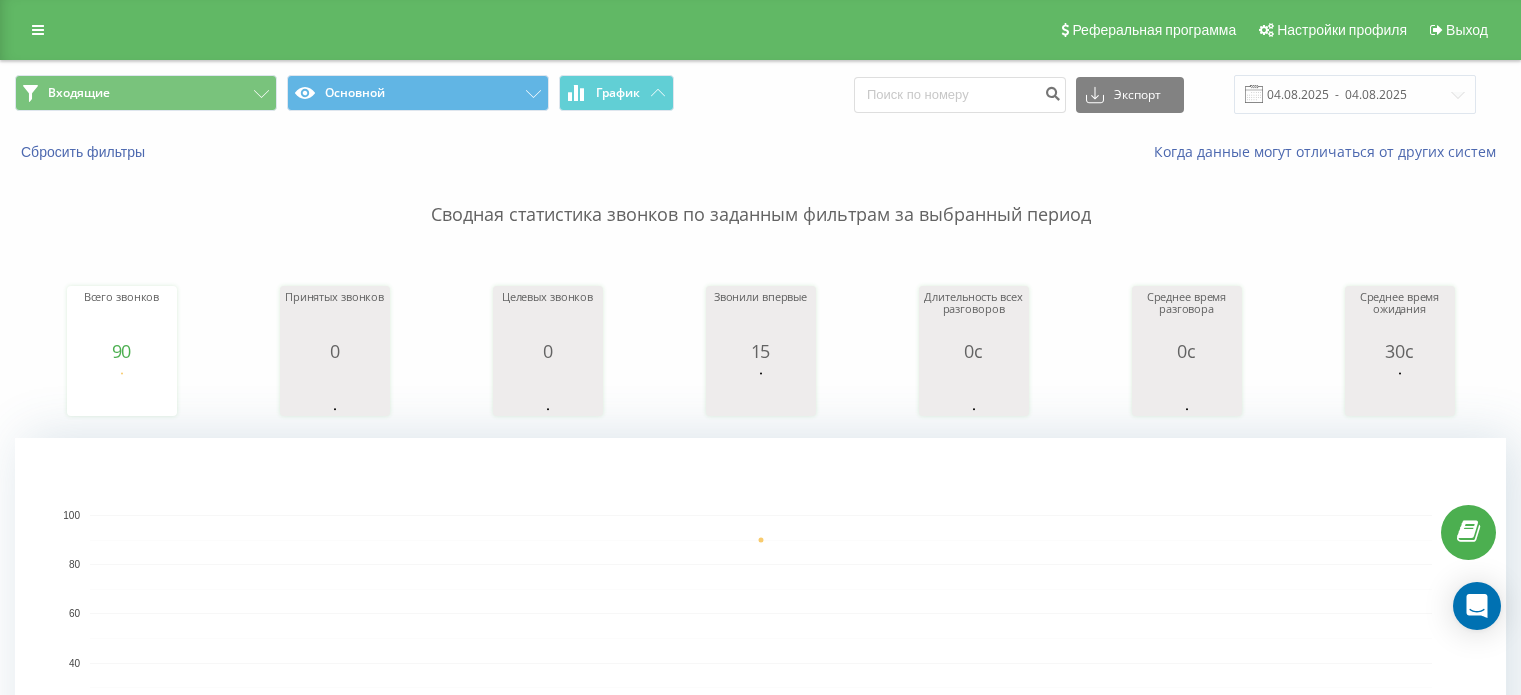 scroll, scrollTop: 0, scrollLeft: 0, axis: both 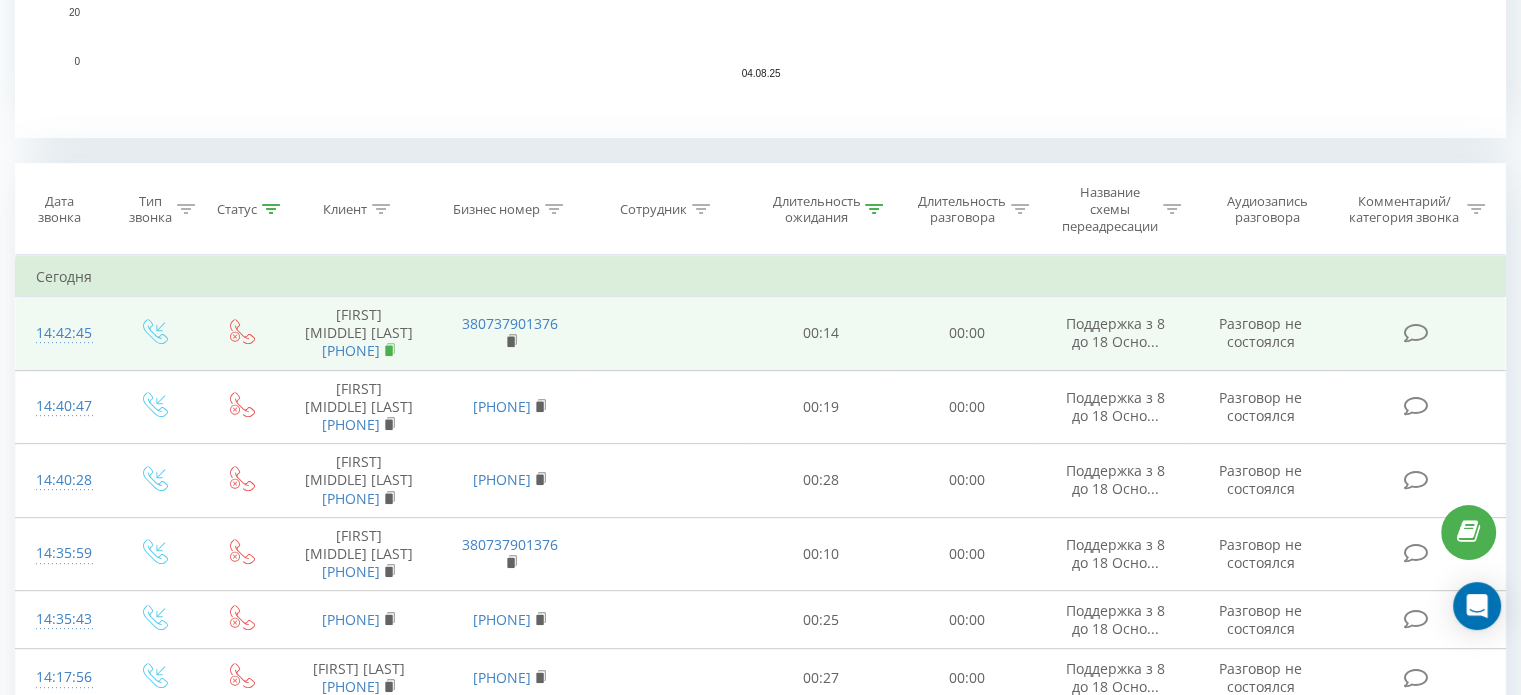 click 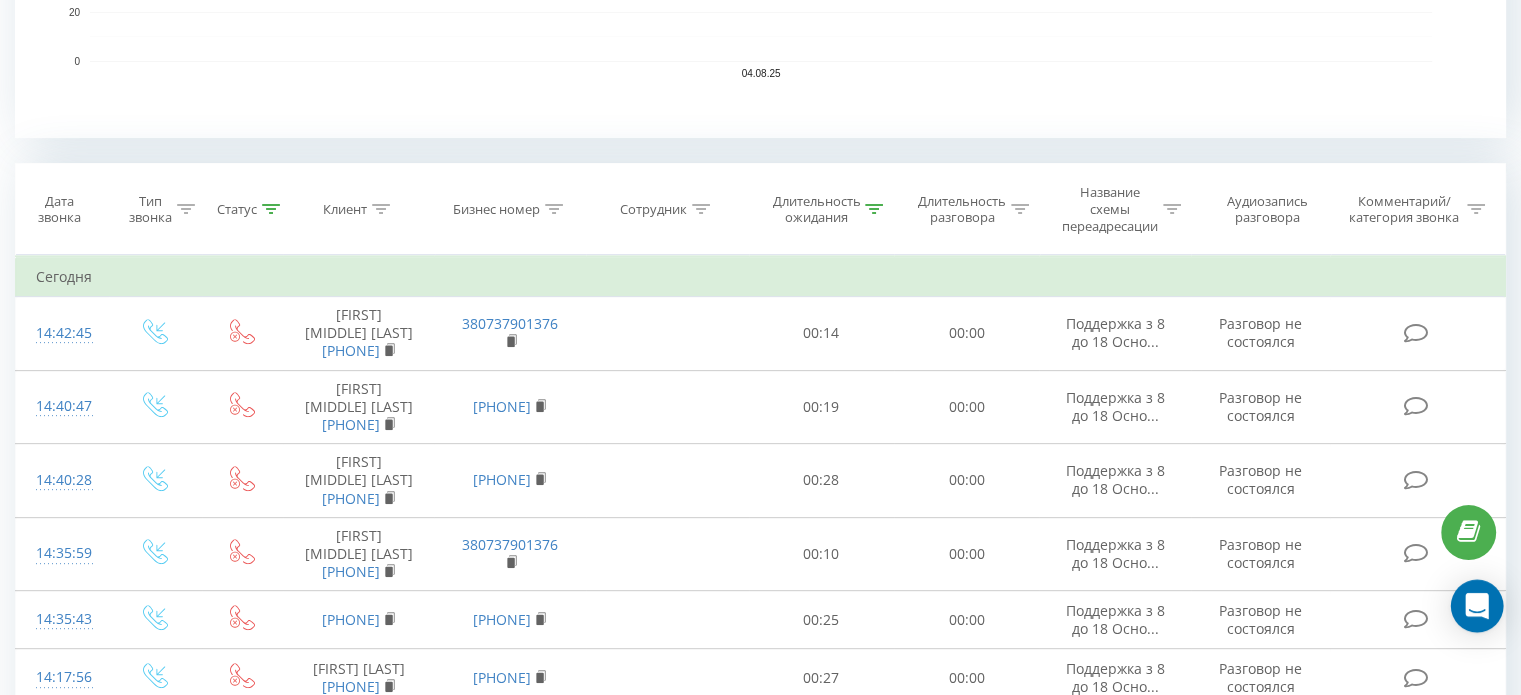 click 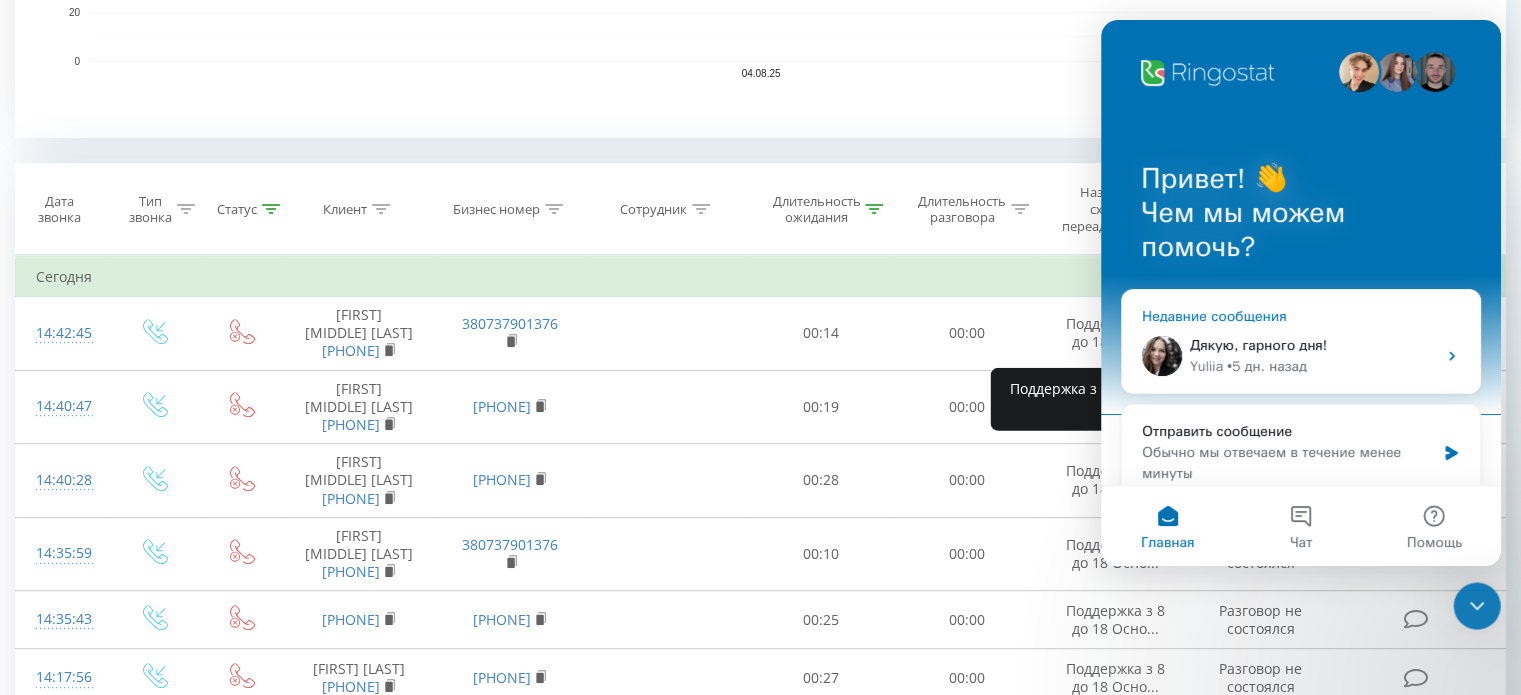 scroll, scrollTop: 0, scrollLeft: 0, axis: both 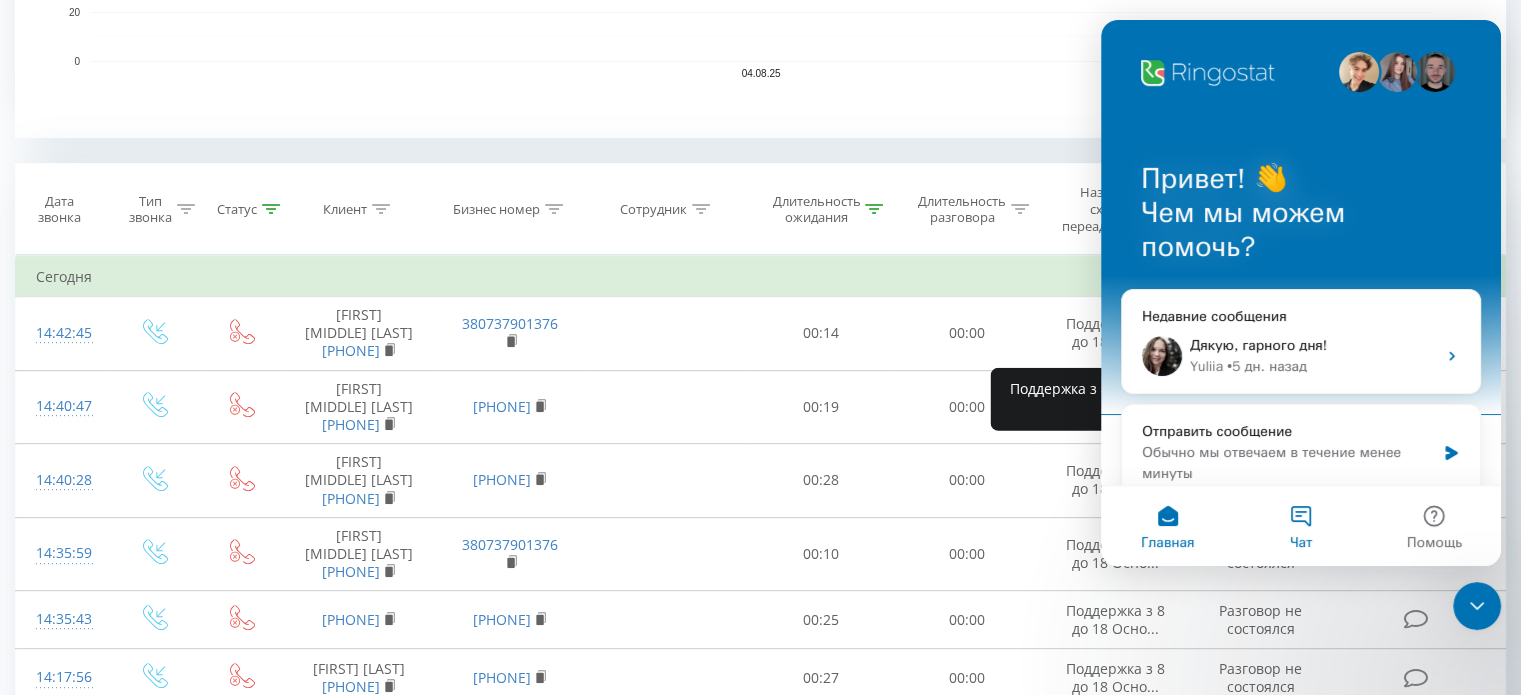 click on "Чат" at bounding box center [1300, 526] 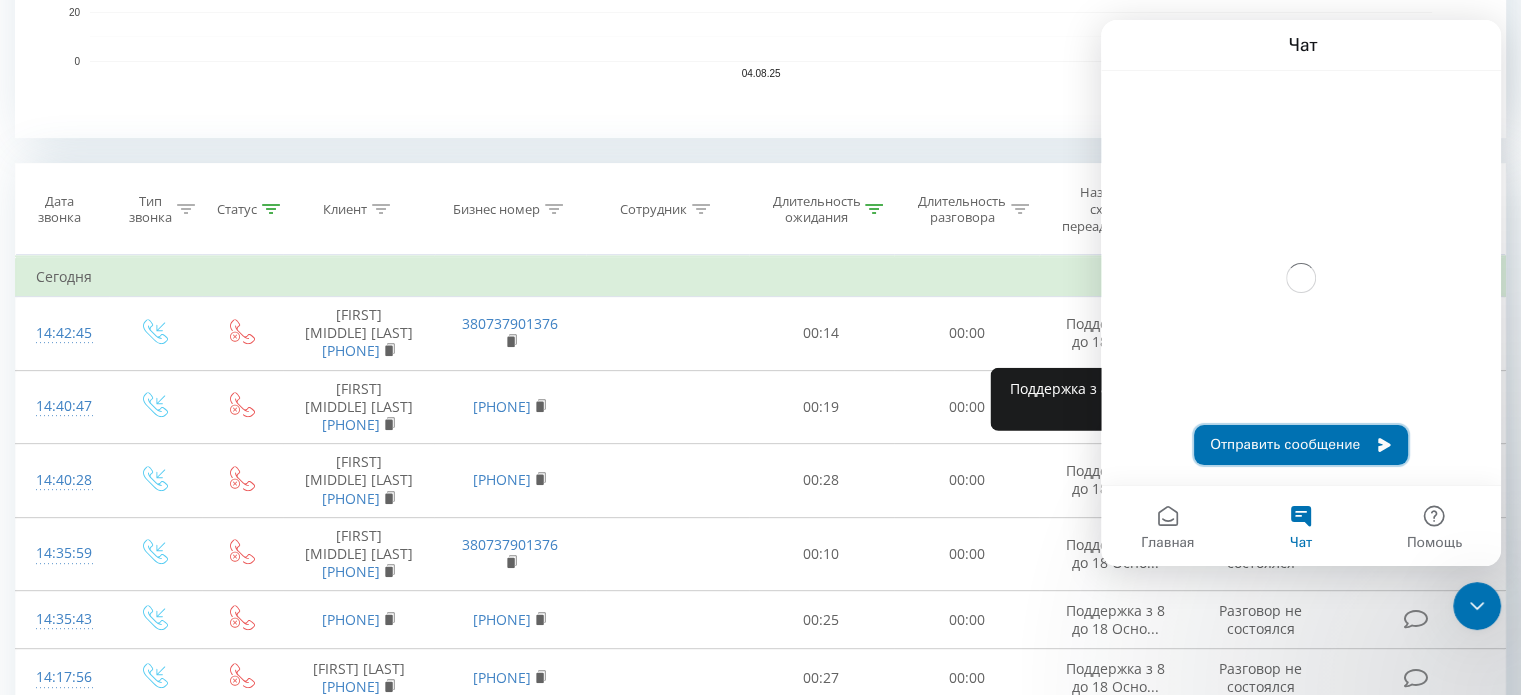 click on "Отправить сообщение" at bounding box center [1301, 445] 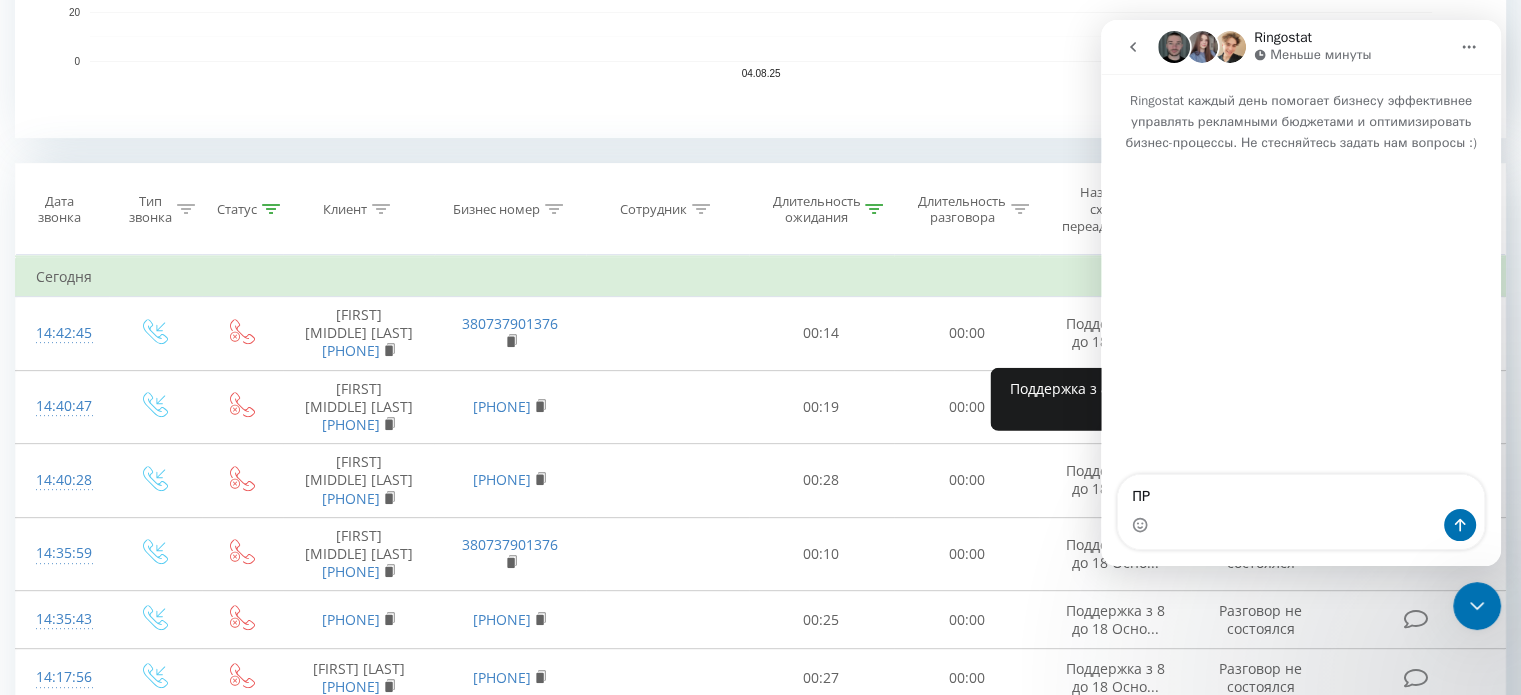 type on "П" 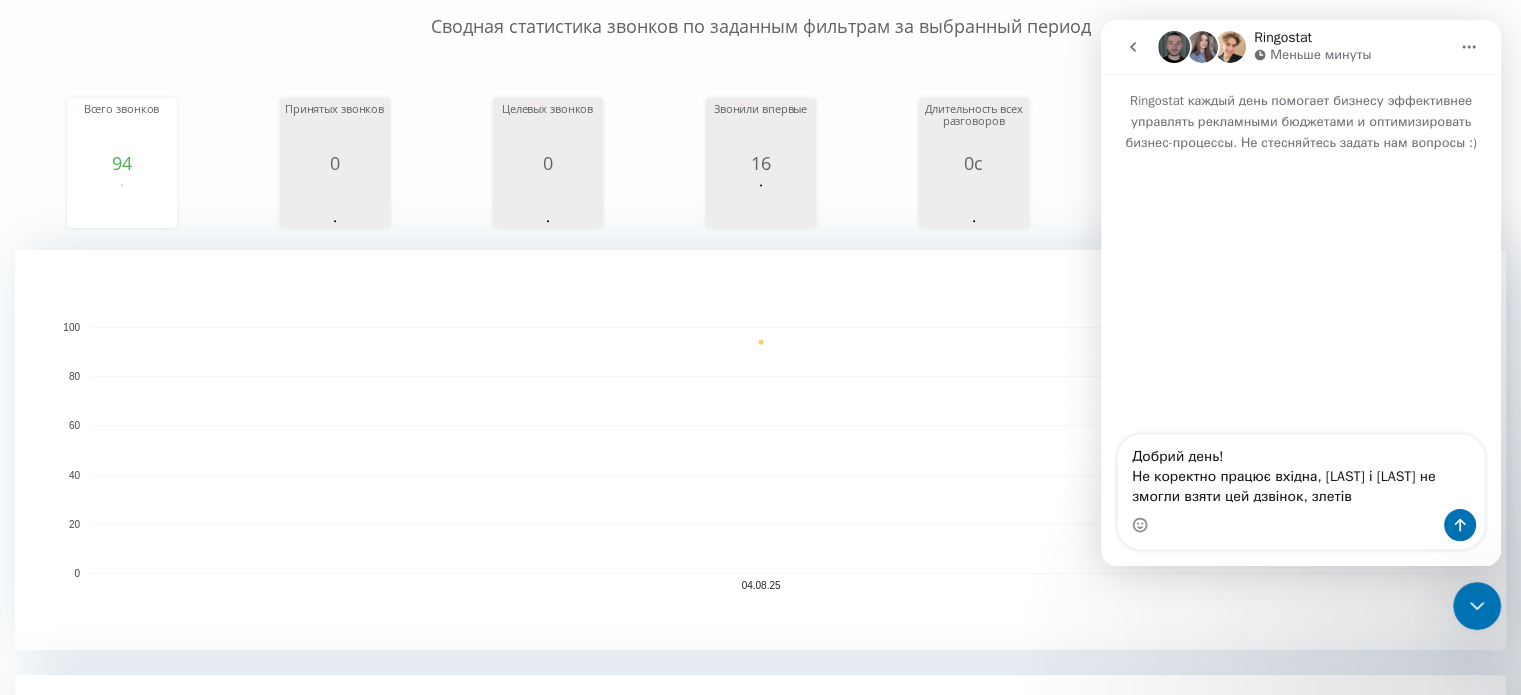 scroll, scrollTop: 100, scrollLeft: 0, axis: vertical 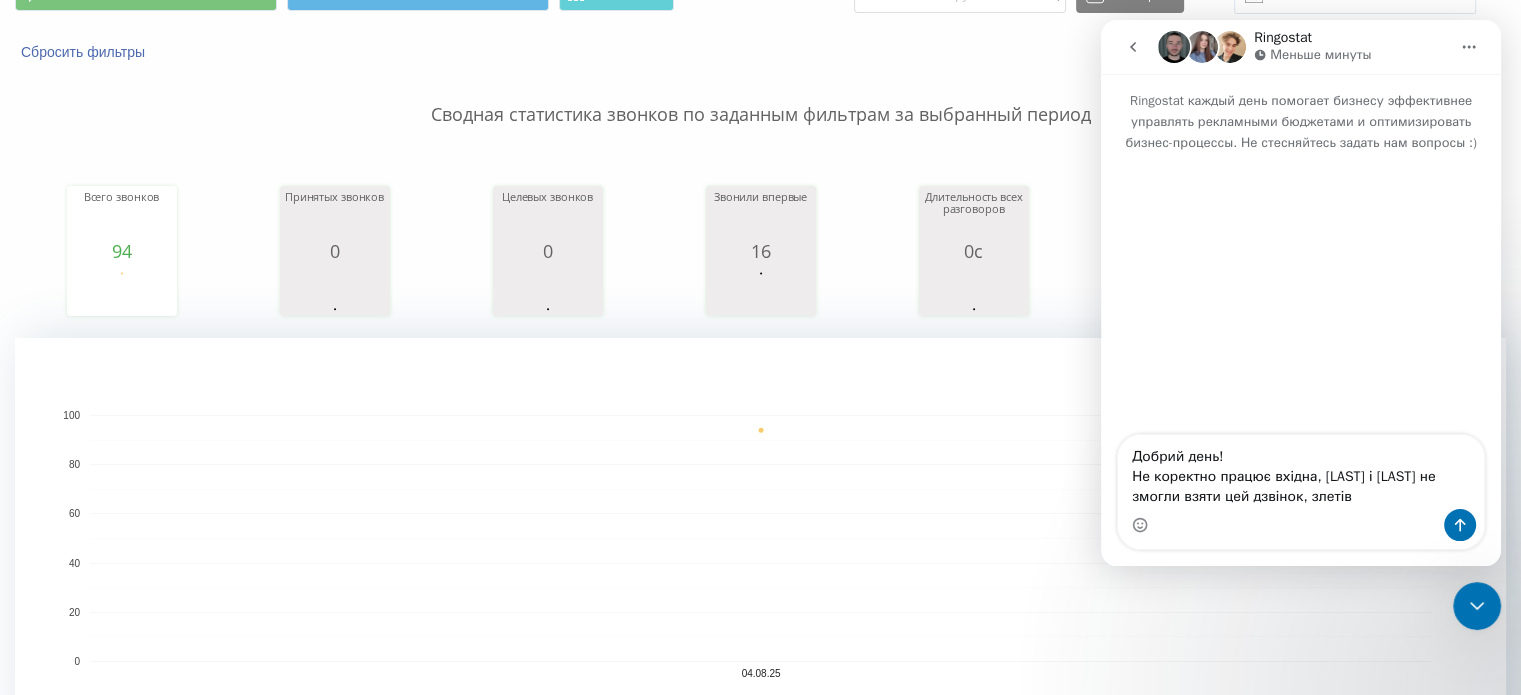 type on "Добрий день!
Не коректно працює вхідна, Довганюк і Кінах не змогли взяти цей дзвінок, злетів" 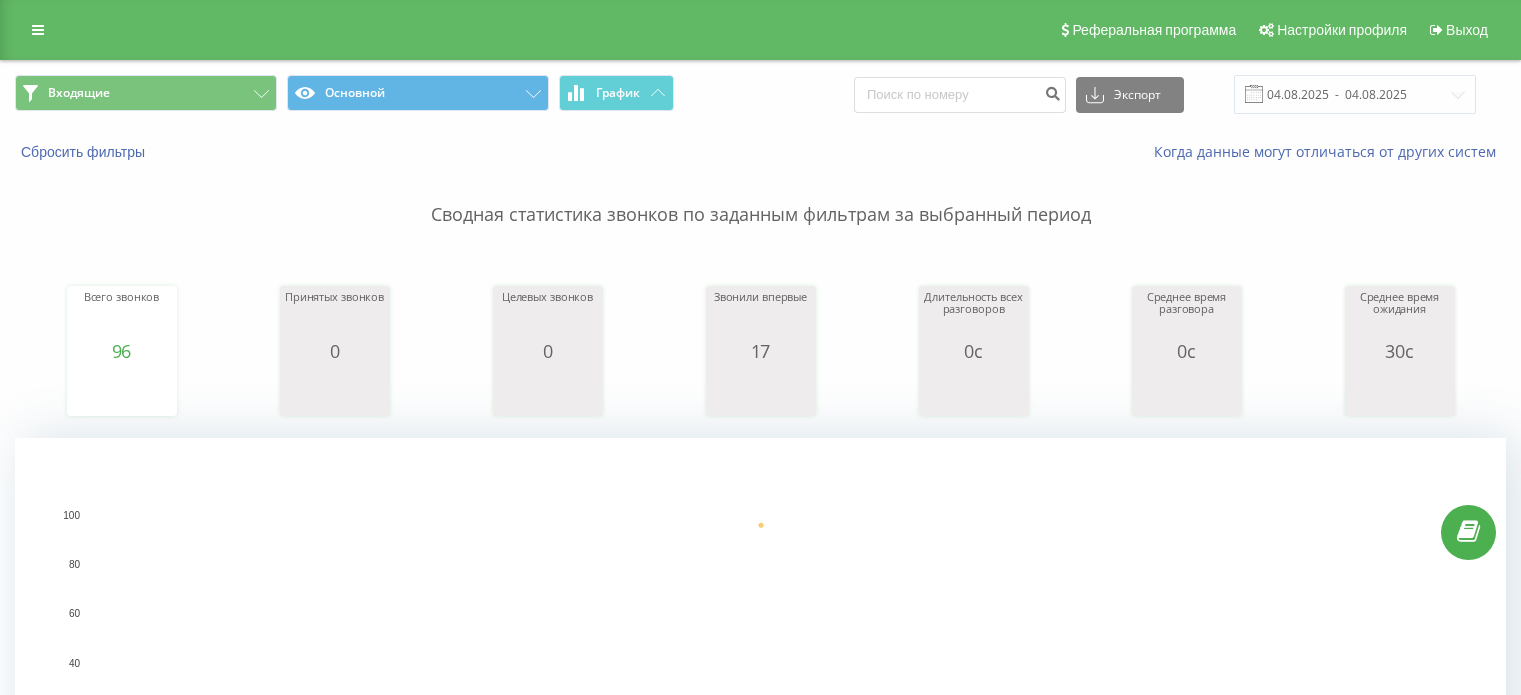 scroll, scrollTop: 100, scrollLeft: 0, axis: vertical 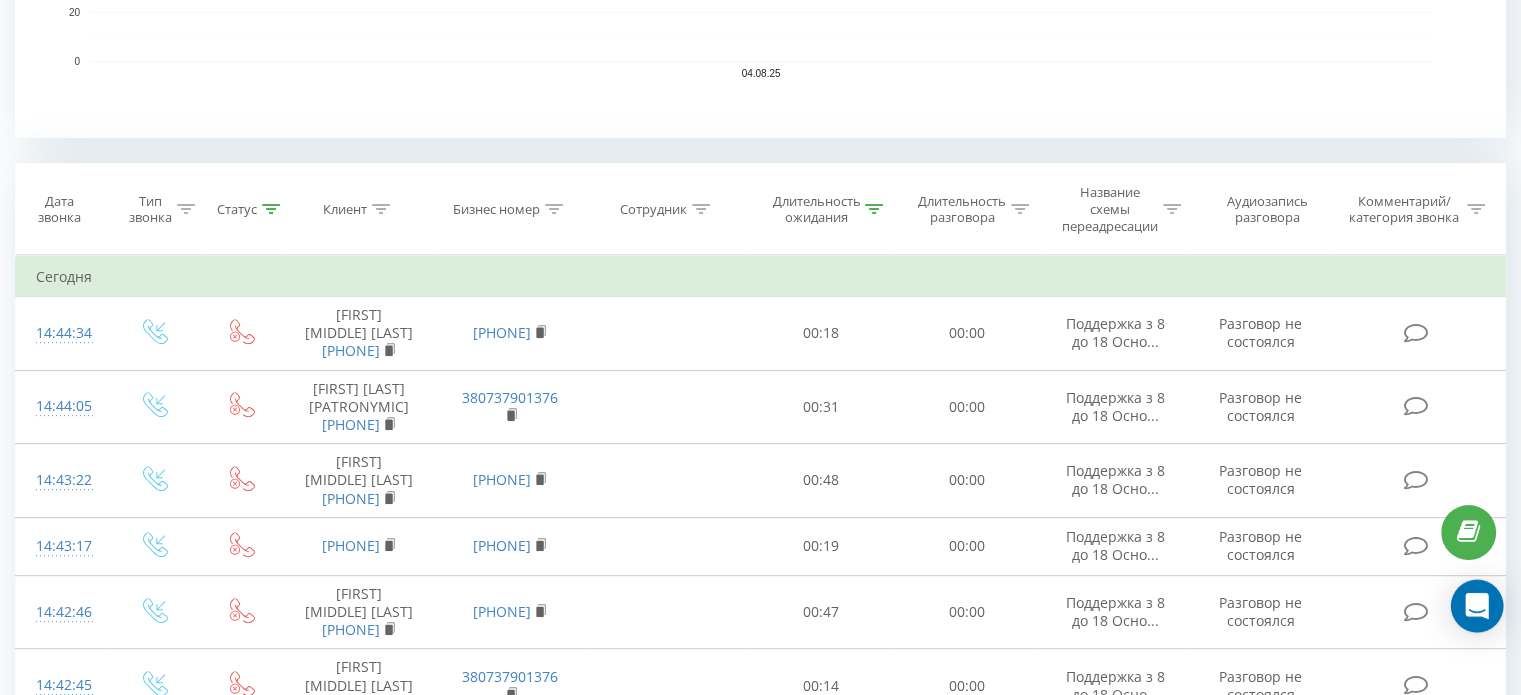 click at bounding box center (1477, 606) 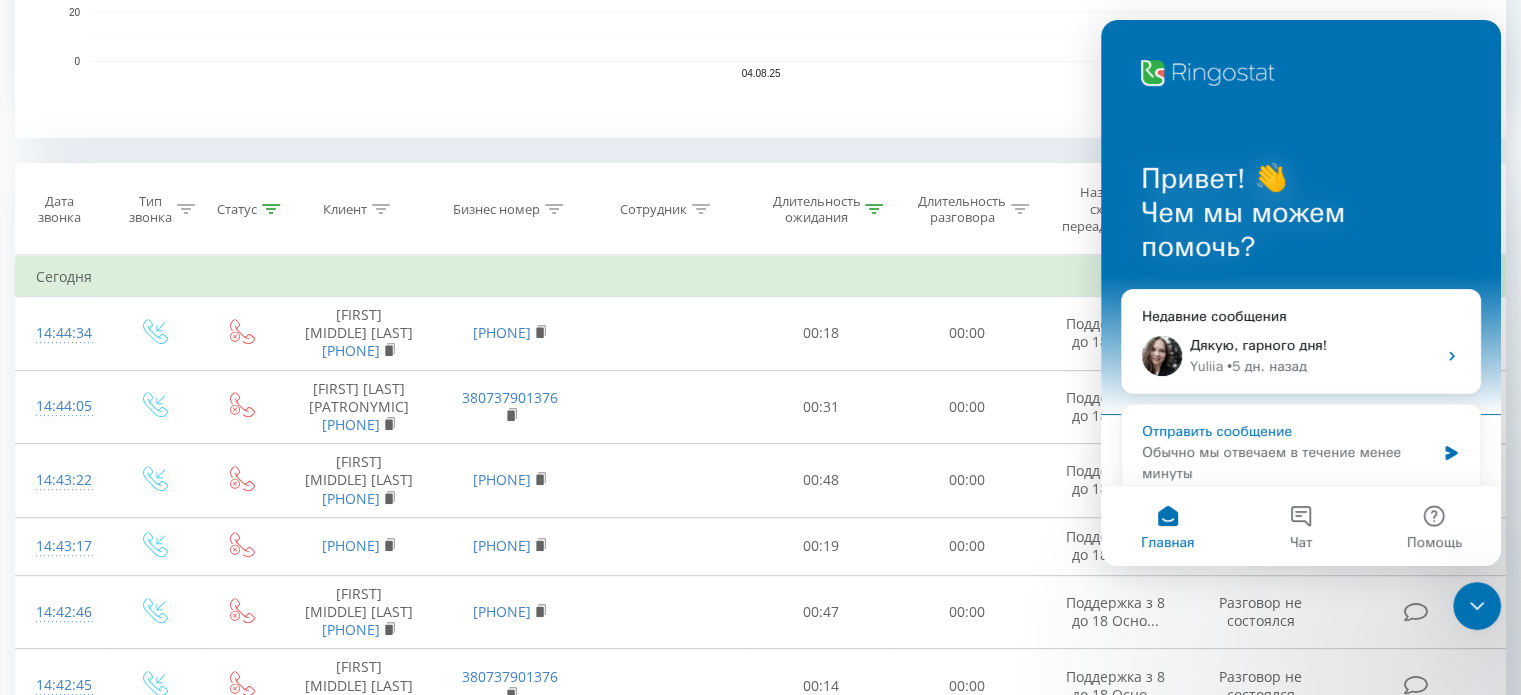 scroll, scrollTop: 0, scrollLeft: 0, axis: both 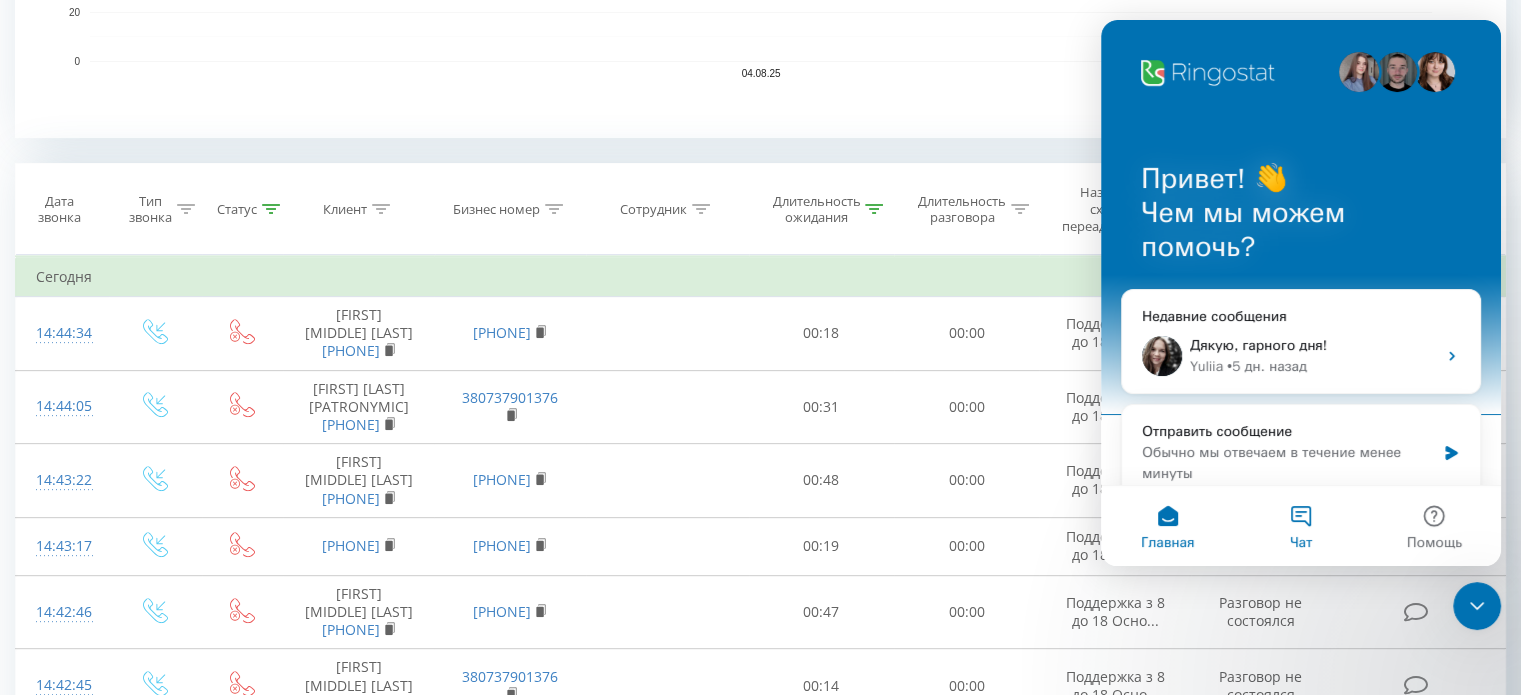 click on "Чат" at bounding box center [1300, 526] 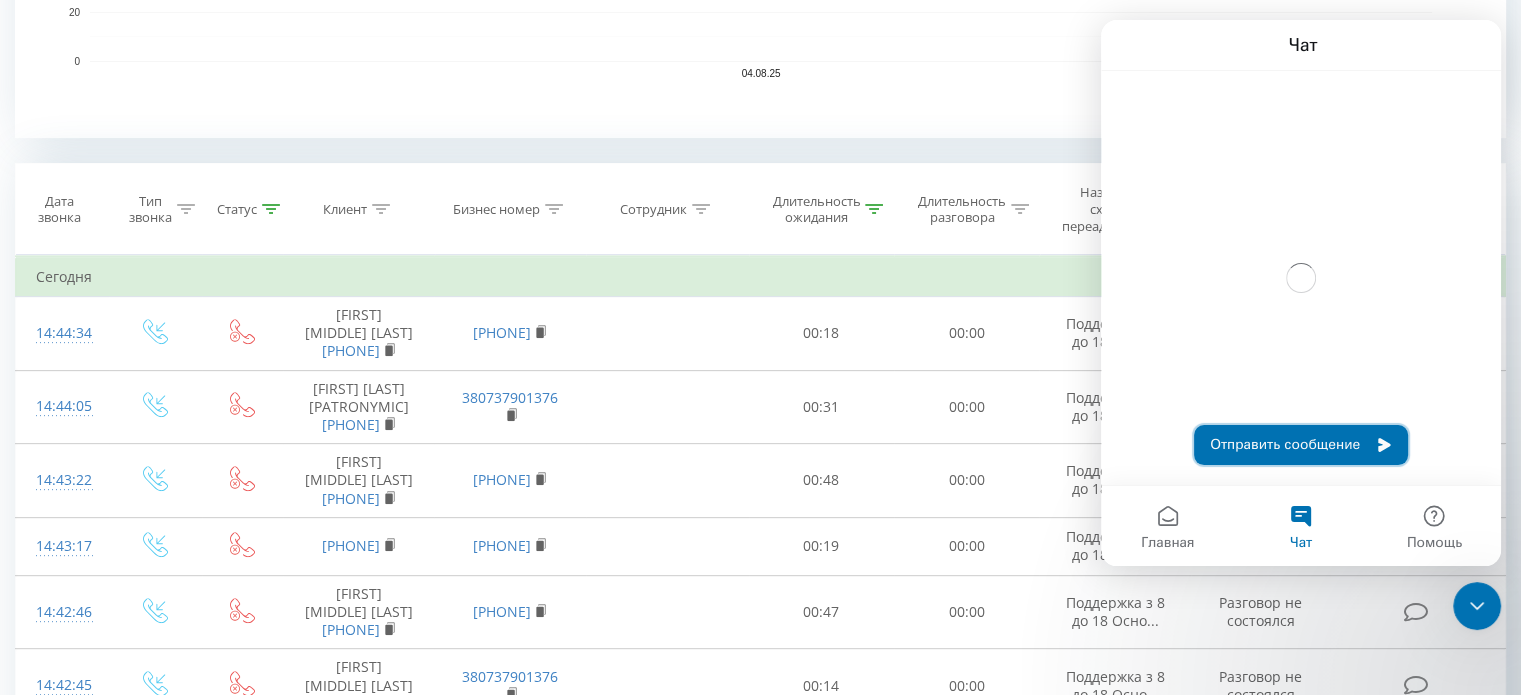 click on "Отправить сообщение" at bounding box center (1301, 445) 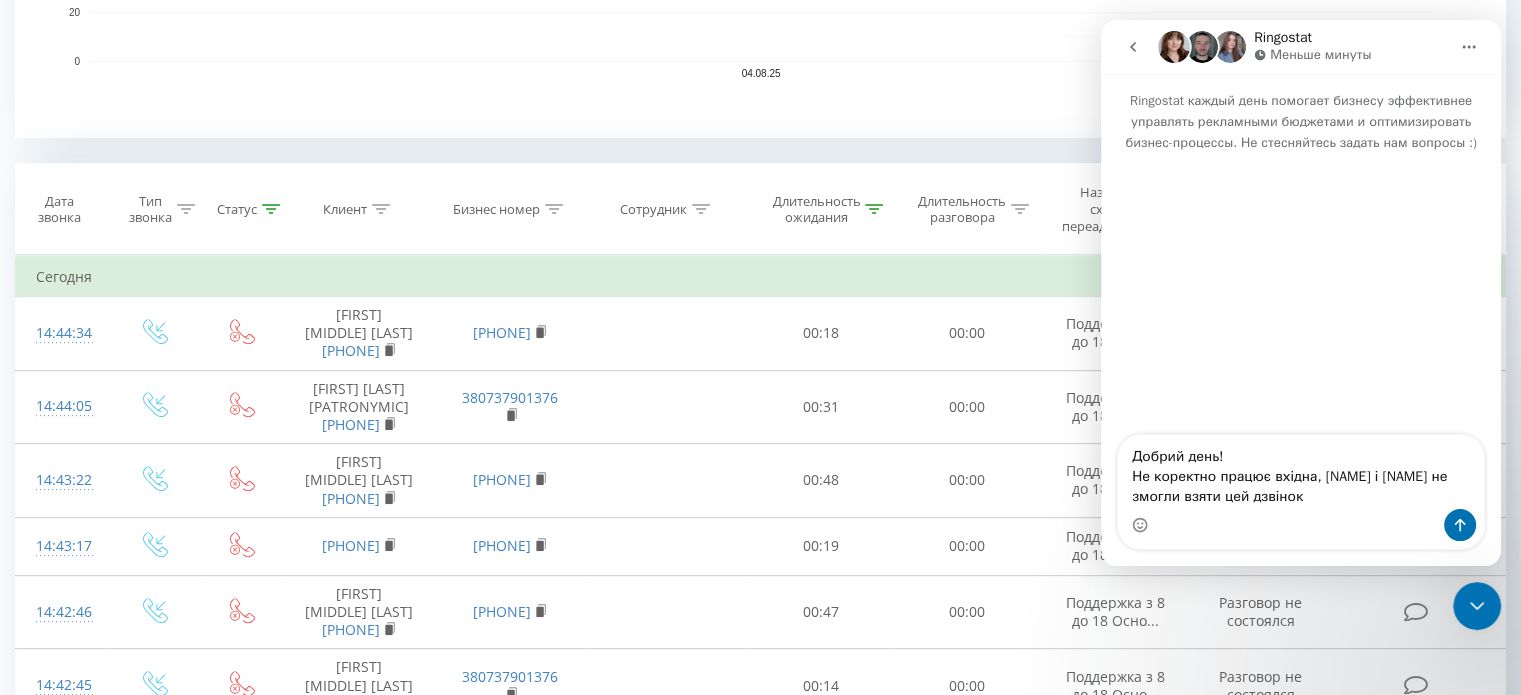 drag, startPoint x: 1302, startPoint y: 504, endPoint x: 1316, endPoint y: 479, distance: 28.653097 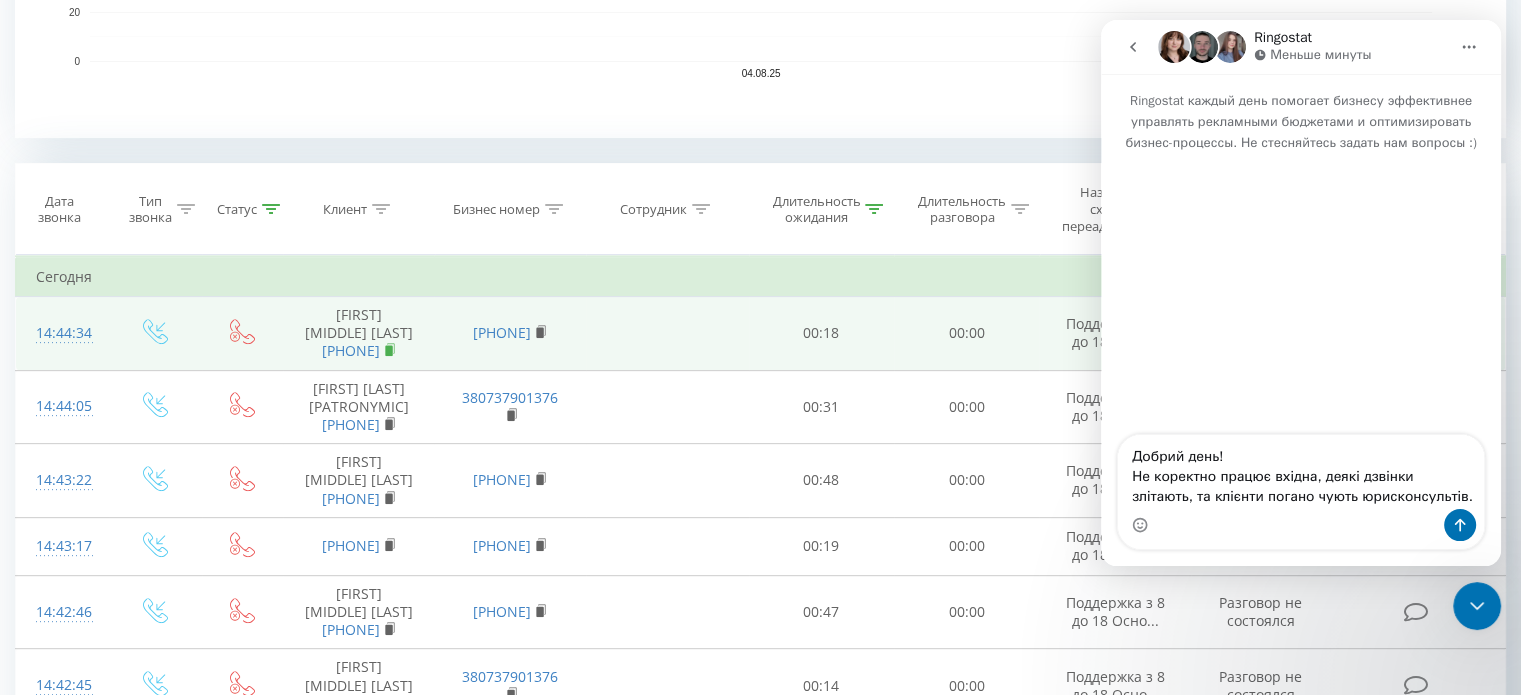 click 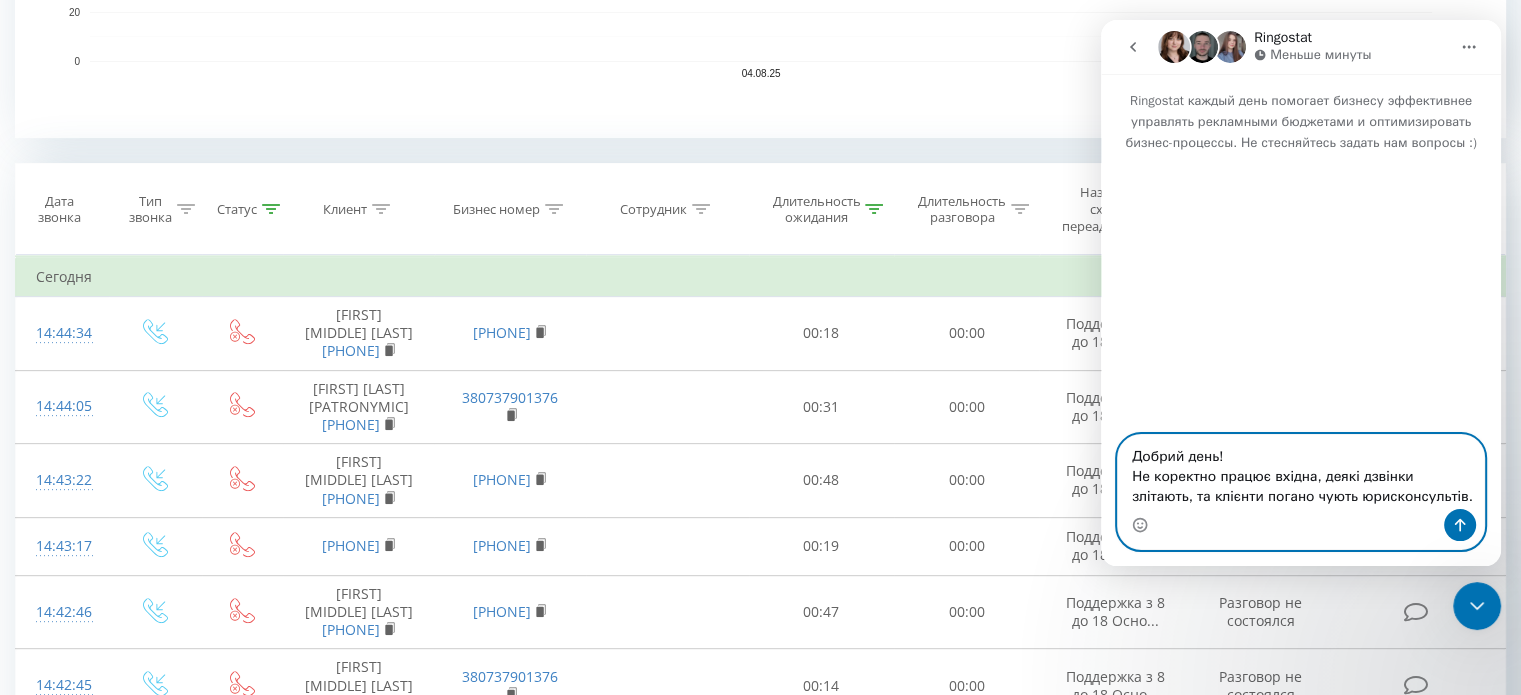 click on "Добрий день!
Не коректно працює вхідна, деякі дзвінки злітають, та клієнти погано чують юрисконсультів." at bounding box center [1301, 472] 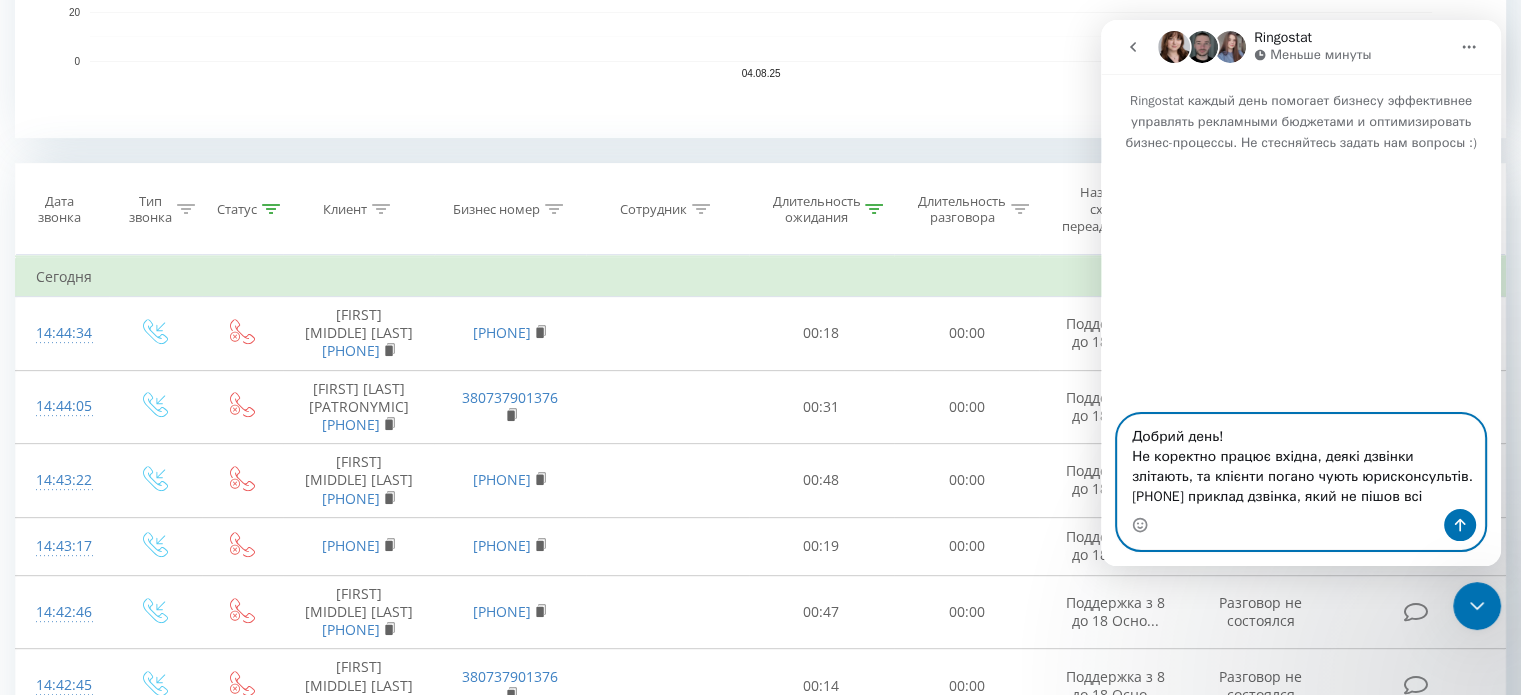 type on "Добрий день!
Не коректно працює вхідна, деякі дзвінки злітають, та клієнти погано чують юрисконсультів.
380950913225 приклад дзвінка, який не пішов всім" 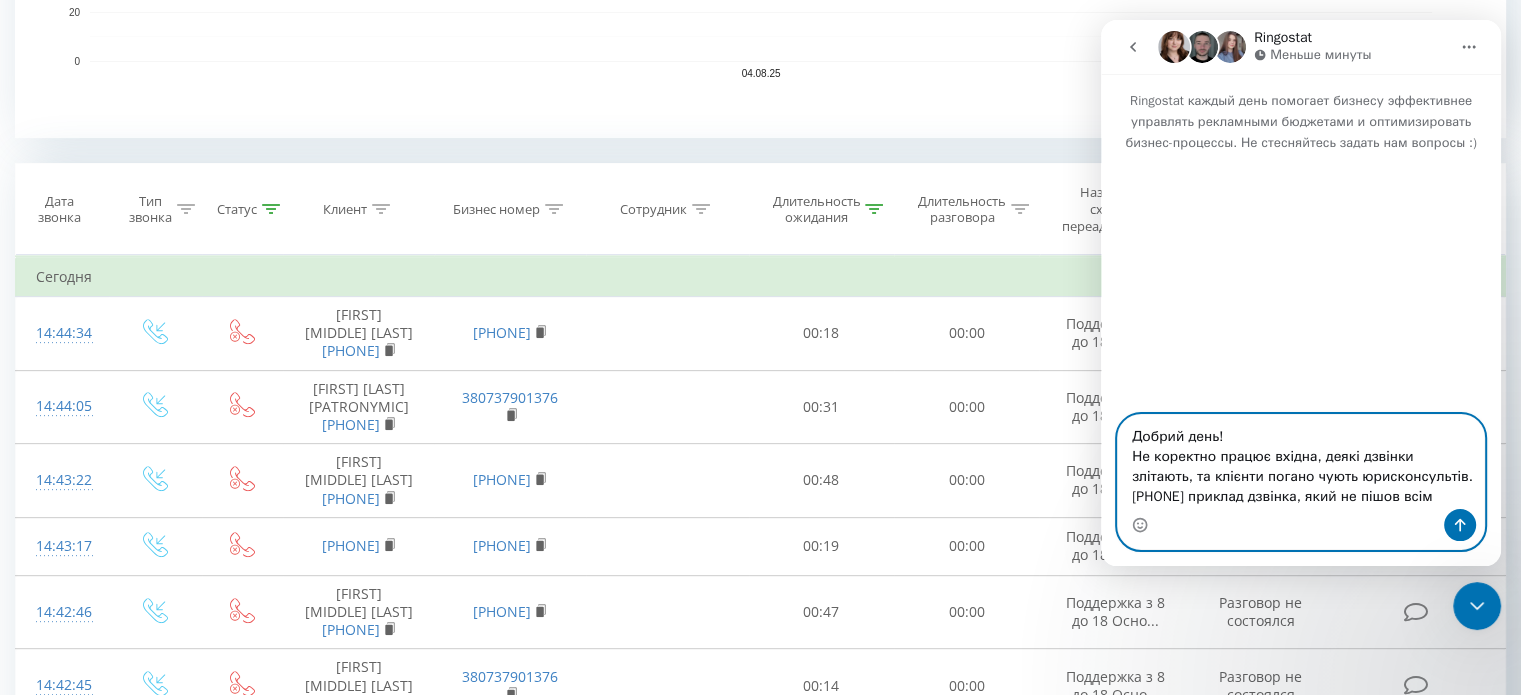 type 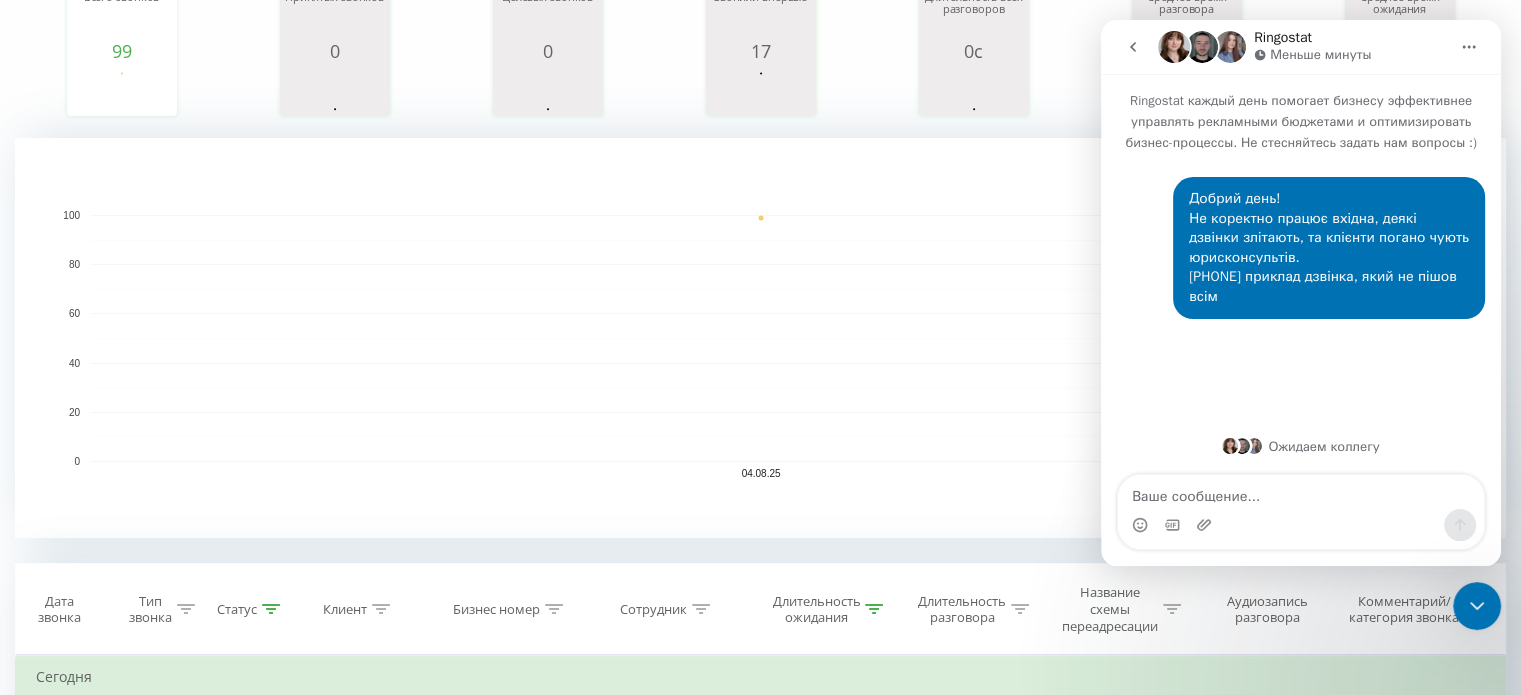 scroll, scrollTop: 0, scrollLeft: 0, axis: both 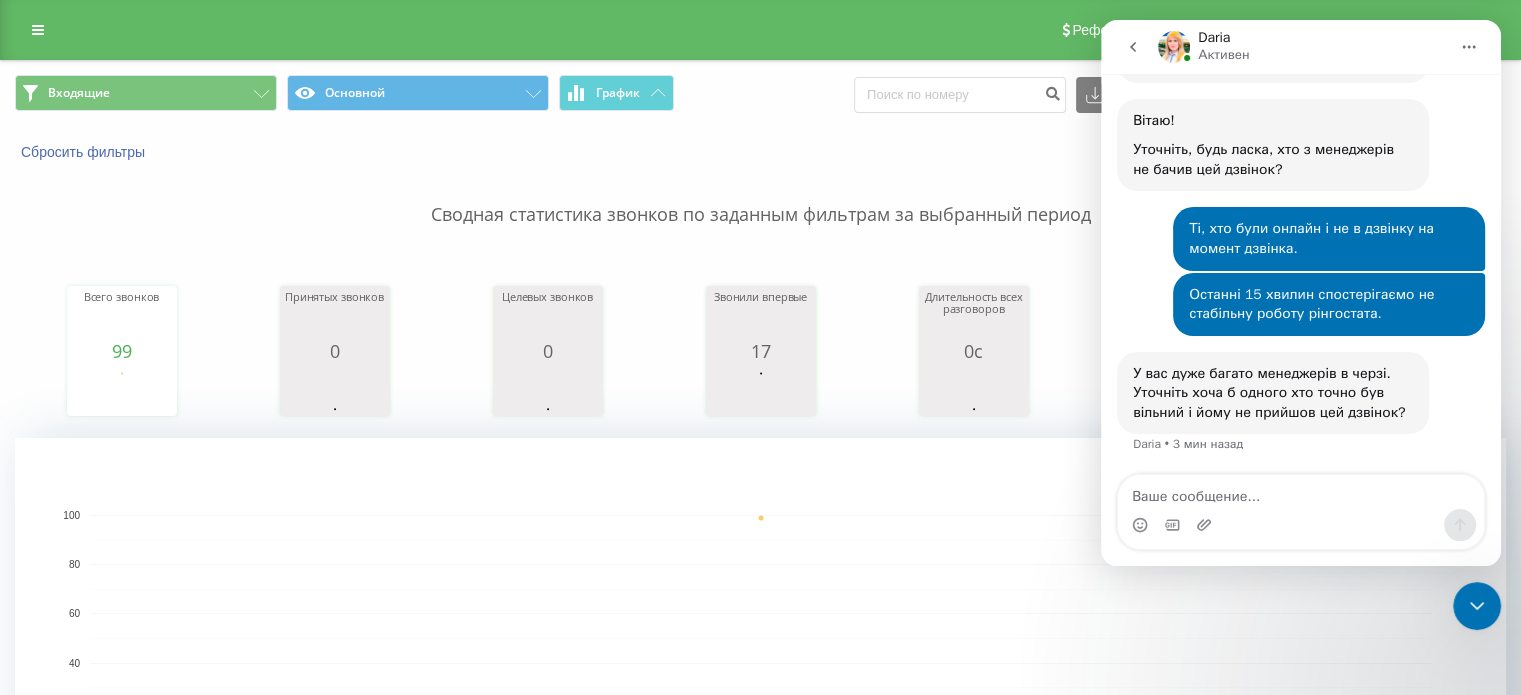 click at bounding box center [1301, 492] 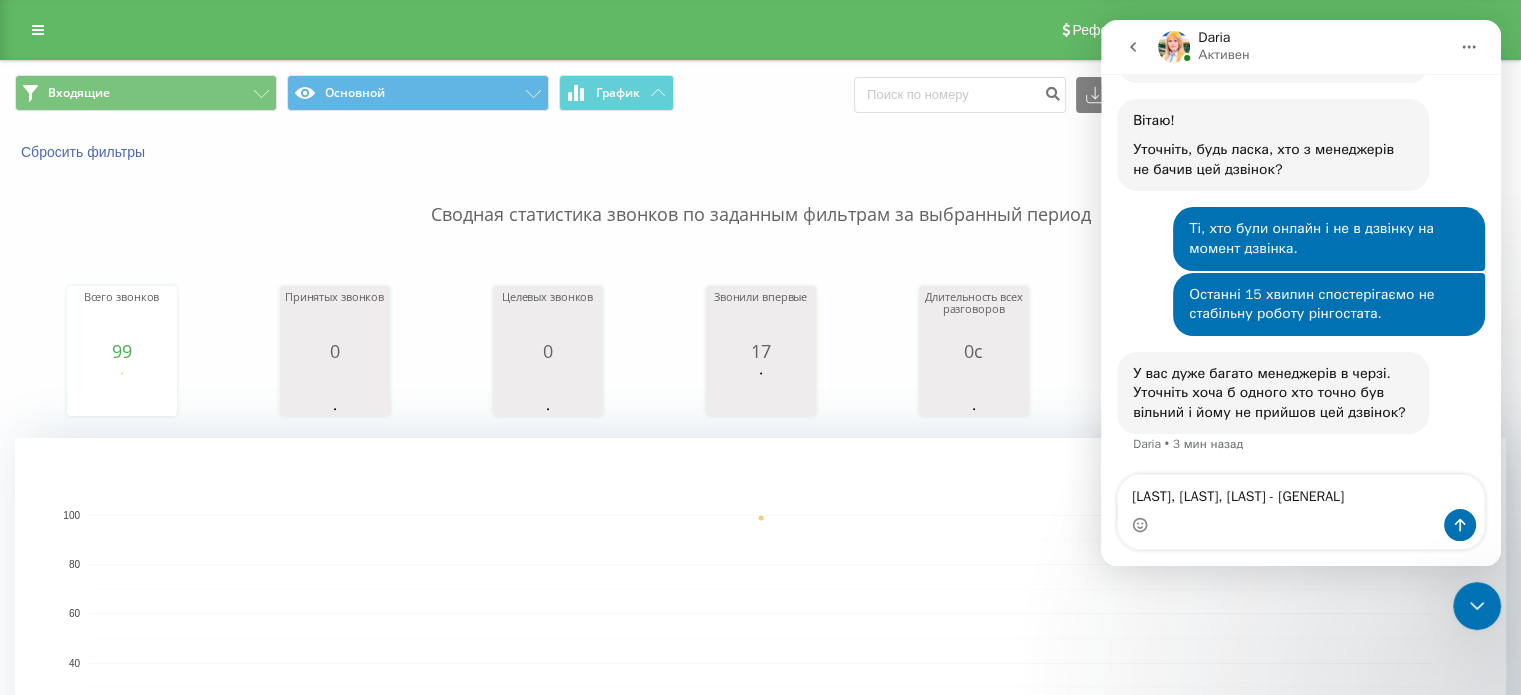 type on "[LAST], [LAST], [LAST] - це орієнтовно" 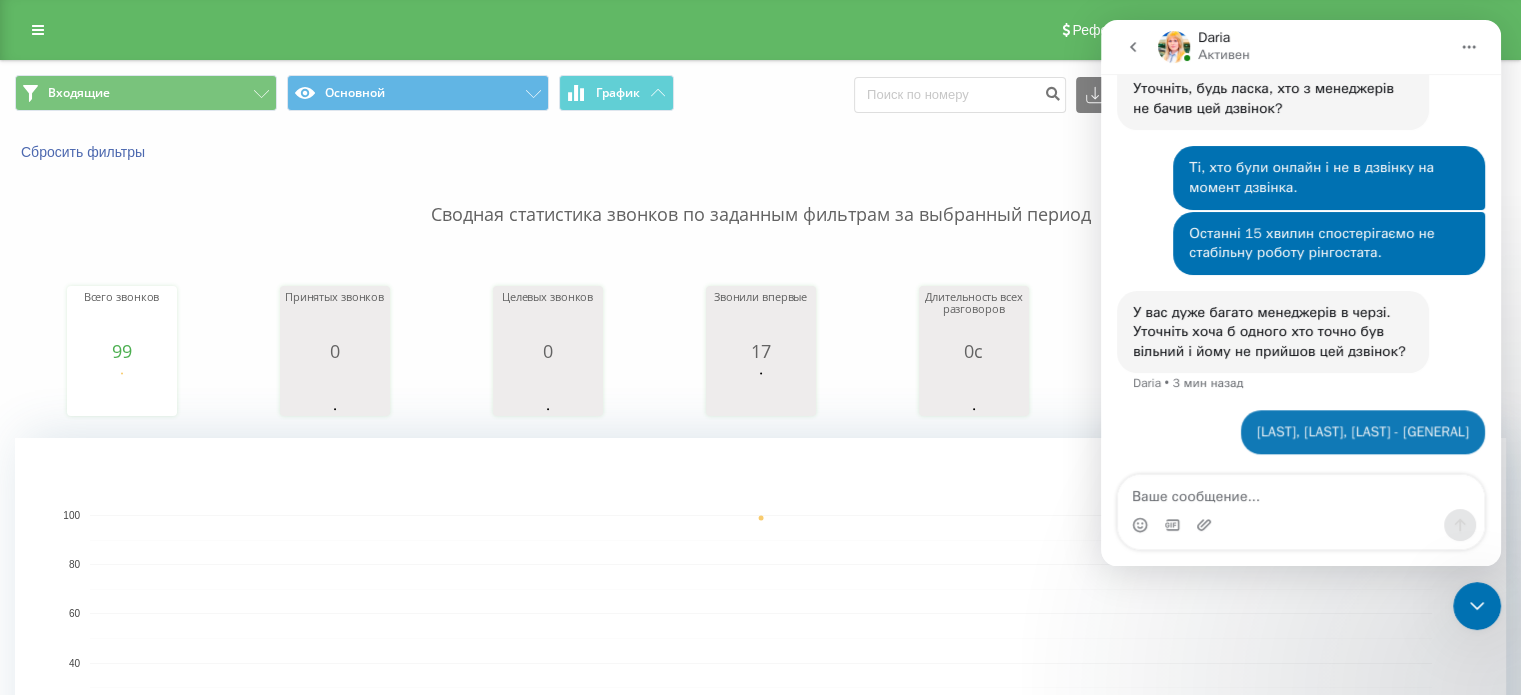 scroll, scrollTop: 464, scrollLeft: 0, axis: vertical 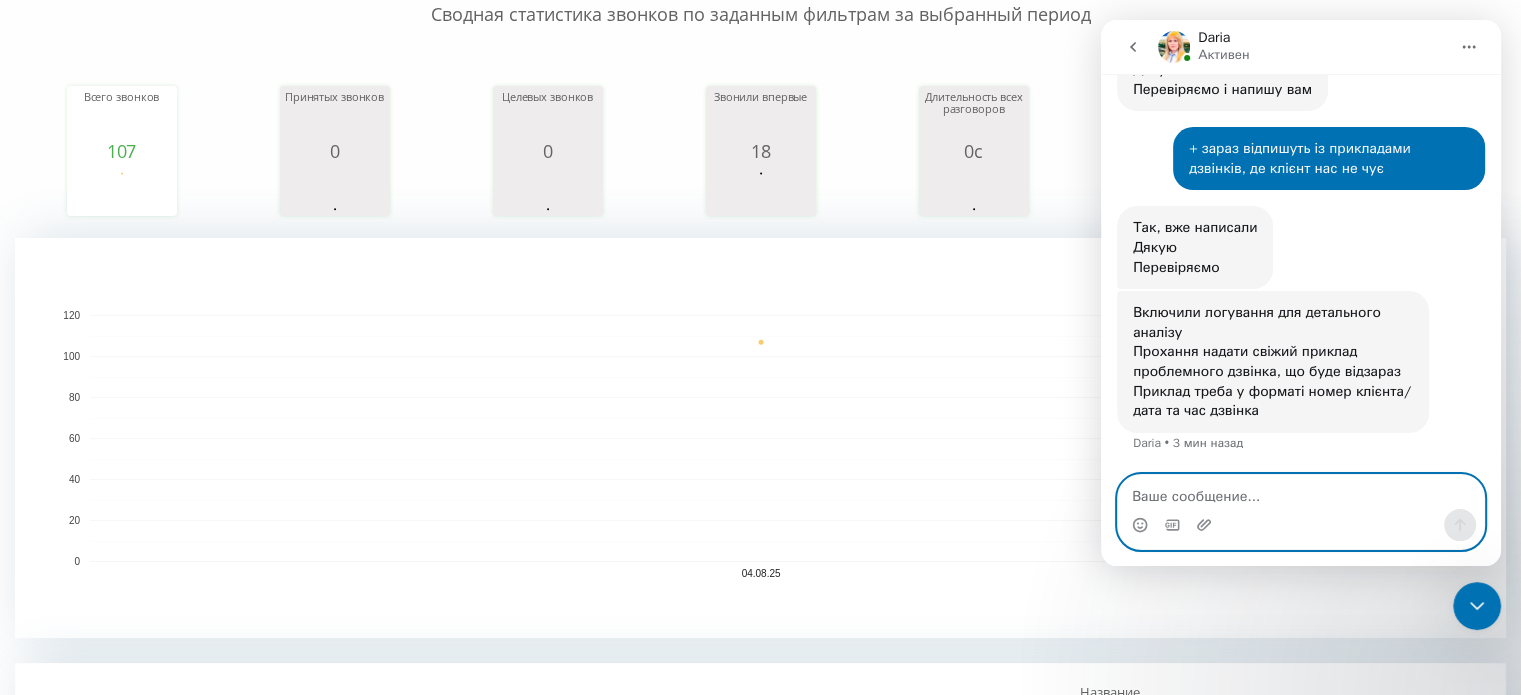 click at bounding box center [1301, 492] 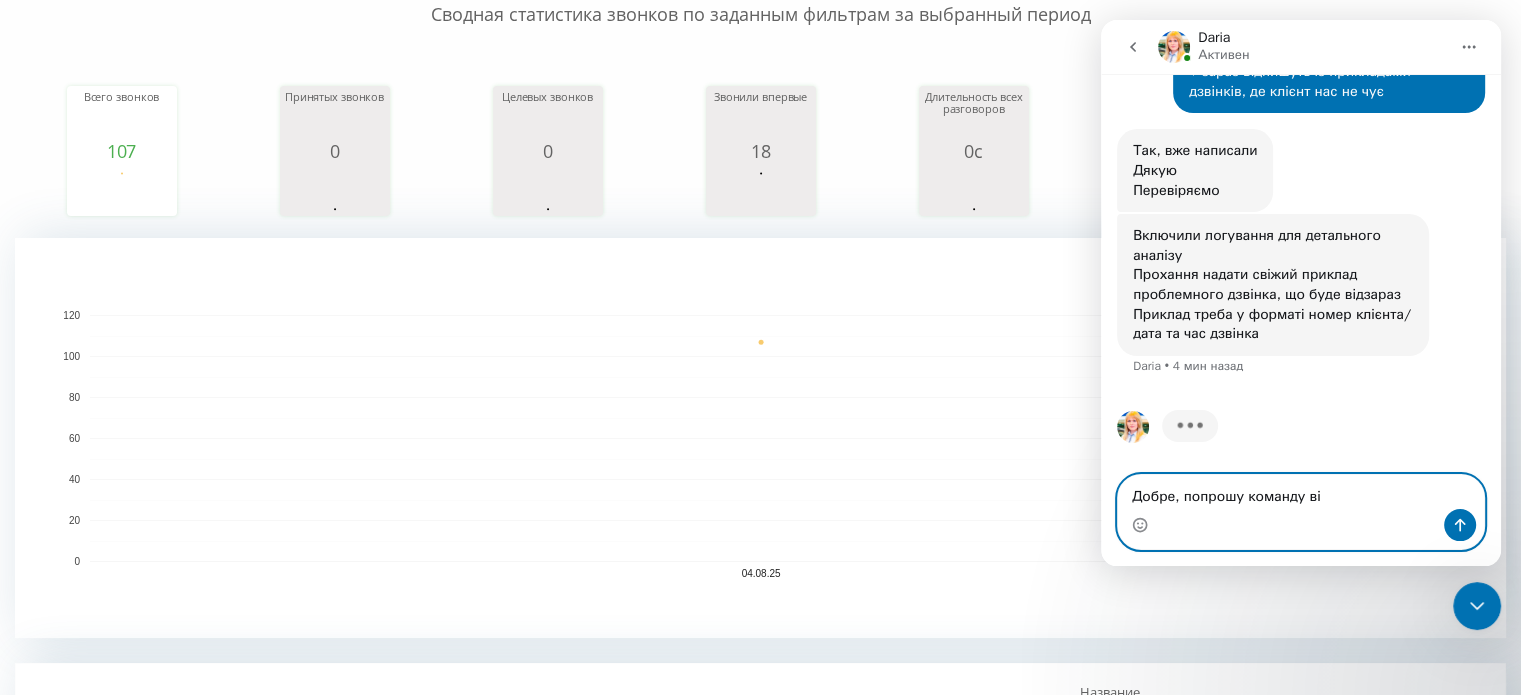 scroll, scrollTop: 941, scrollLeft: 0, axis: vertical 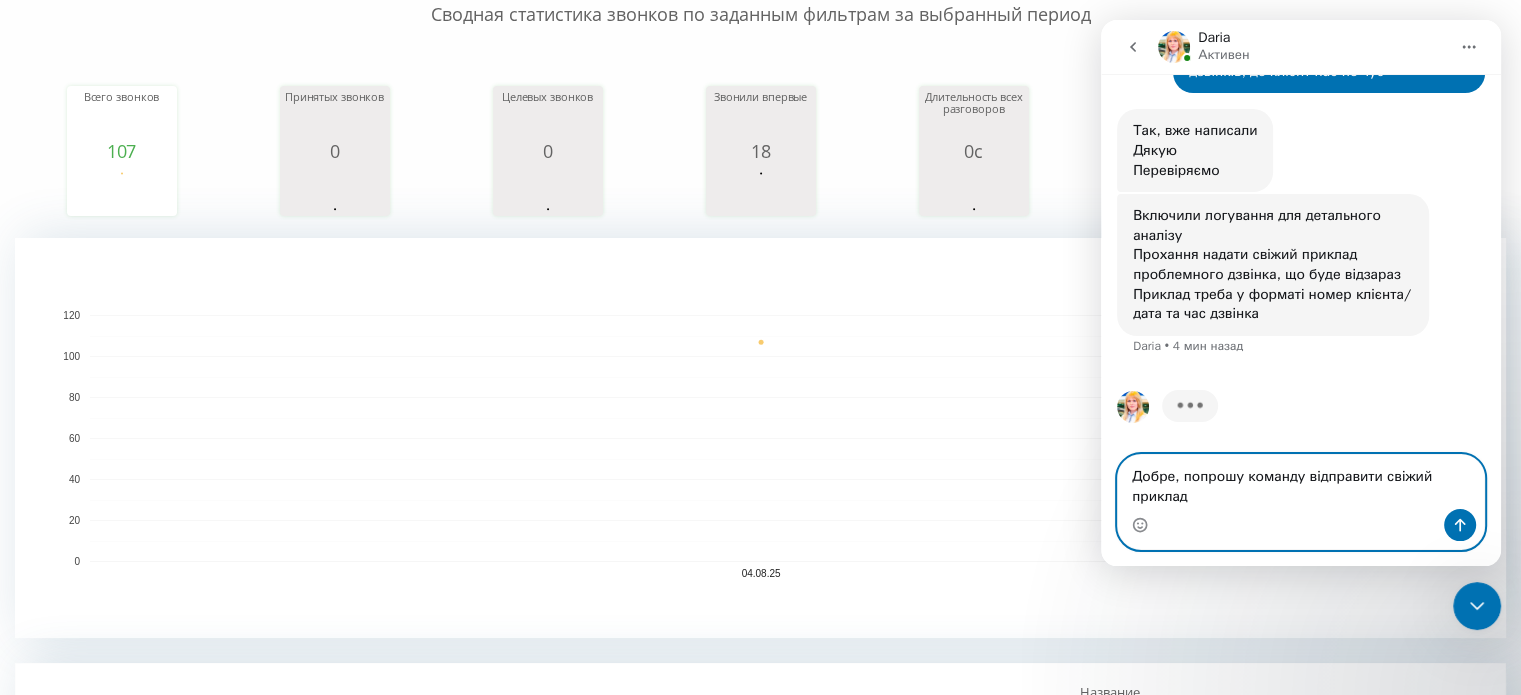 type on "Добре, попрошу команду відправити свіжий приклад." 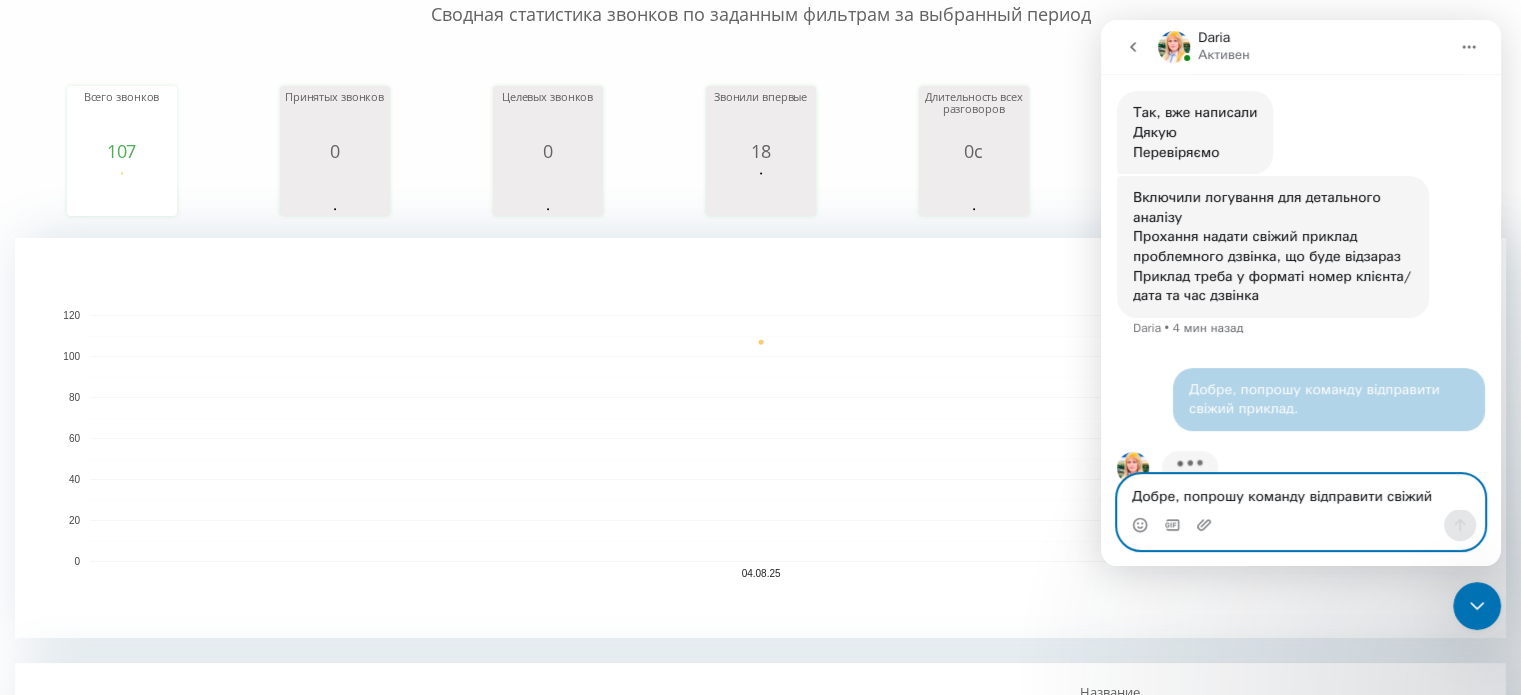 type 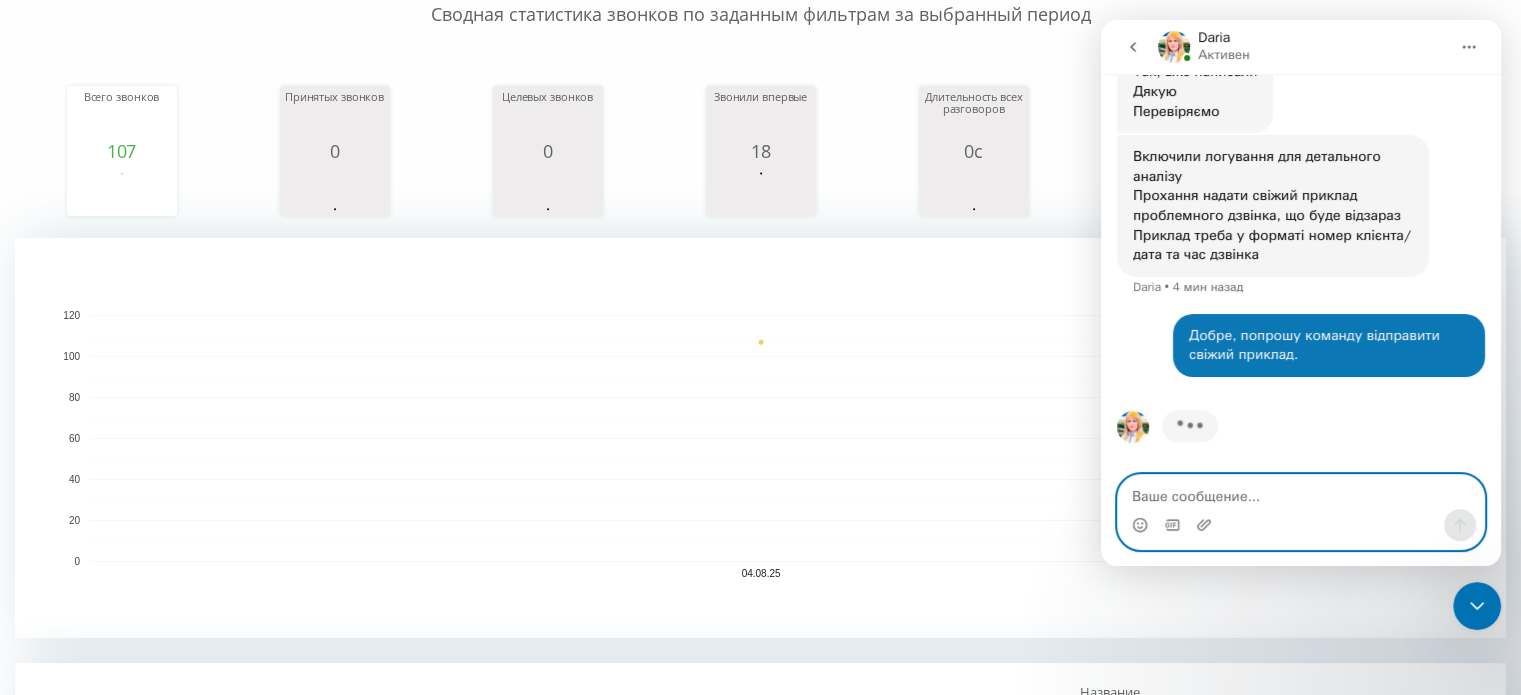 scroll, scrollTop: 1020, scrollLeft: 0, axis: vertical 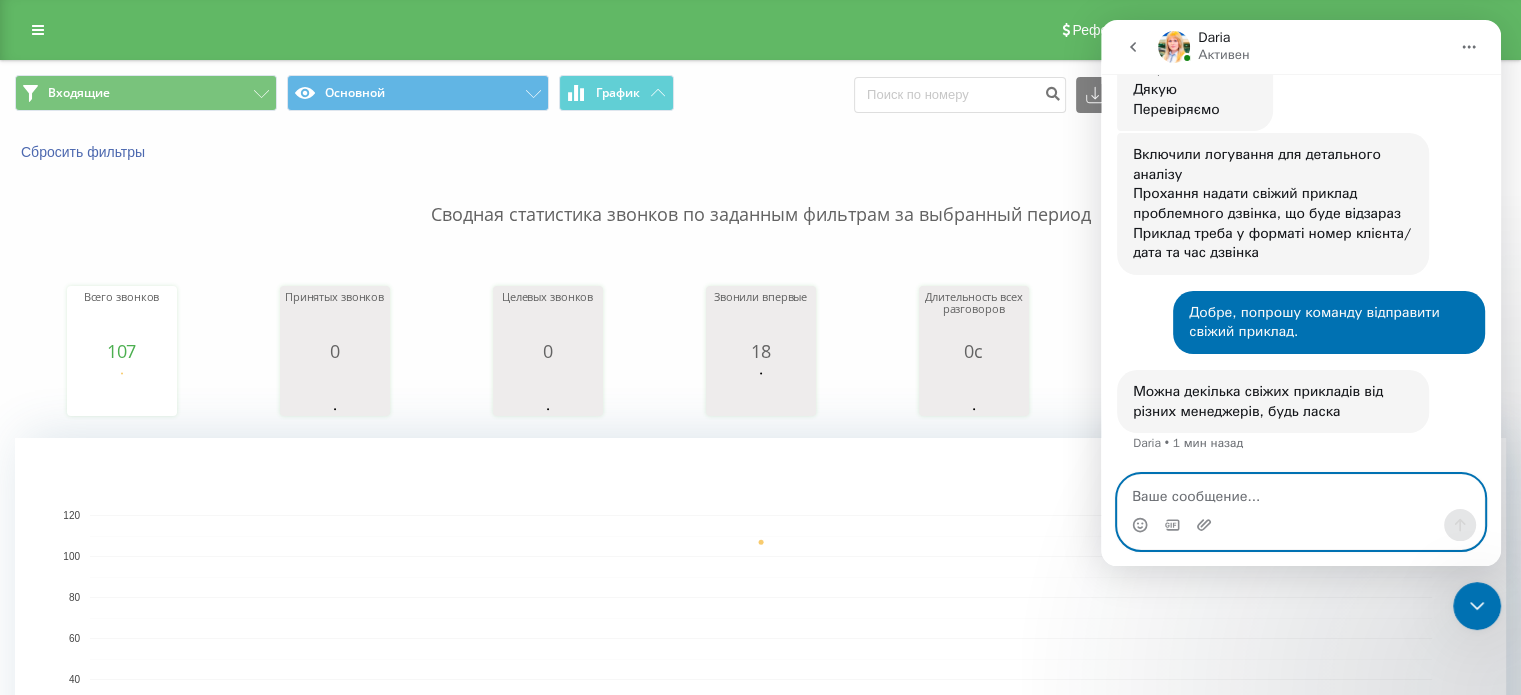 click at bounding box center (1301, 492) 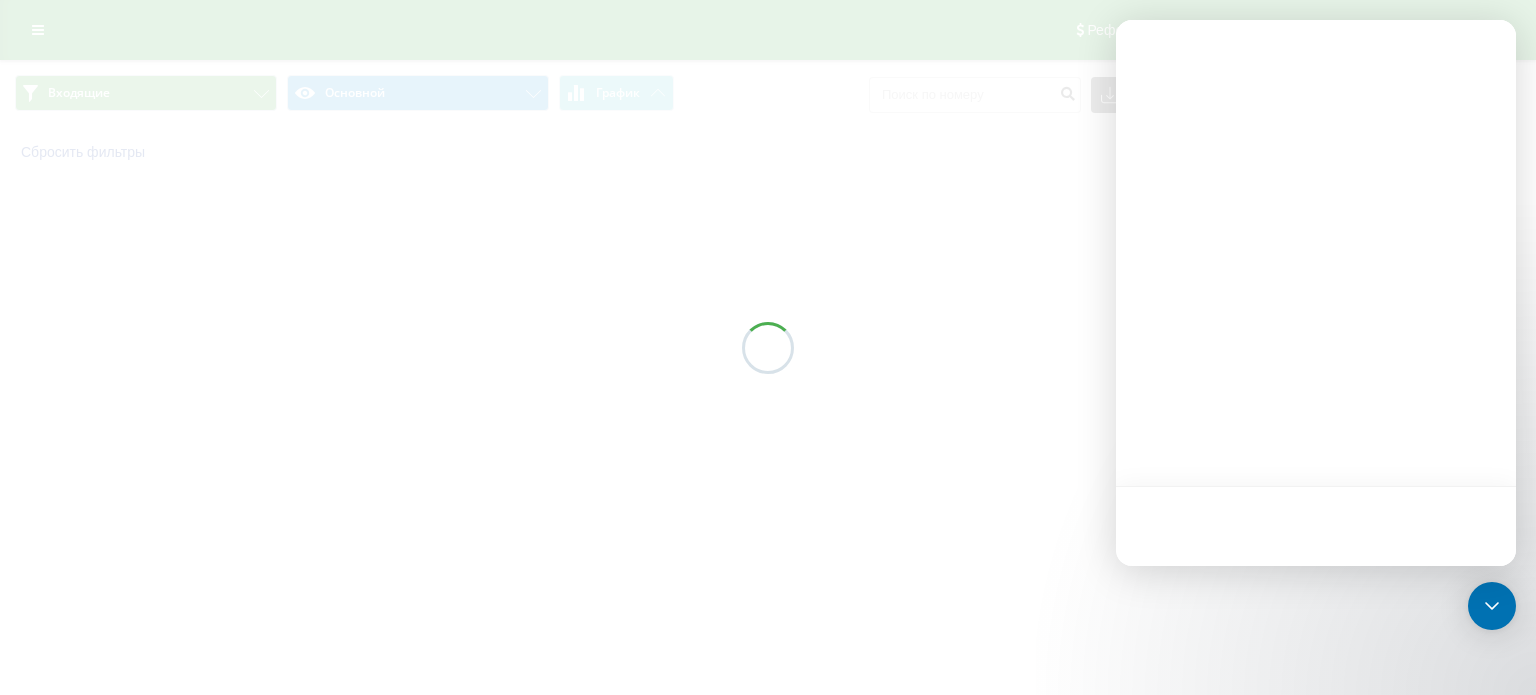 scroll, scrollTop: 0, scrollLeft: 0, axis: both 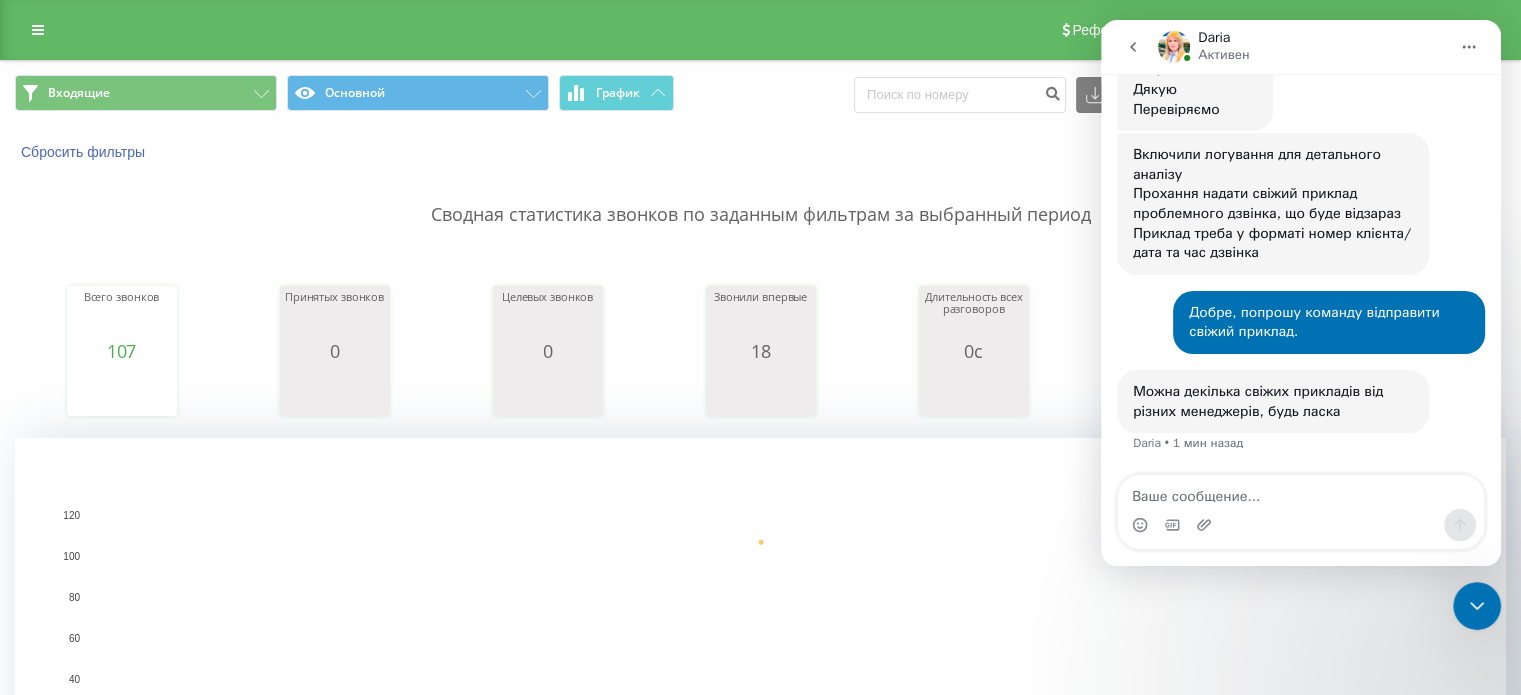 click at bounding box center [1301, 492] 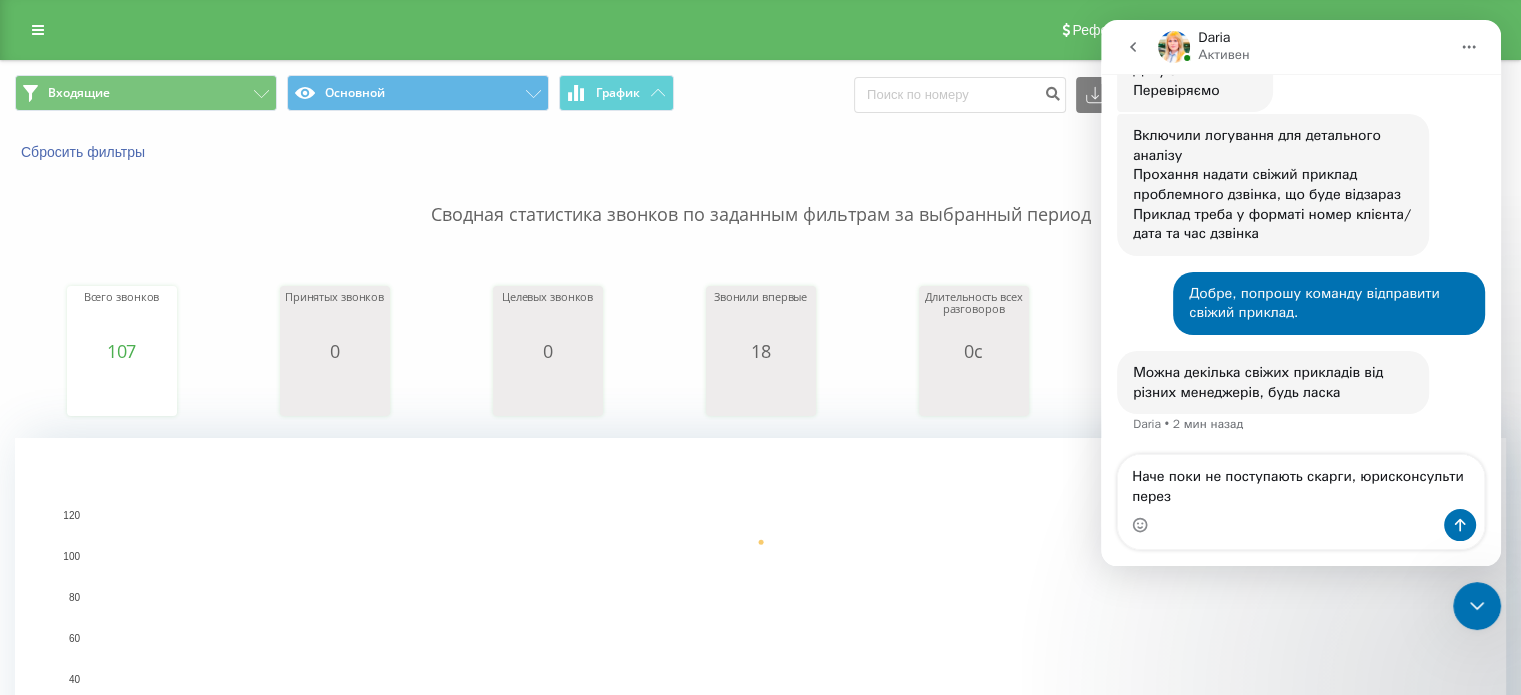 scroll, scrollTop: 1043, scrollLeft: 0, axis: vertical 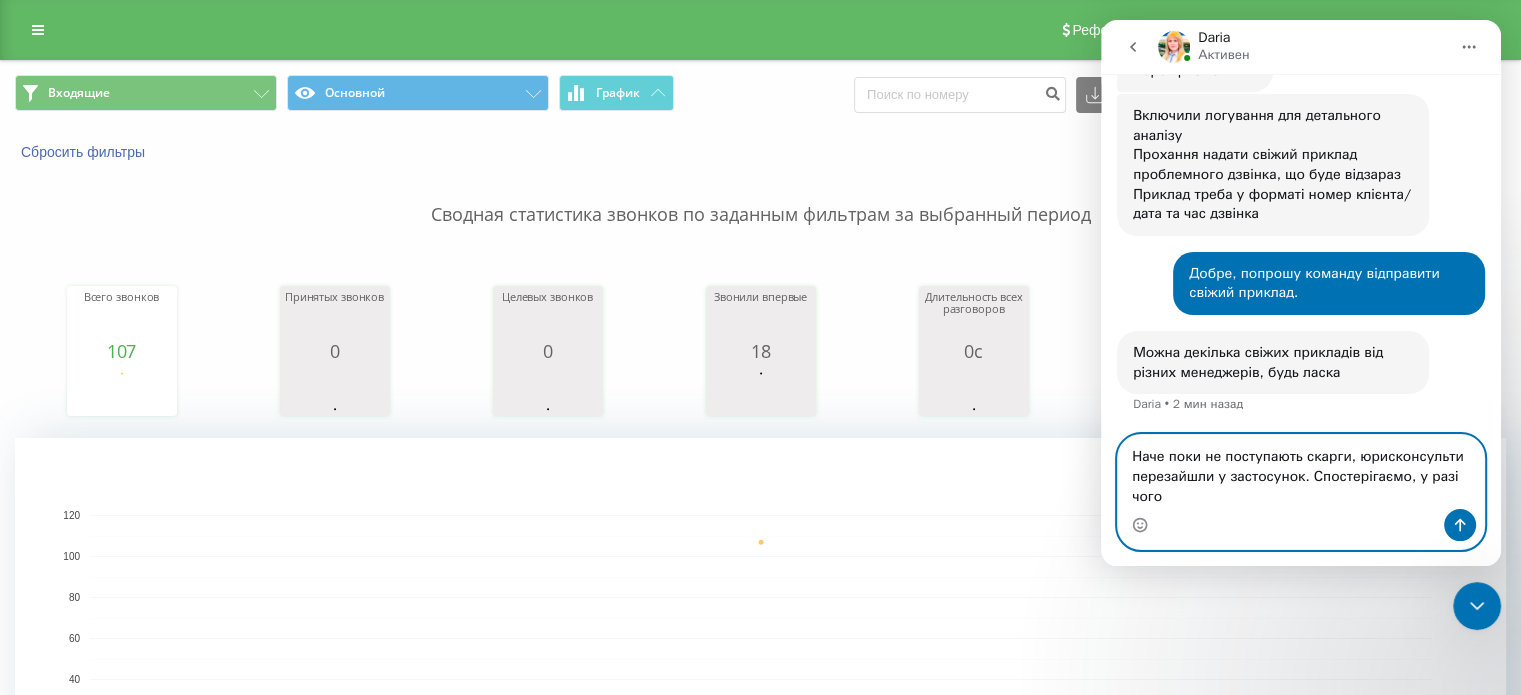 click on "Наче поки не поступають скарги, юрисконсульти перезайшли у застосунок. Спостерігаємо, у разі чого" at bounding box center (1301, 472) 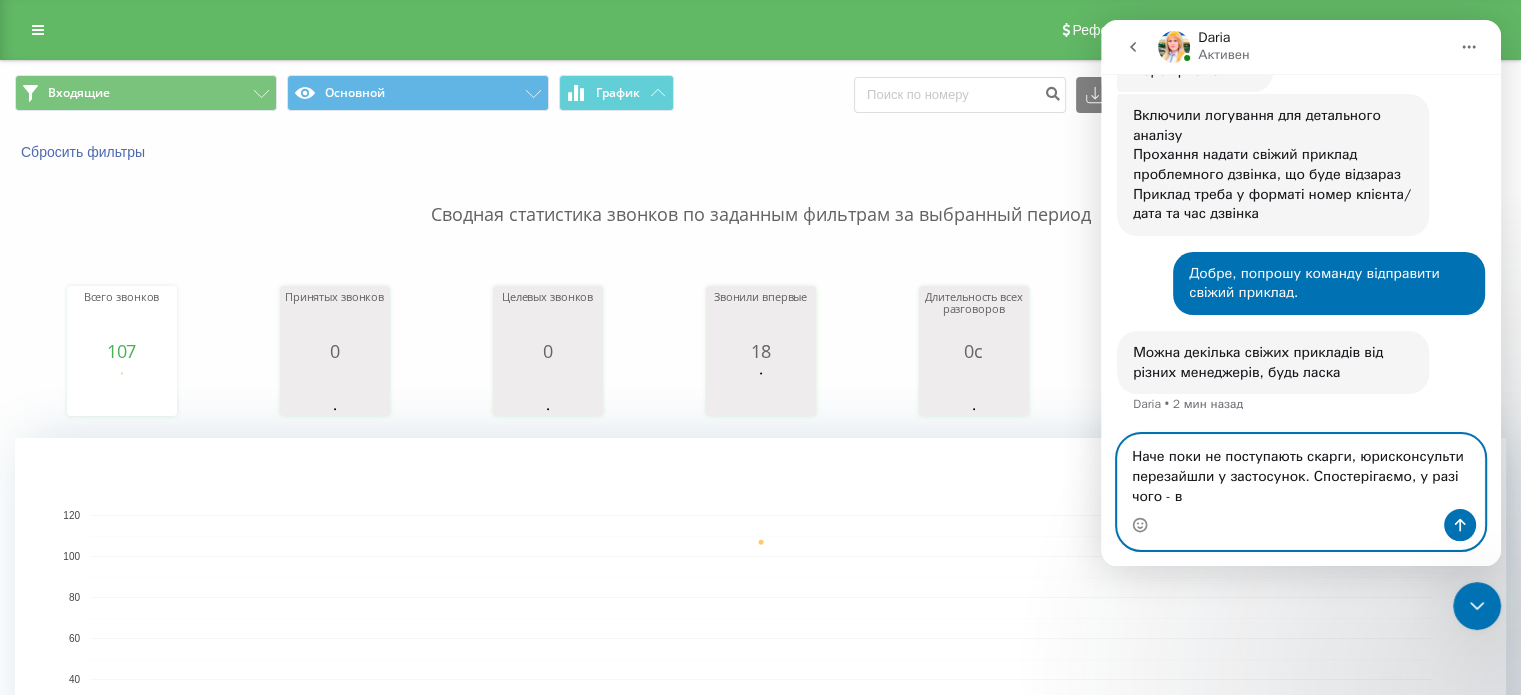 scroll, scrollTop: 1063, scrollLeft: 0, axis: vertical 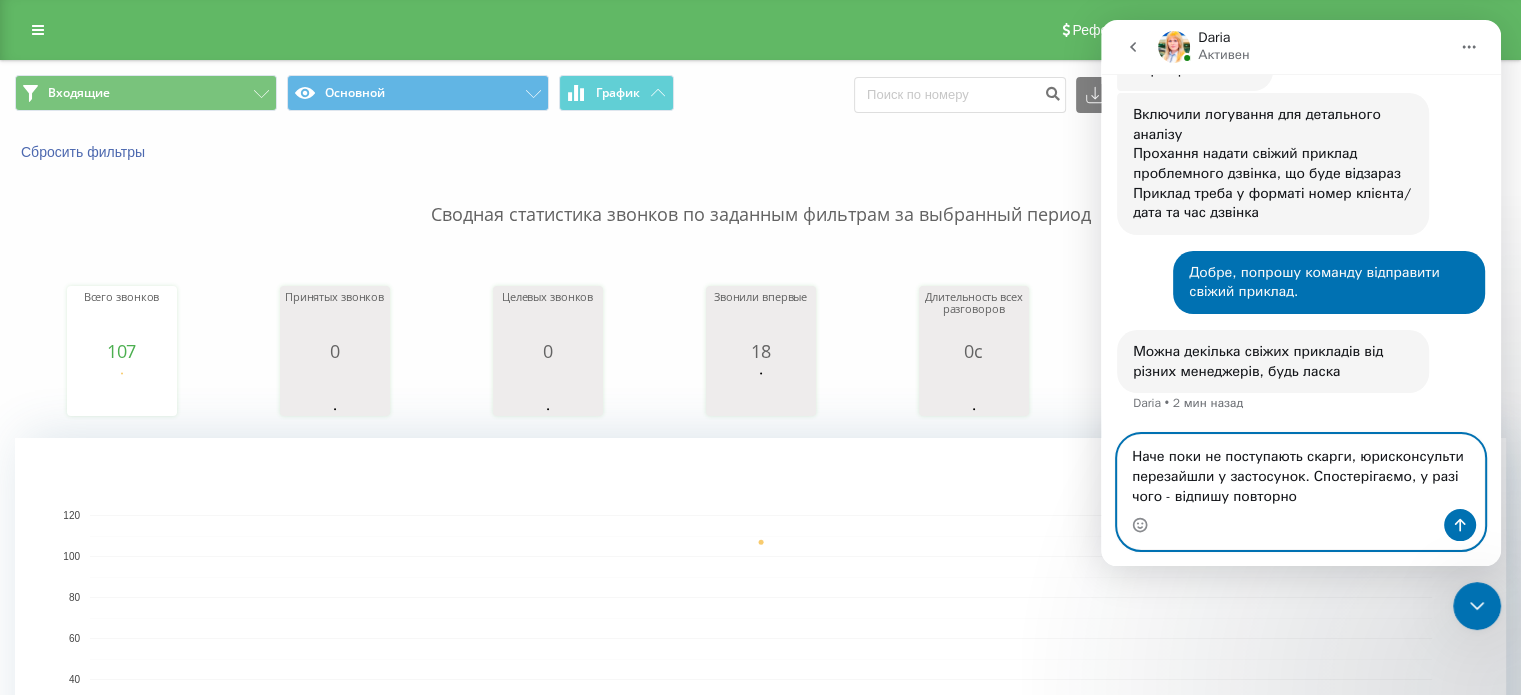 type on "Наче поки не поступають скарги, юрисконсульти перезайшли у застосунок. Спостерігаємо, у разі чого - відпишу повторно." 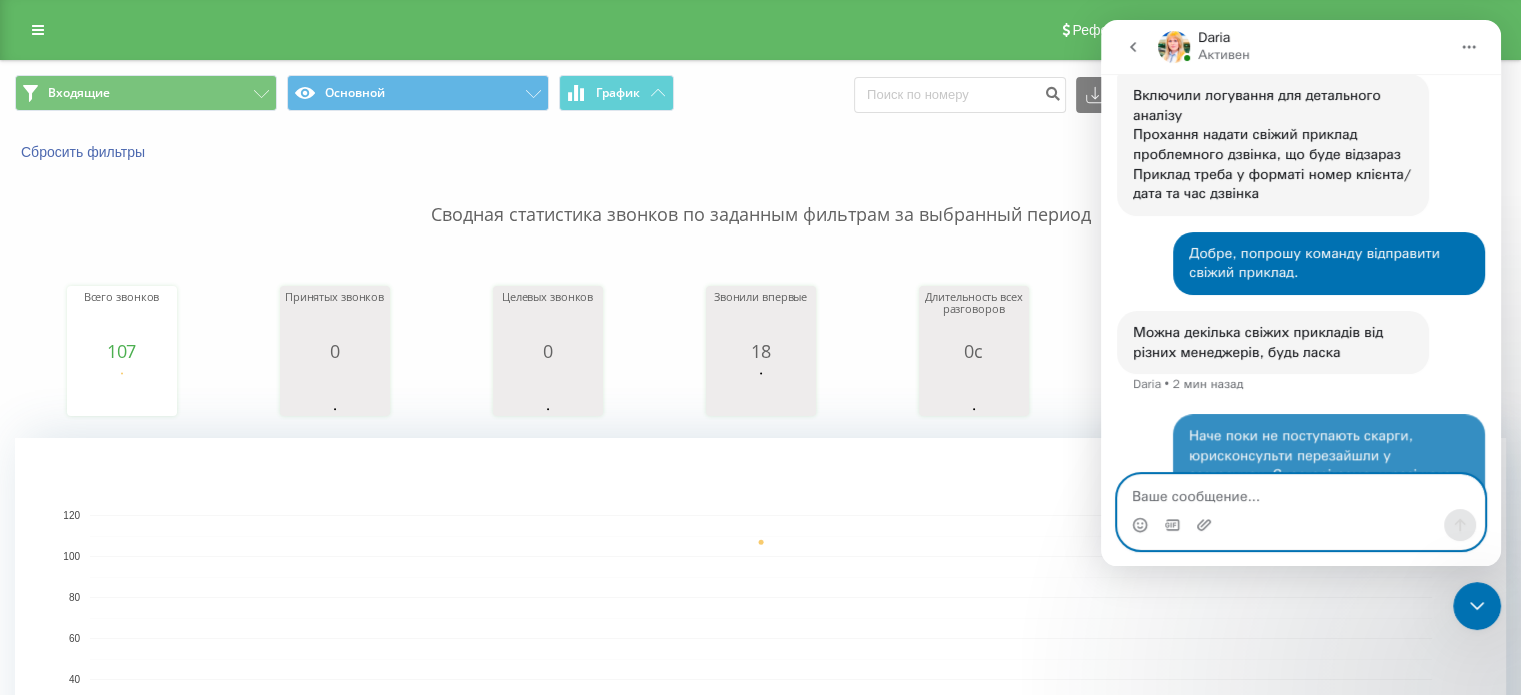 scroll, scrollTop: 1141, scrollLeft: 0, axis: vertical 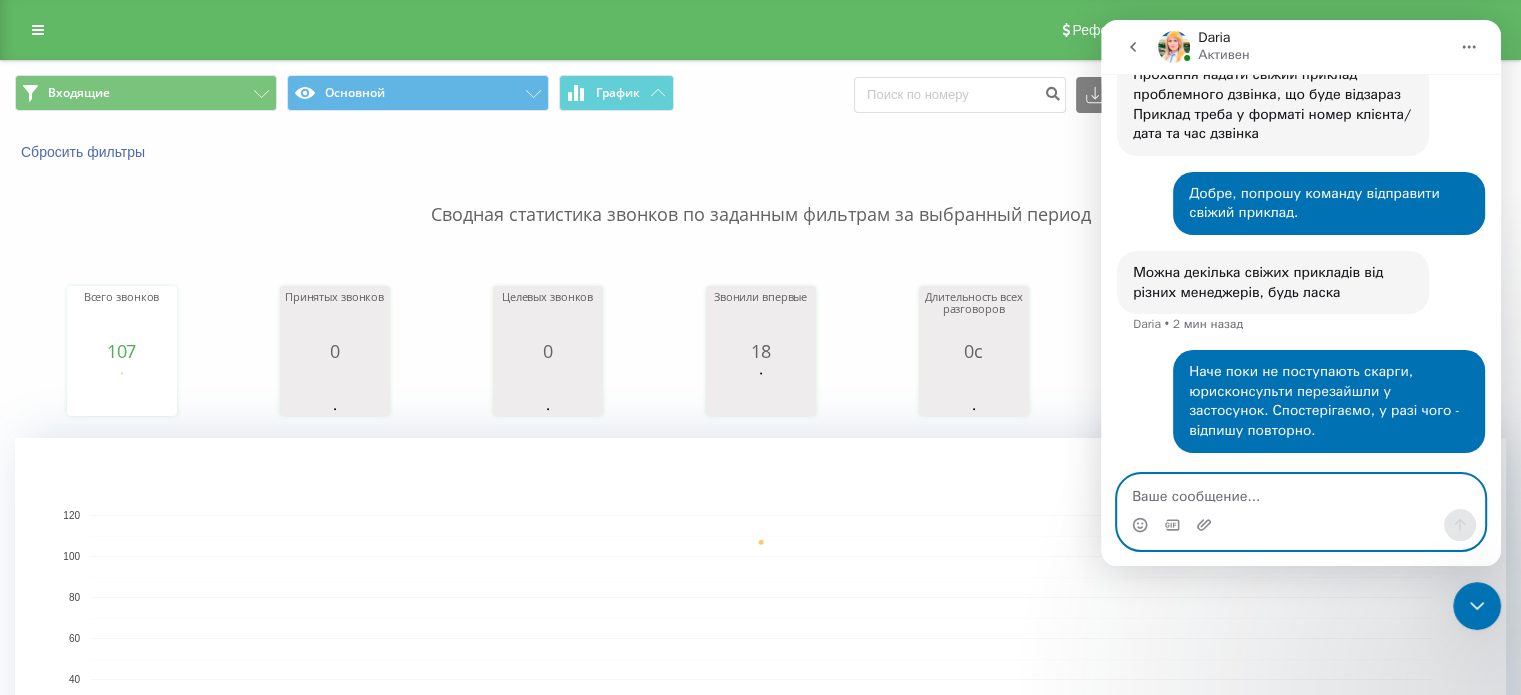 type 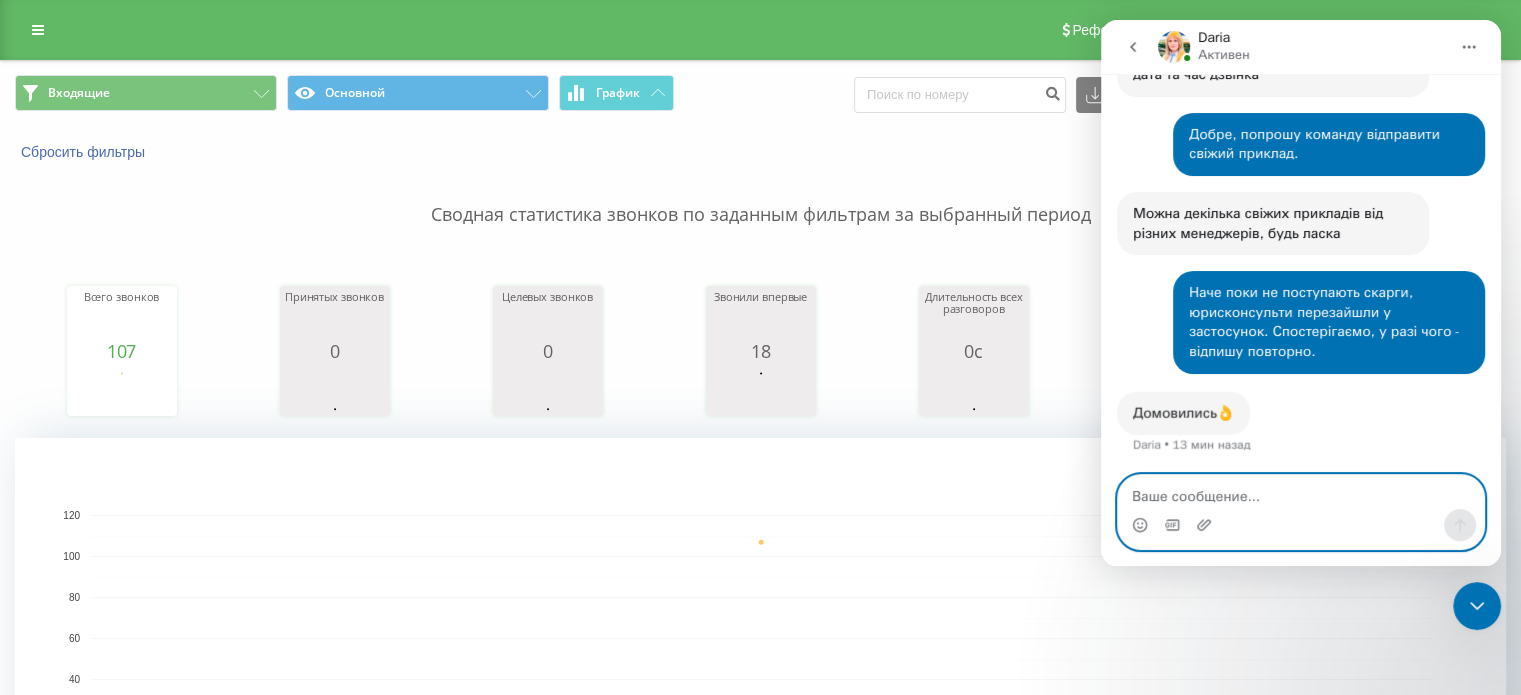 scroll, scrollTop: 1201, scrollLeft: 0, axis: vertical 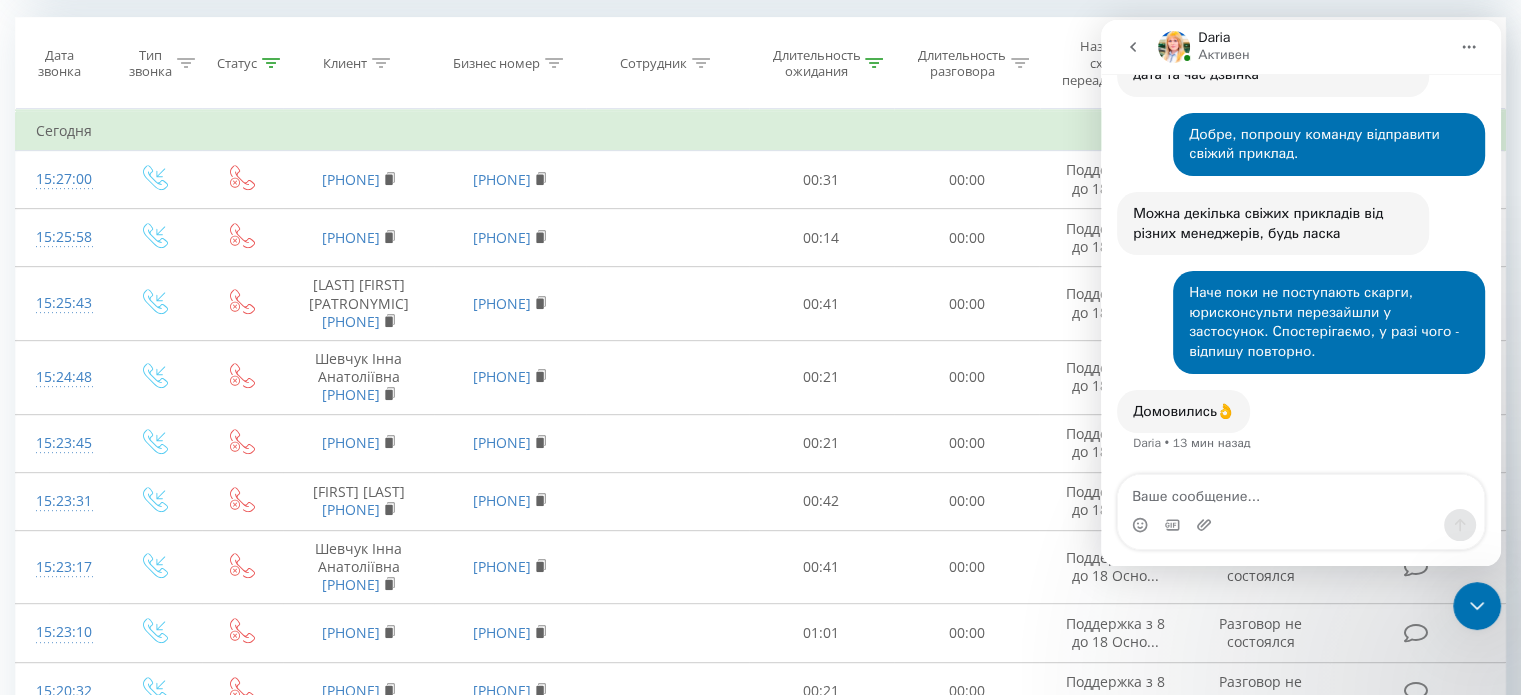 click at bounding box center [1477, 606] 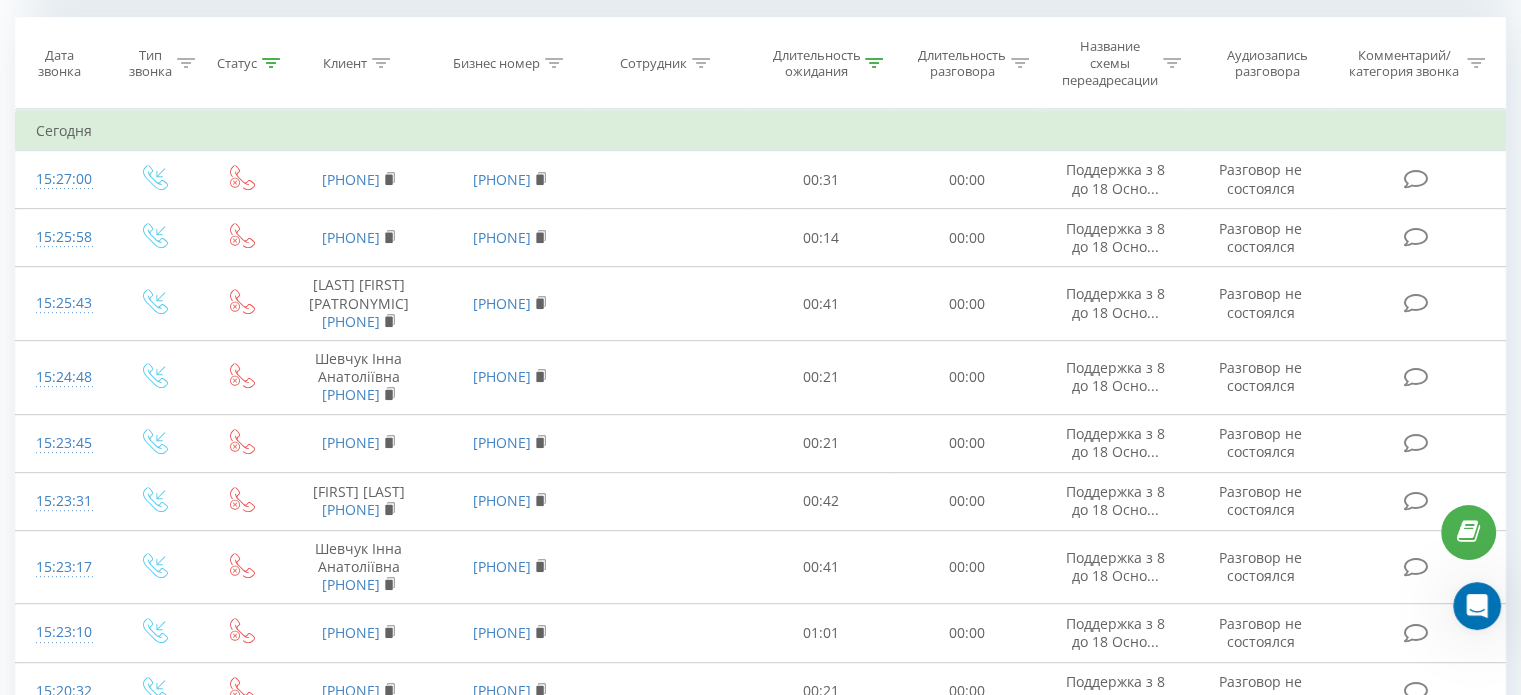 scroll, scrollTop: 0, scrollLeft: 0, axis: both 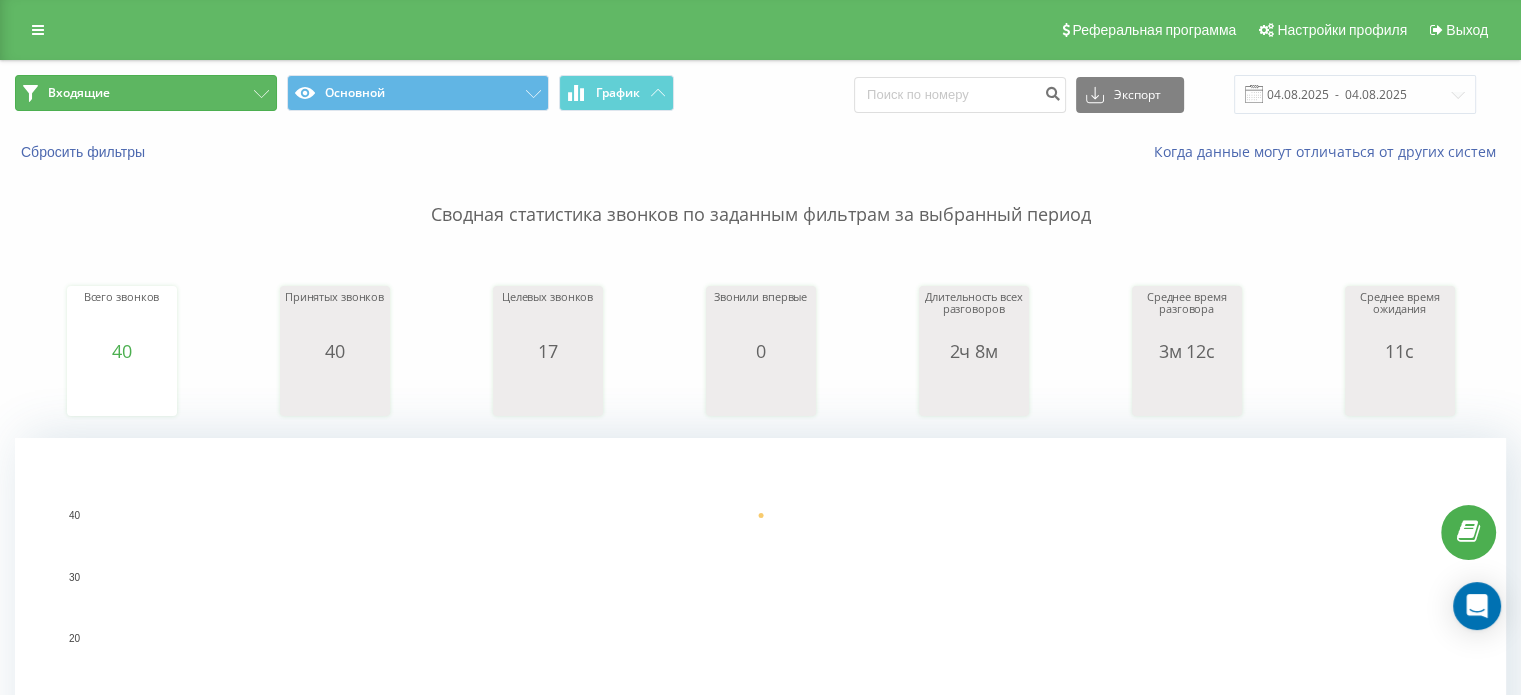click on "Входящие" at bounding box center [146, 93] 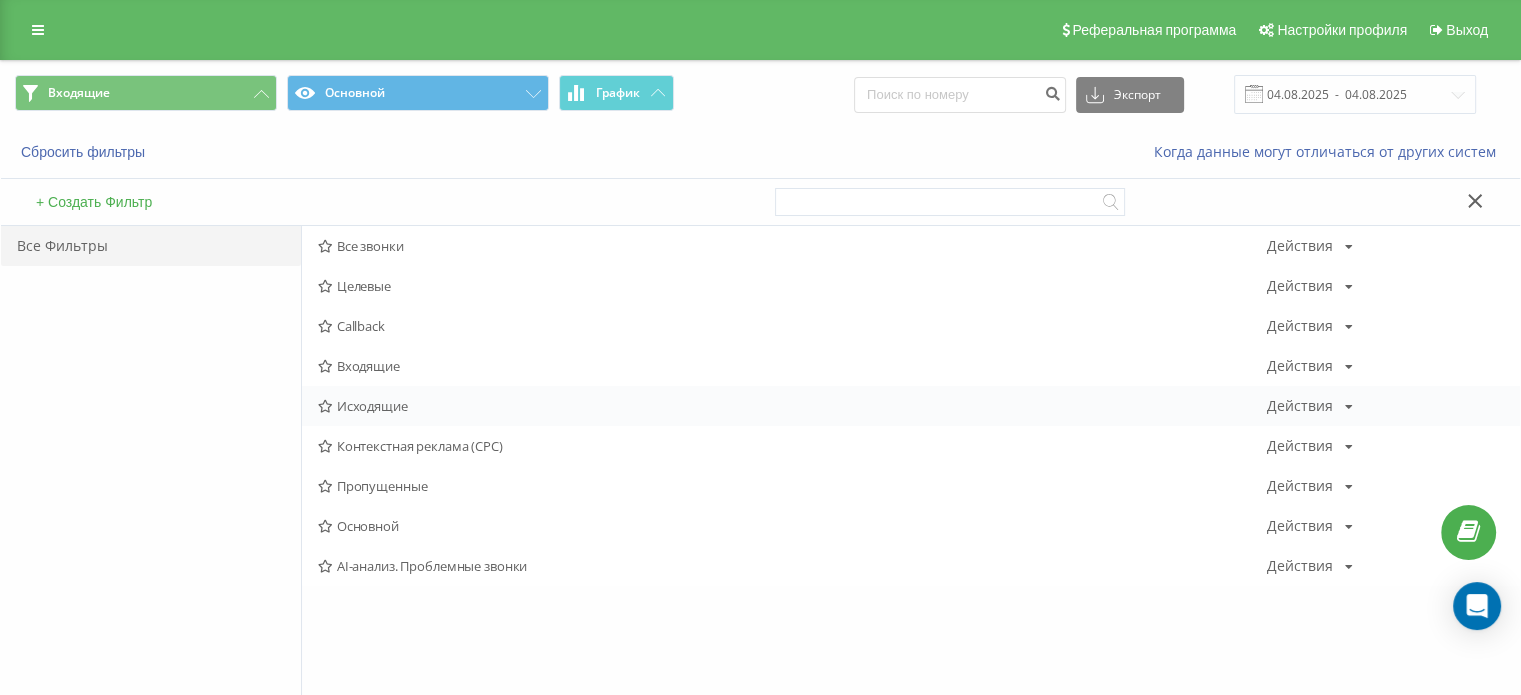 click on "Исходящие" at bounding box center (792, 406) 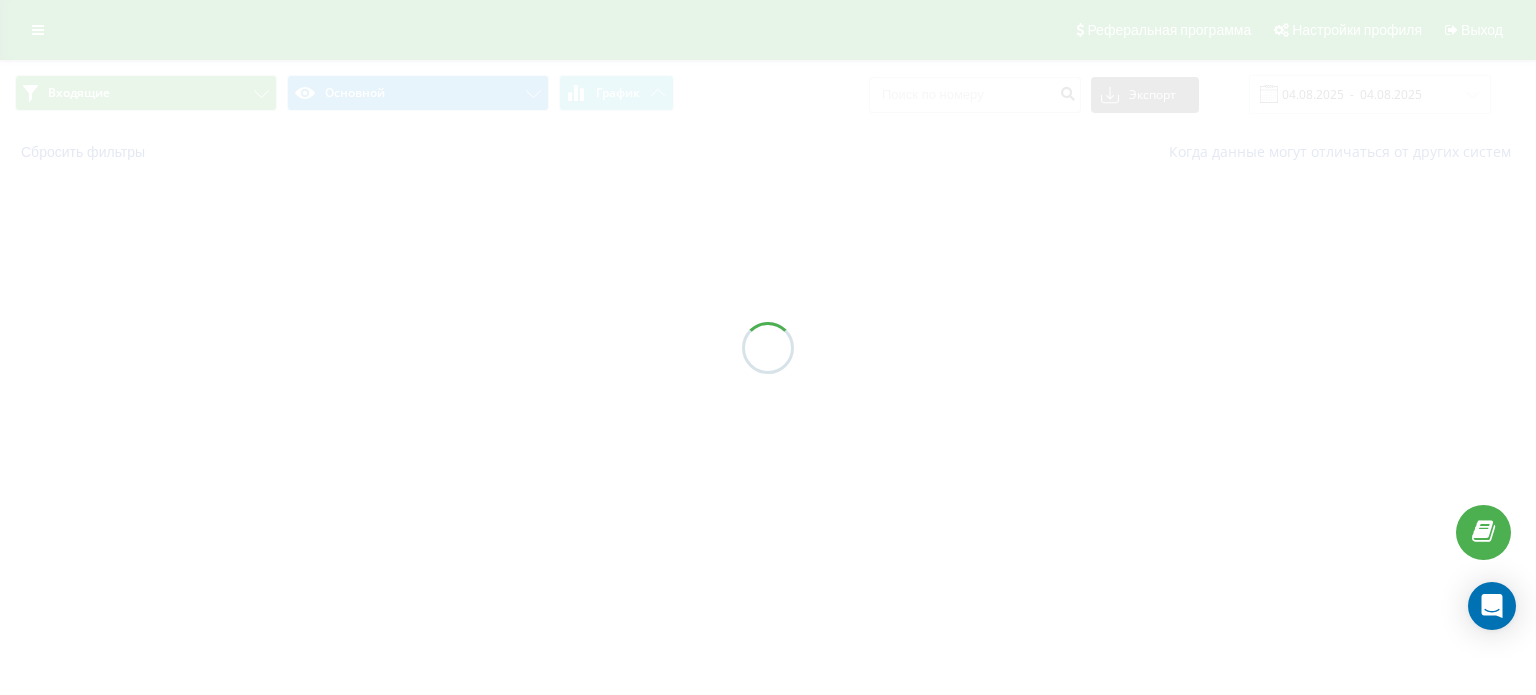 scroll, scrollTop: 0, scrollLeft: 0, axis: both 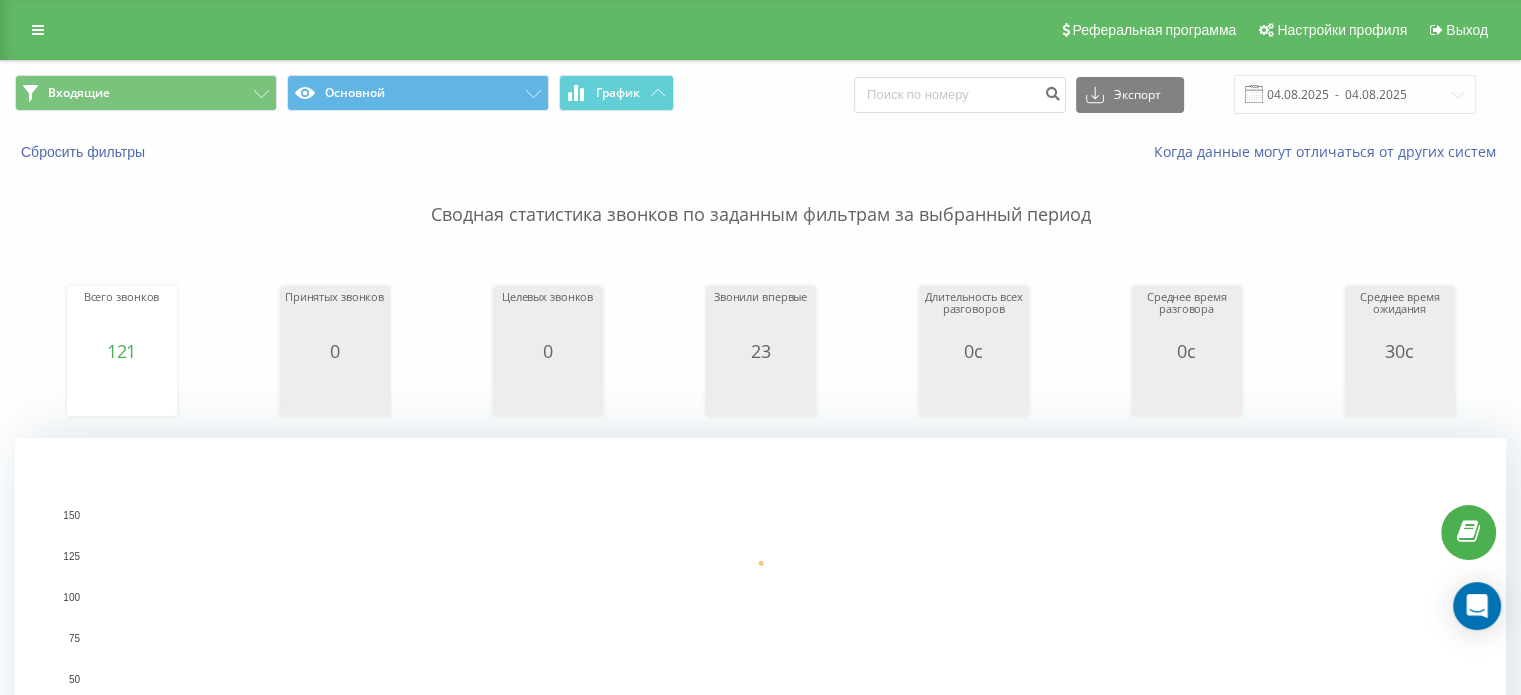 click on "Сводная статистика звонков по заданным фильтрам за выбранный период Всего звонков 121 date totalCalls 04.08.25 121 04.08.25 Принятых звонков 0 date answeredCalls 04.08.25 0 04.08.25 Целевых звонков 0 date properCalls 04.08.25 0 04.08.25 Звонили впервые 23 date uniqueCalls 04.08.25 23 04.08.25 Длительность всех разговоров 0с date allConversationsLength 04.08.25 0 04.08.25 Среднее время разговора 0с date averageConversationTime 04.08.25 0 04.08.25 Среднее время ожидания 30с date averageWaitingTime 04.08.25 30 04.08.25 04.08.25 0 25 50 75 100 125 150 date Всего звонков 04.08.25 121 150" at bounding box center (760, 500) 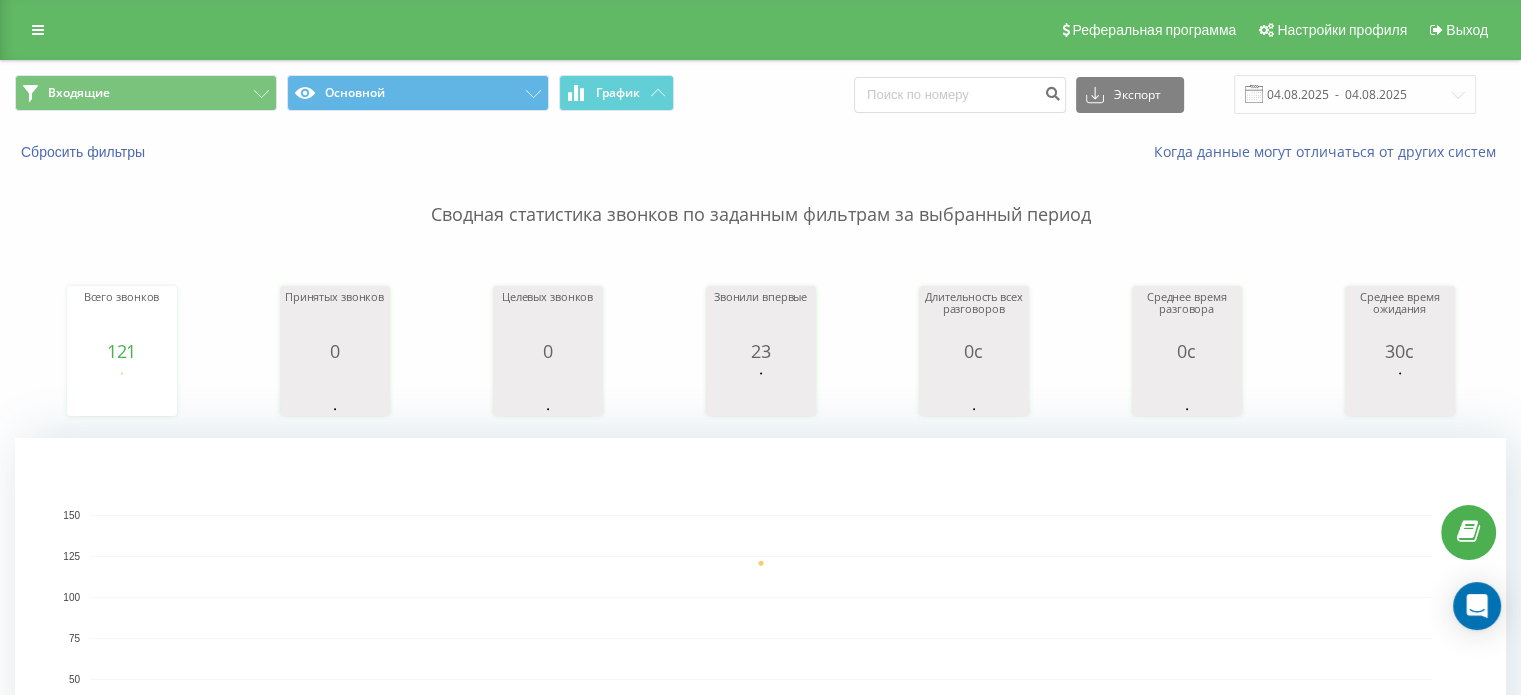 click on "Когда данные могут отличаться от других систем" at bounding box center (1045, 152) 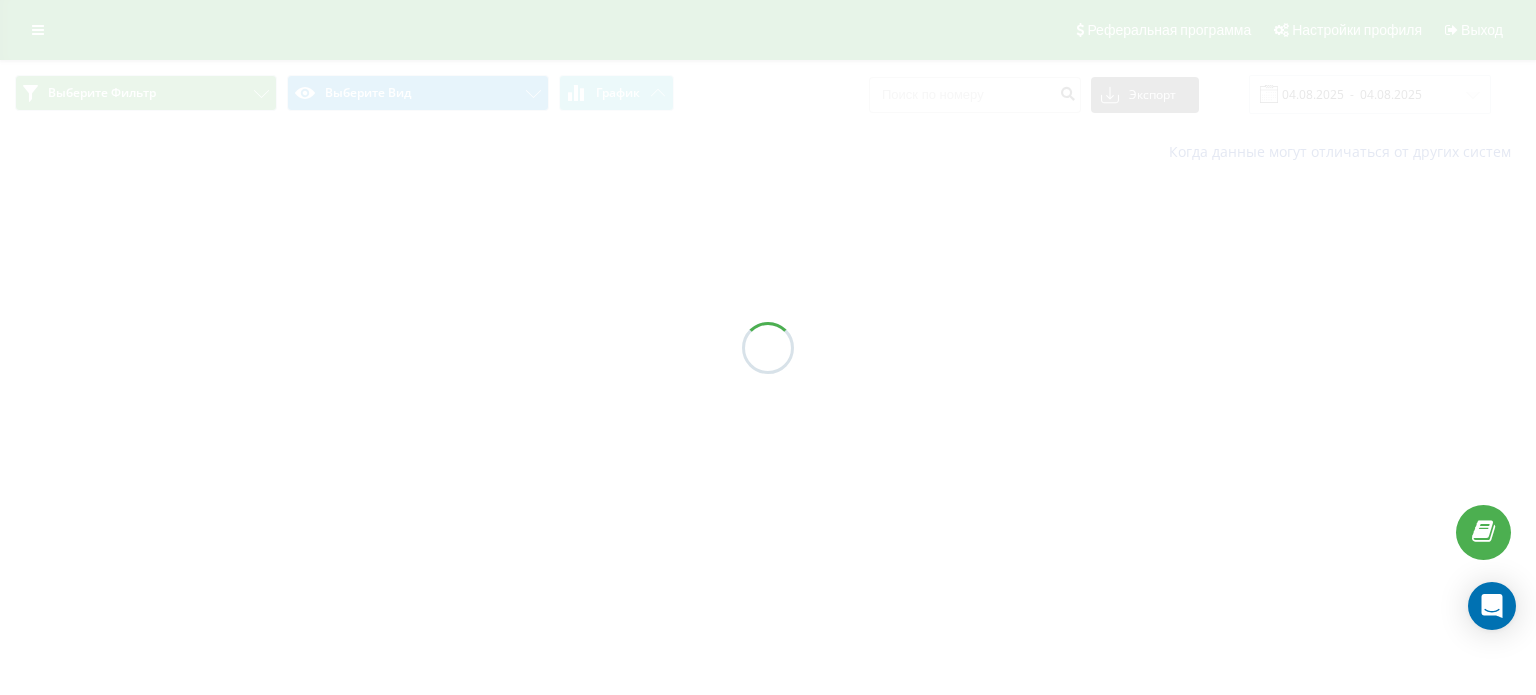 scroll, scrollTop: 0, scrollLeft: 0, axis: both 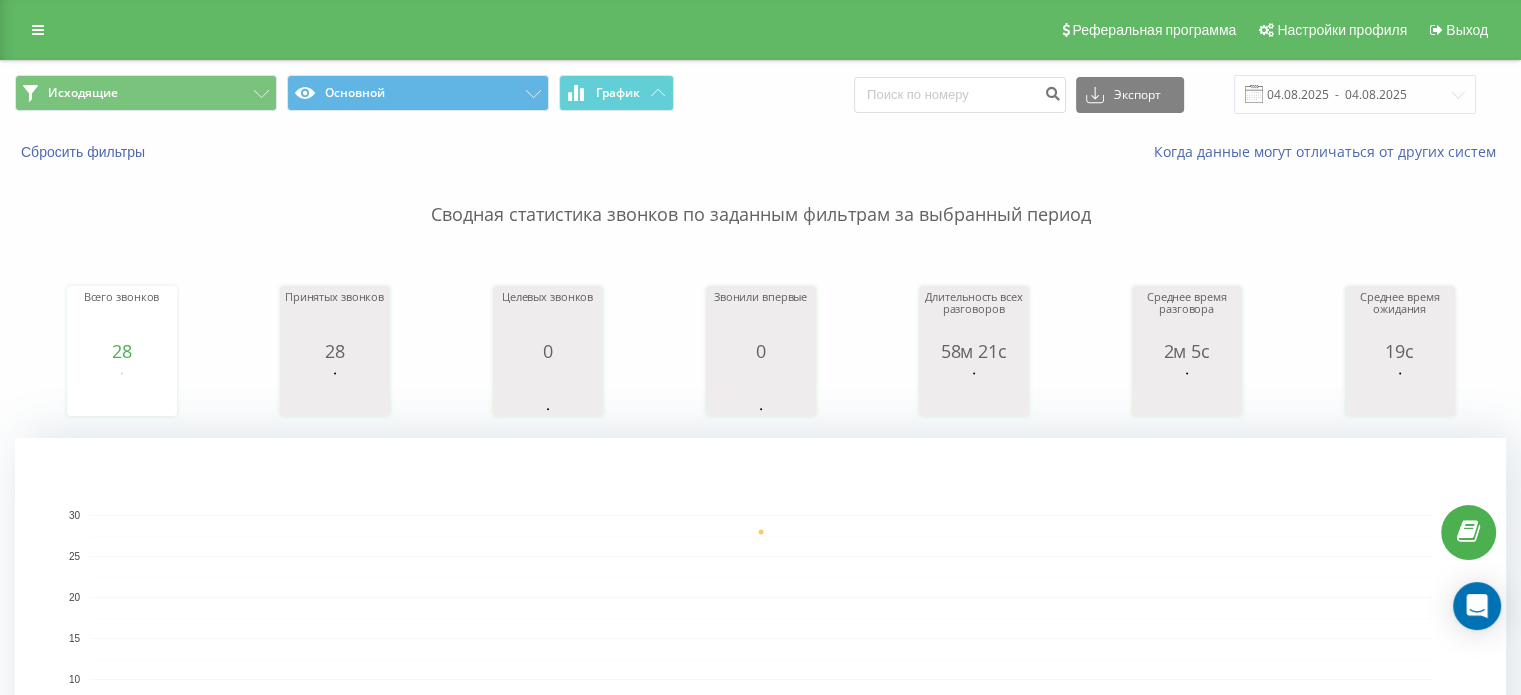 click on "Сводная статистика звонков по заданным фильтрам за выбранный период" at bounding box center [760, 195] 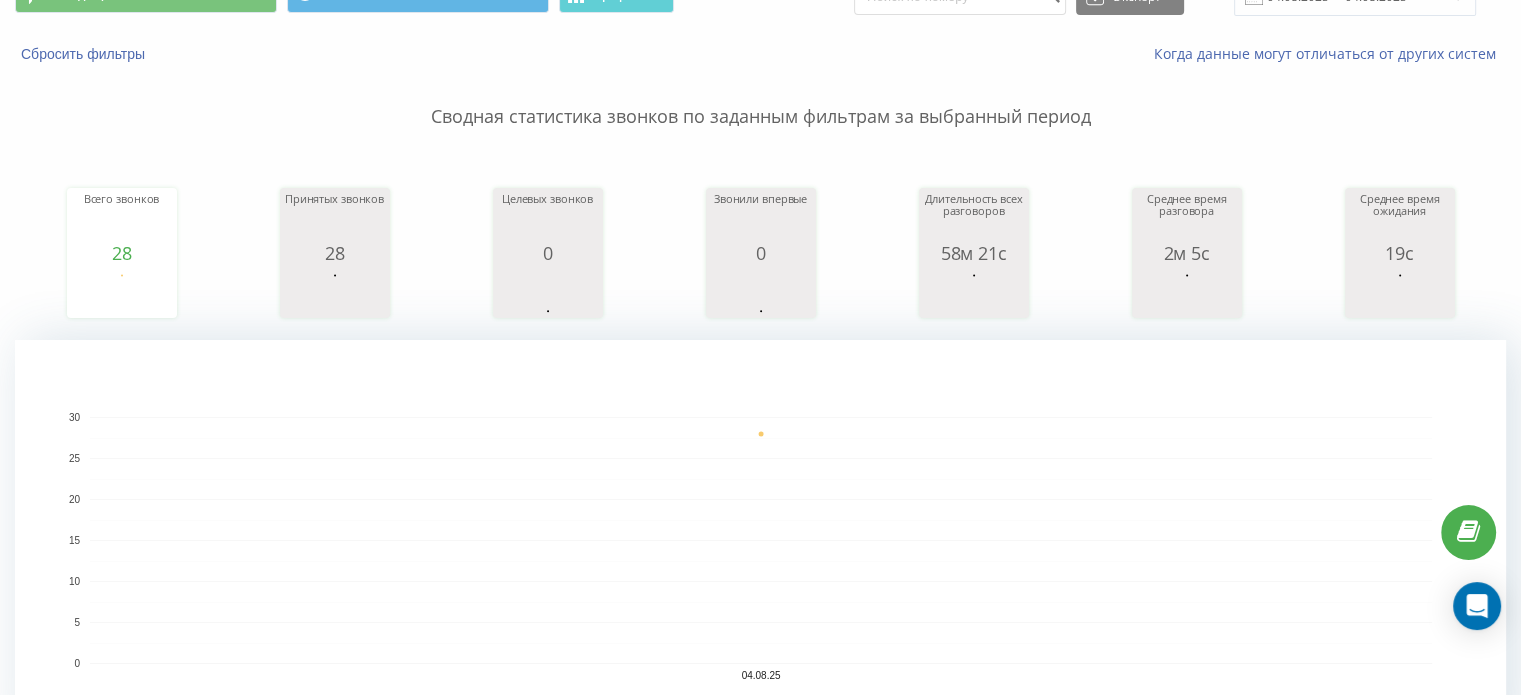 scroll, scrollTop: 0, scrollLeft: 0, axis: both 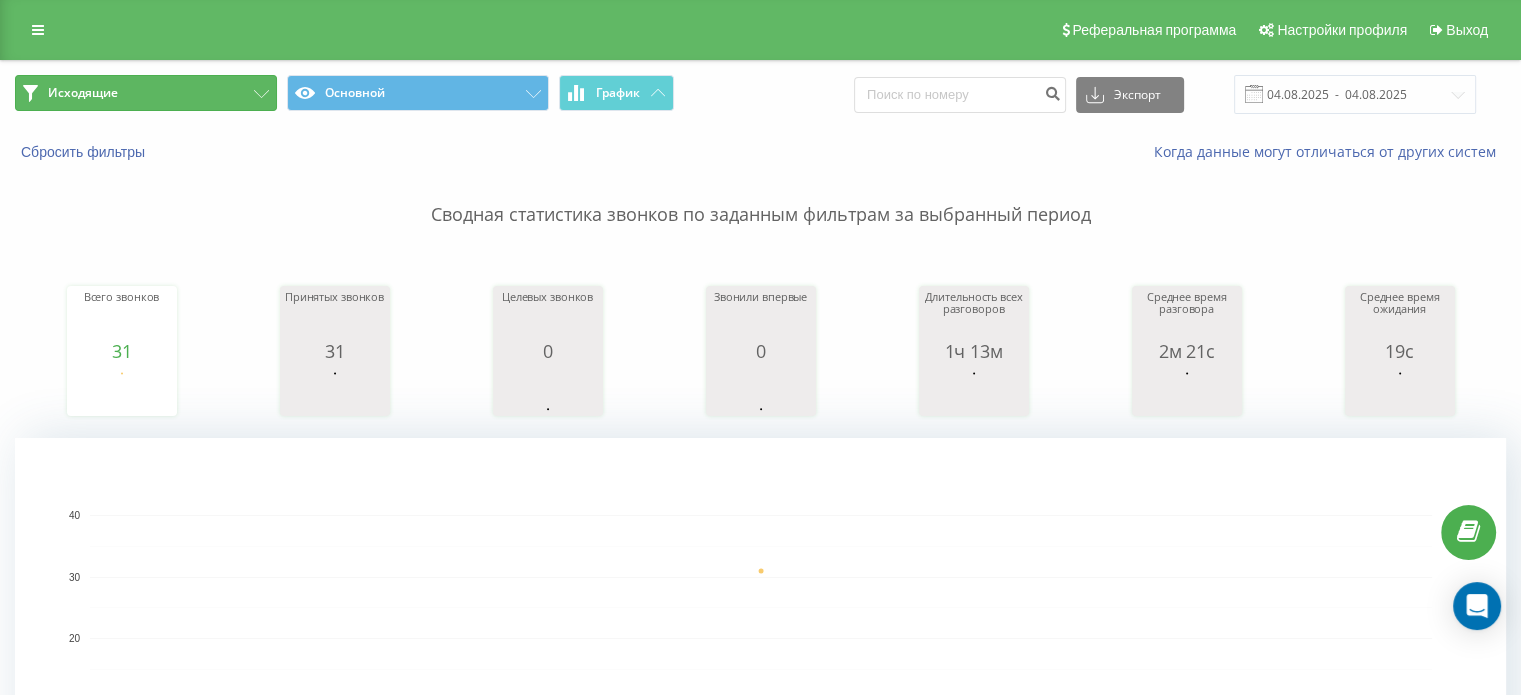 click on "Исходящие" at bounding box center (146, 93) 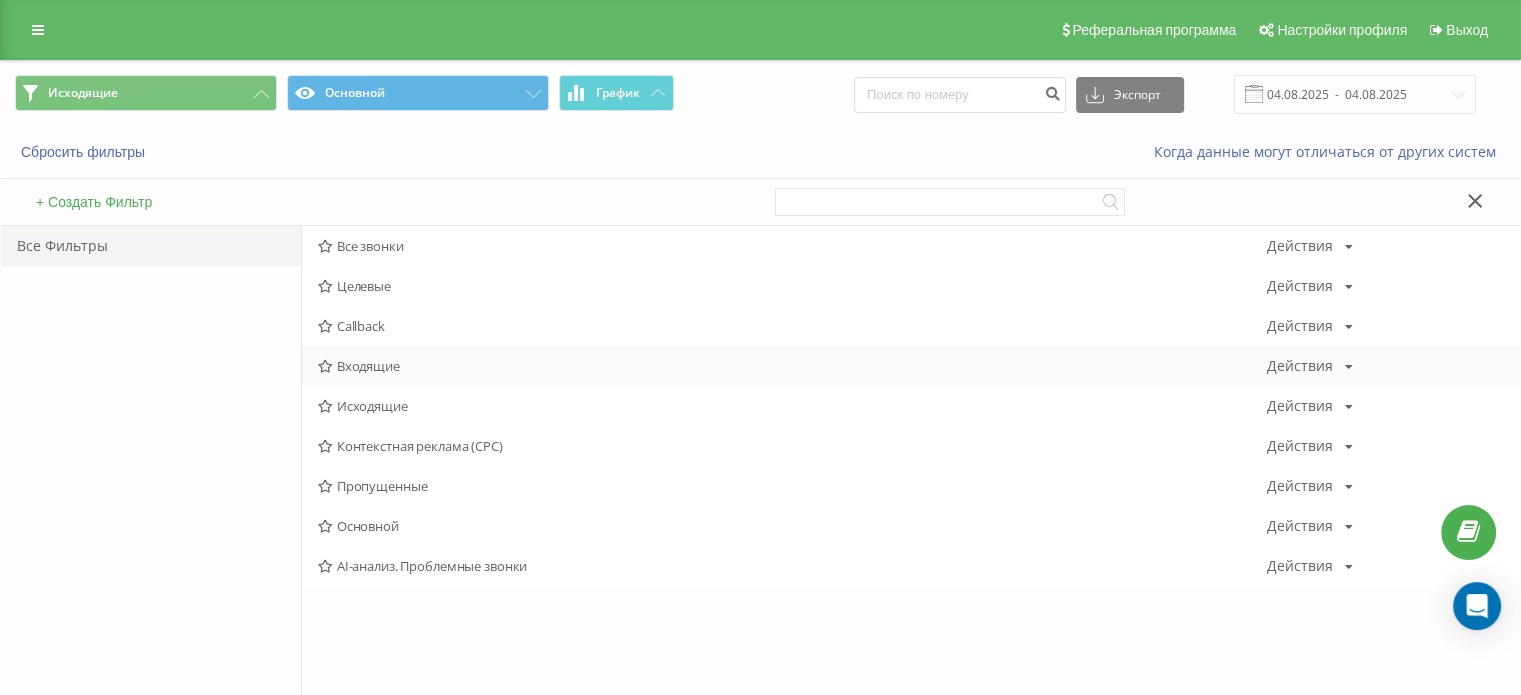 click on "Входящие" at bounding box center [792, 366] 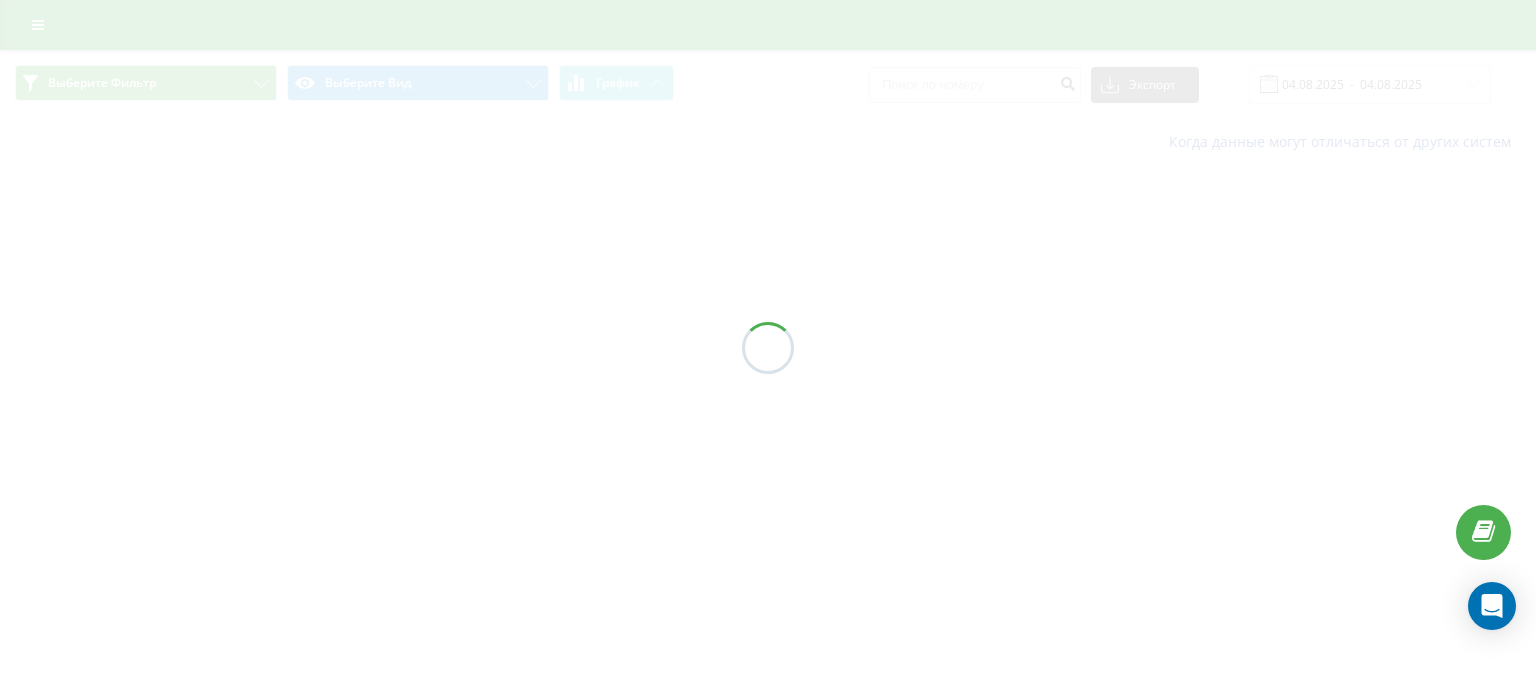scroll, scrollTop: 0, scrollLeft: 0, axis: both 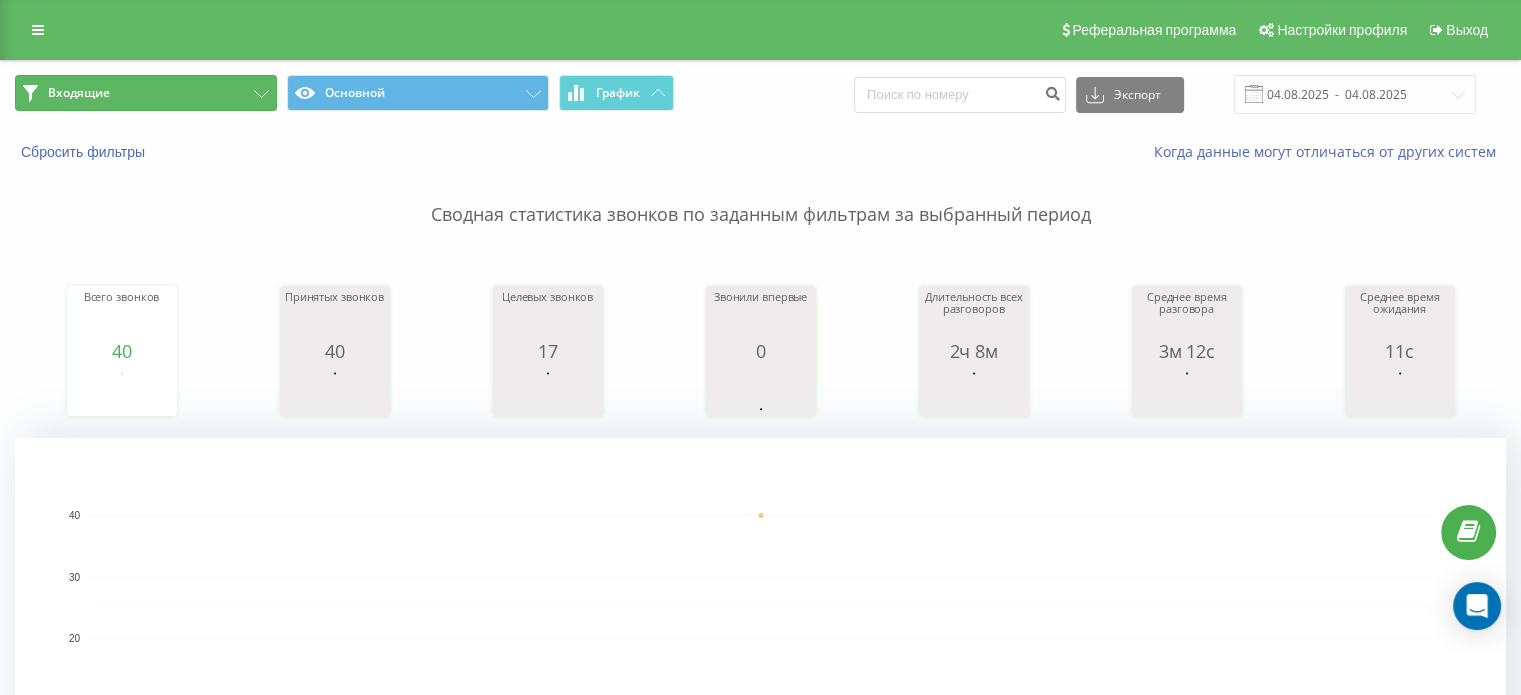 click on "Входящие" at bounding box center (146, 93) 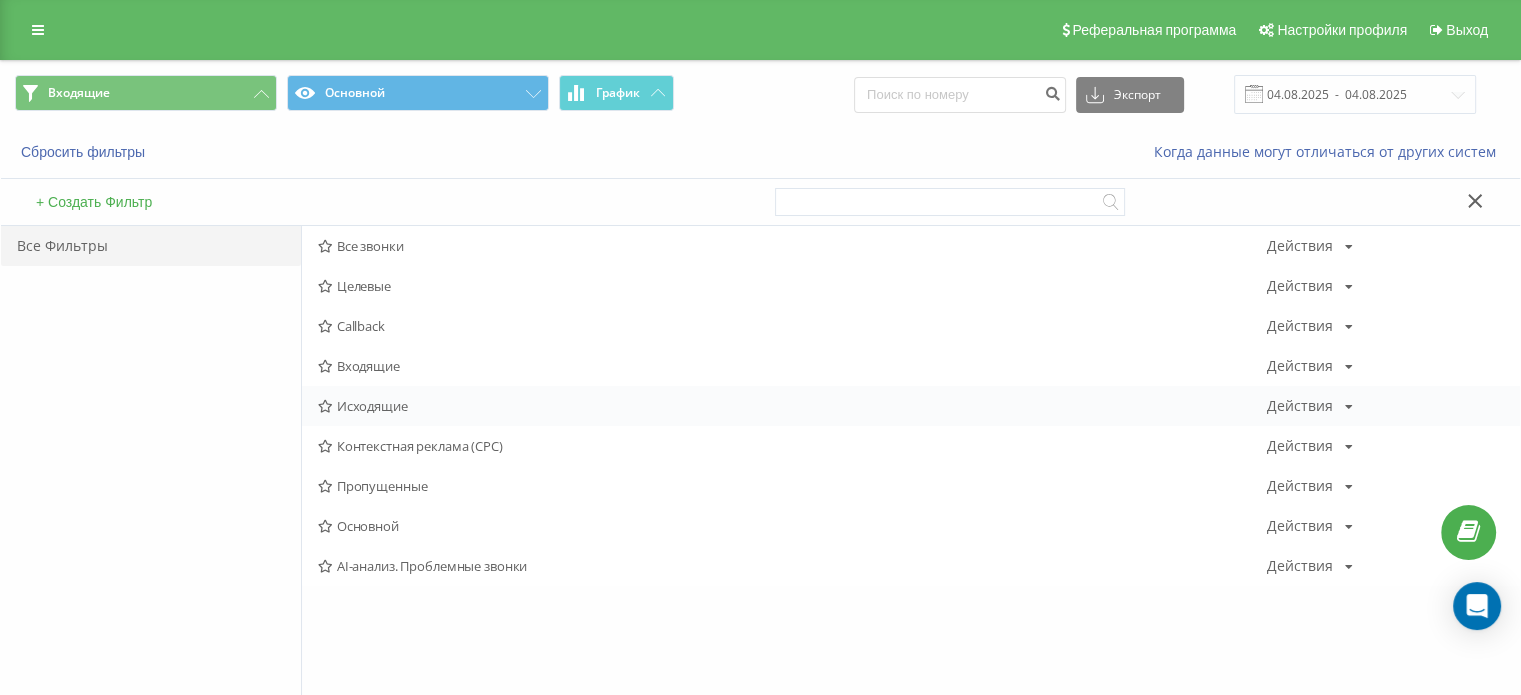 click on "Исходящие" at bounding box center [792, 406] 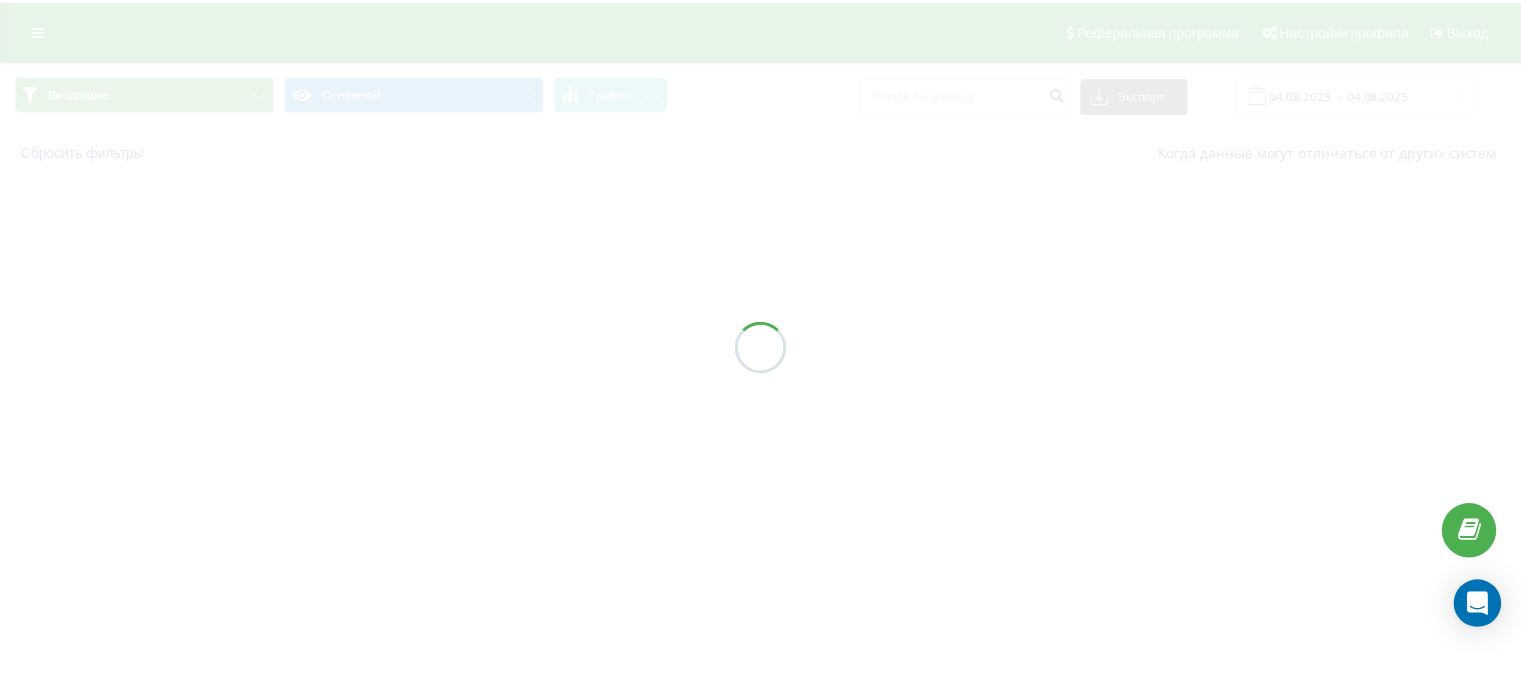 scroll, scrollTop: 0, scrollLeft: 0, axis: both 